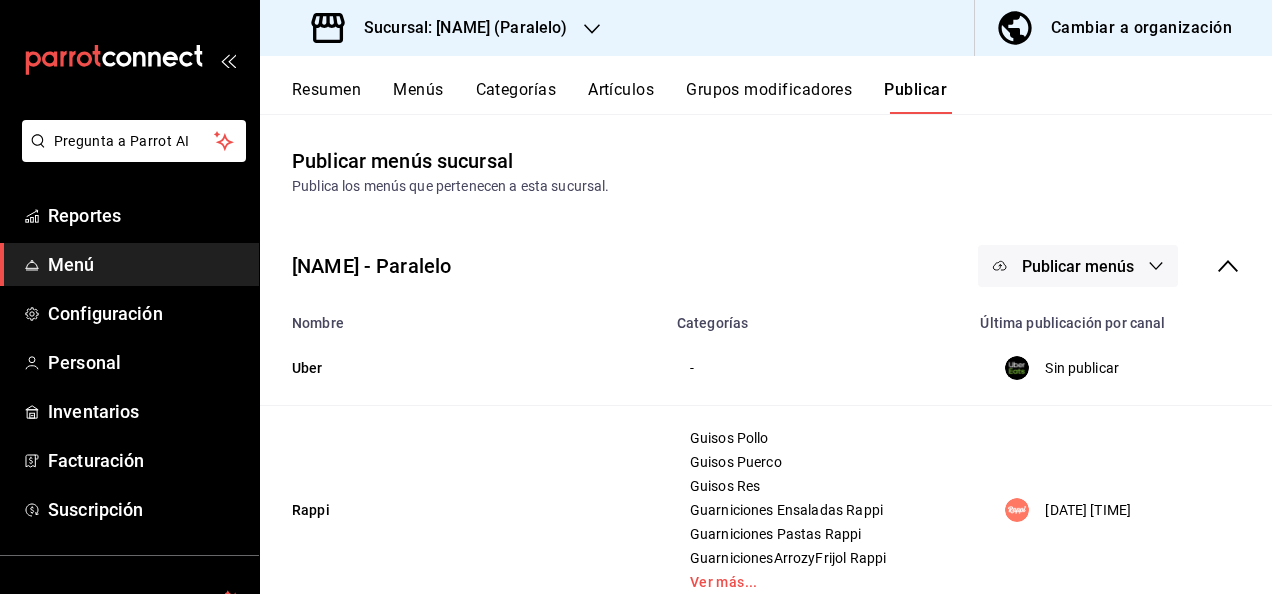 scroll, scrollTop: 0, scrollLeft: 0, axis: both 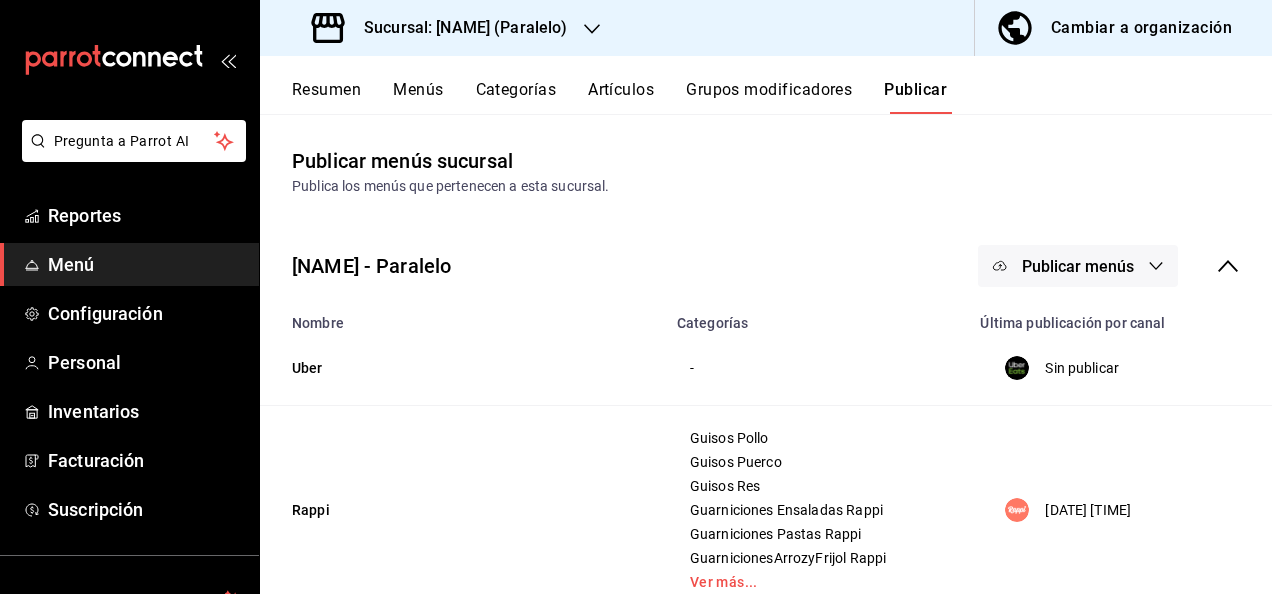 click on "Resumen" at bounding box center (326, 97) 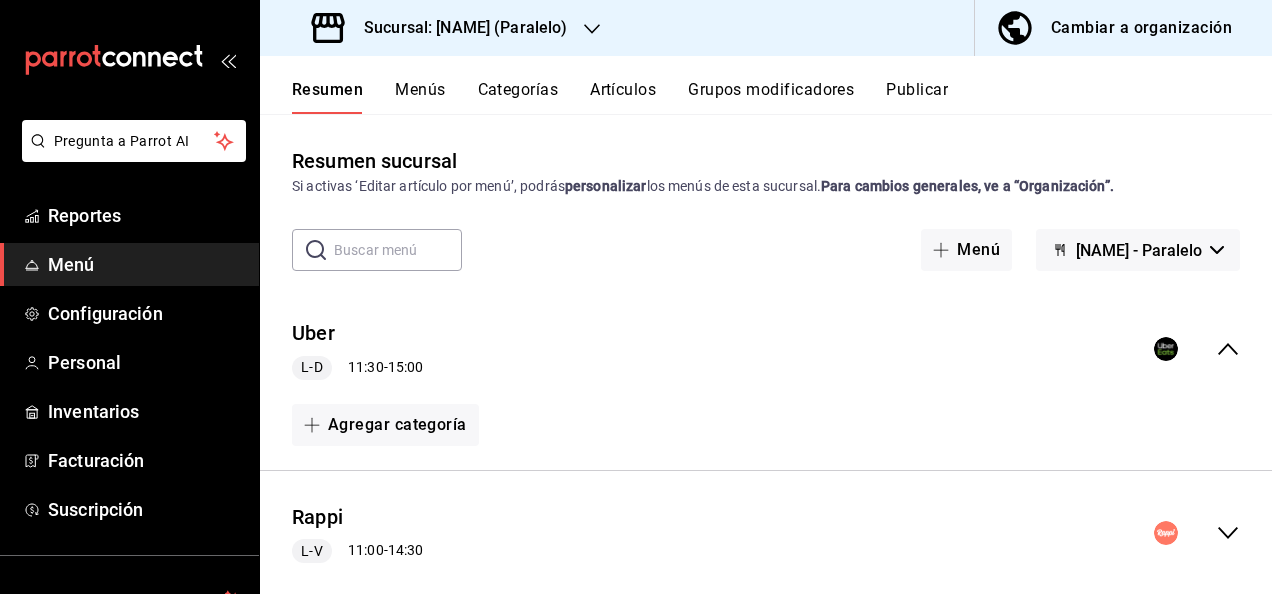 click 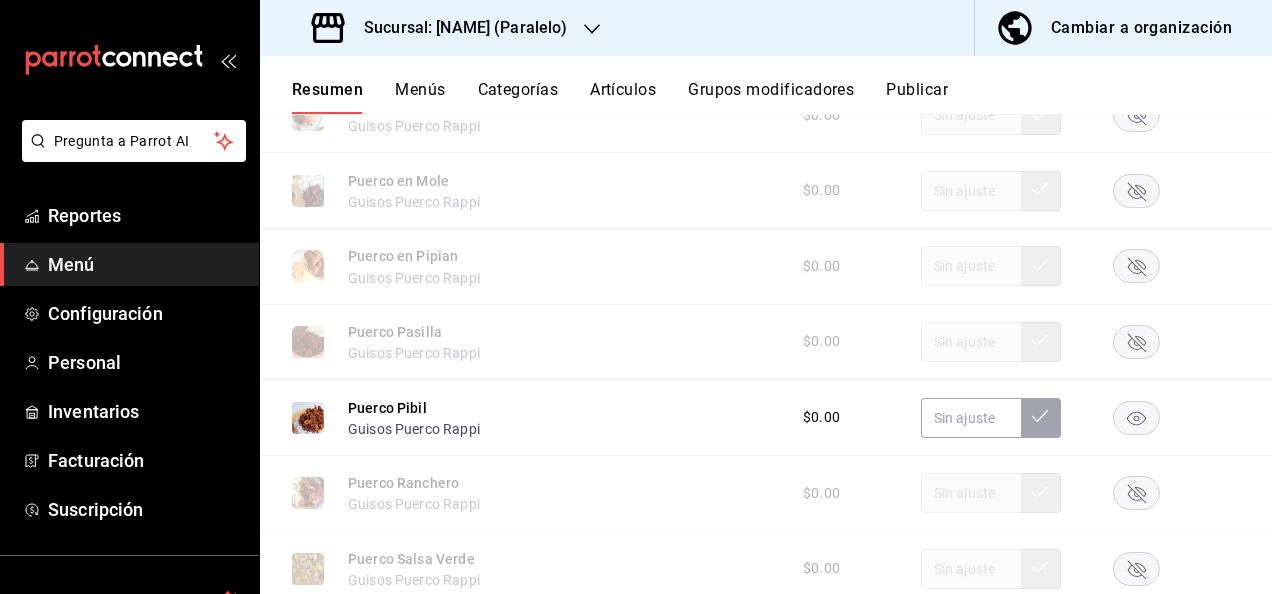 scroll, scrollTop: 3272, scrollLeft: 0, axis: vertical 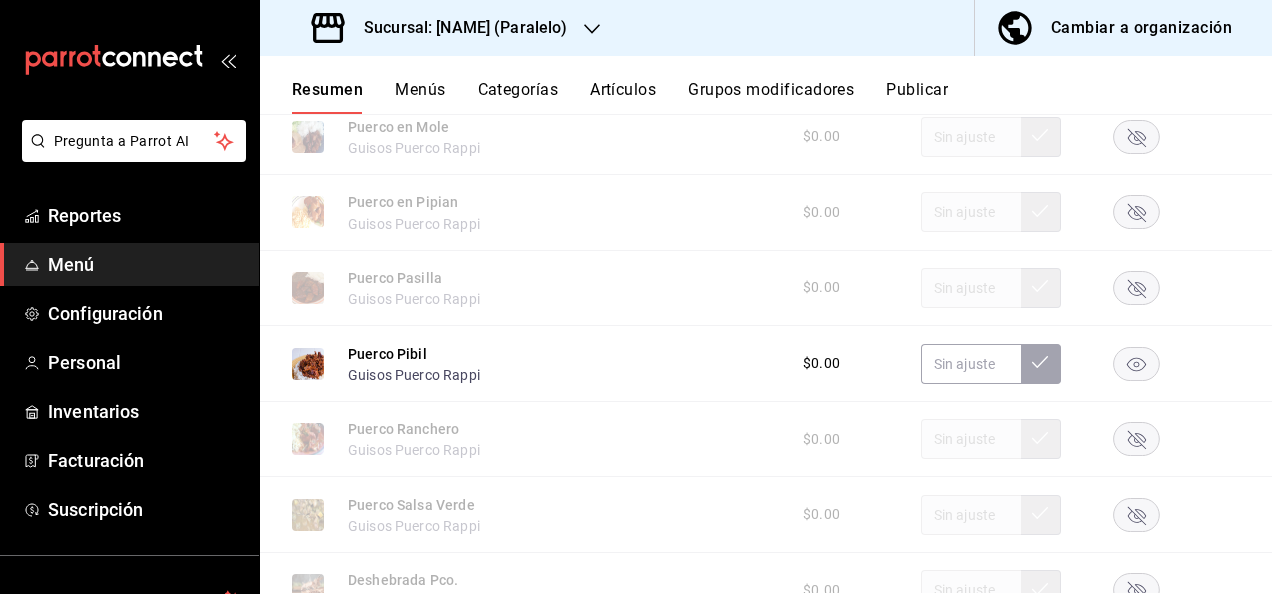 click 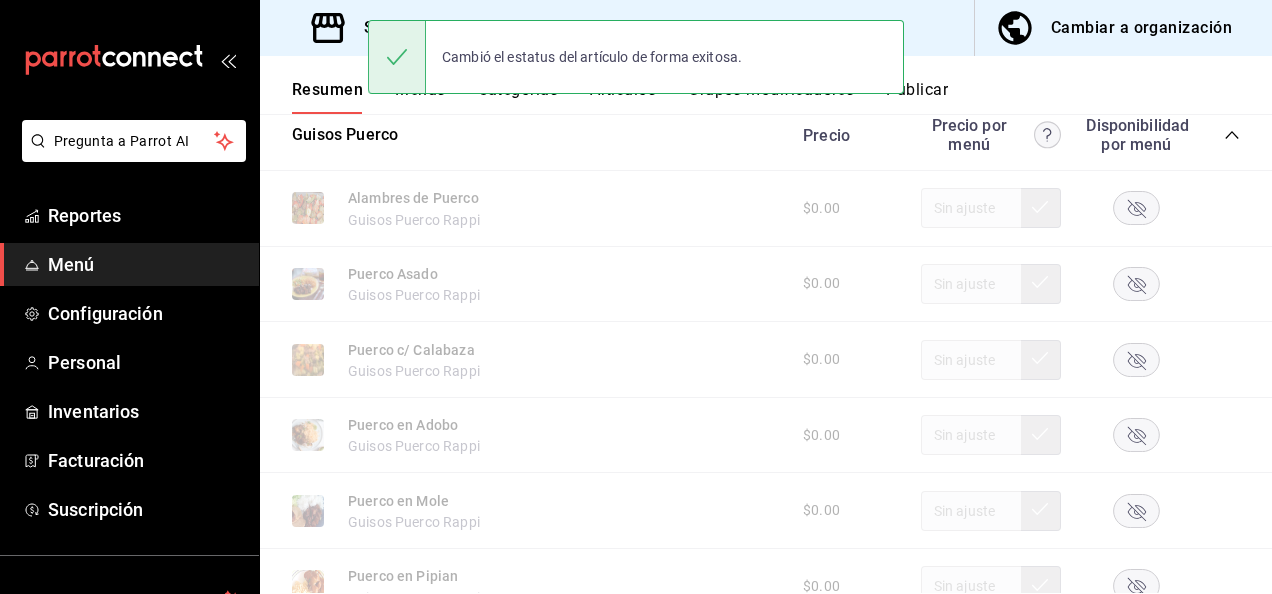 scroll, scrollTop: 1646, scrollLeft: 0, axis: vertical 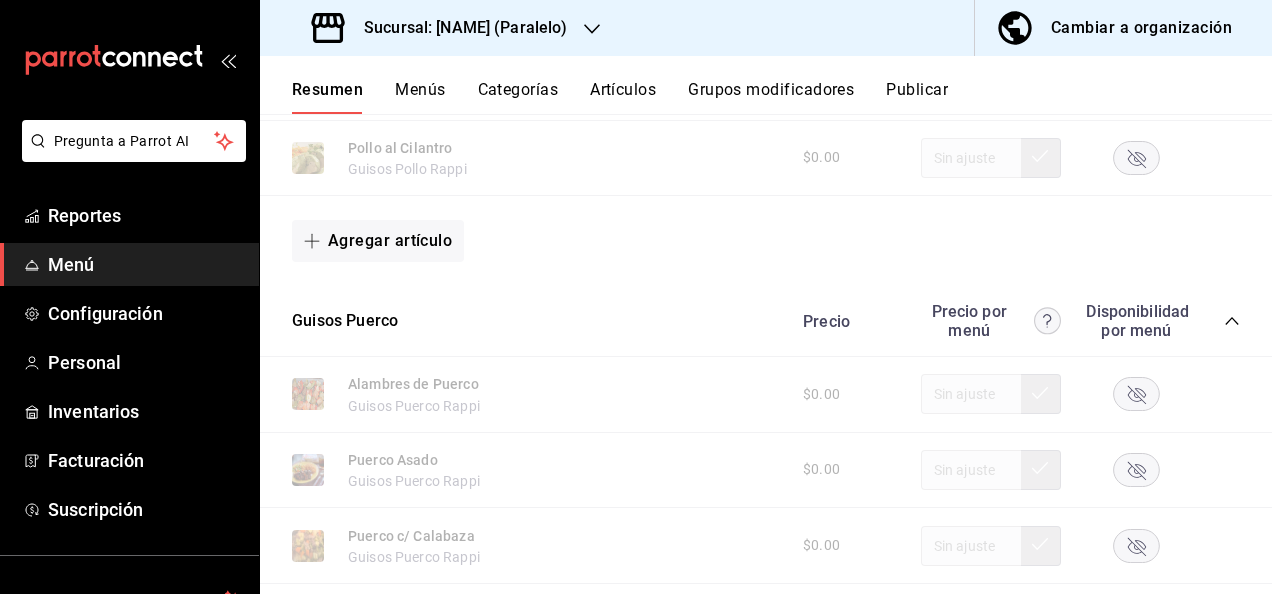 click on "Guisos Puerco Precio Precio por menú   Disponibilidad por menú" at bounding box center (766, 321) 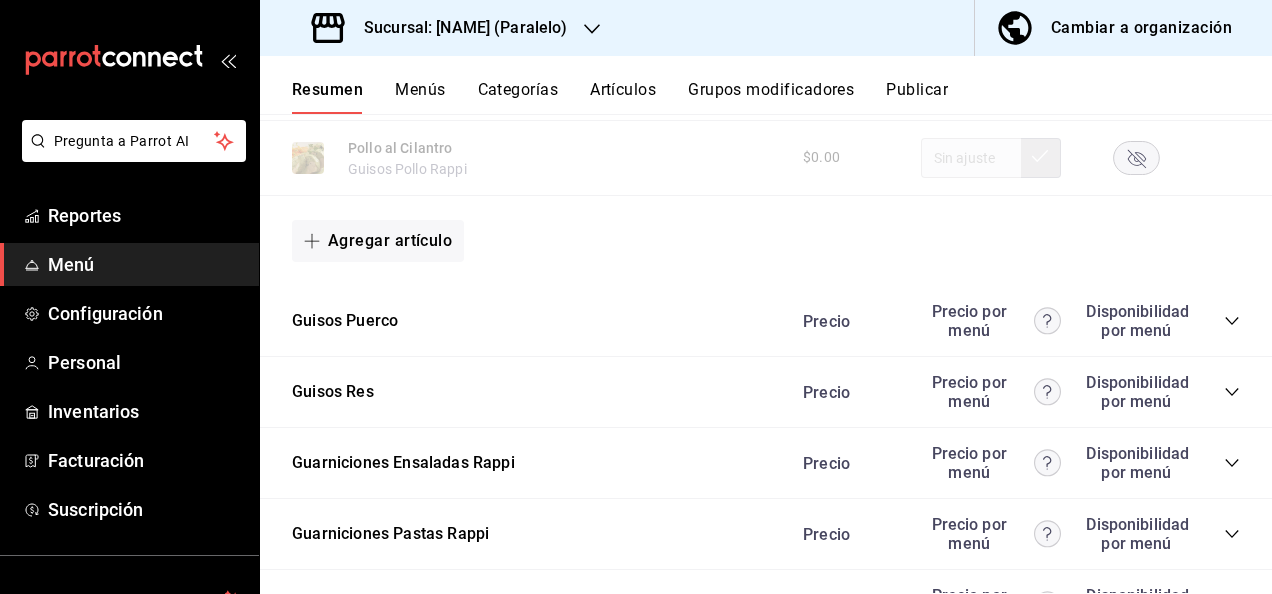click 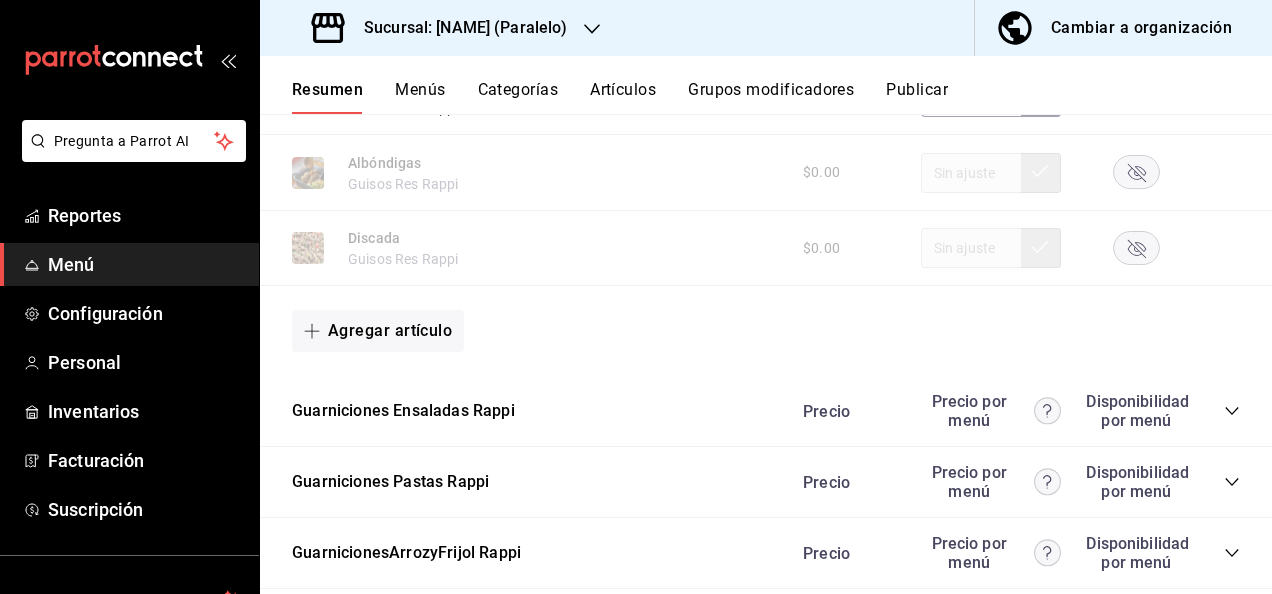 scroll, scrollTop: 2939, scrollLeft: 0, axis: vertical 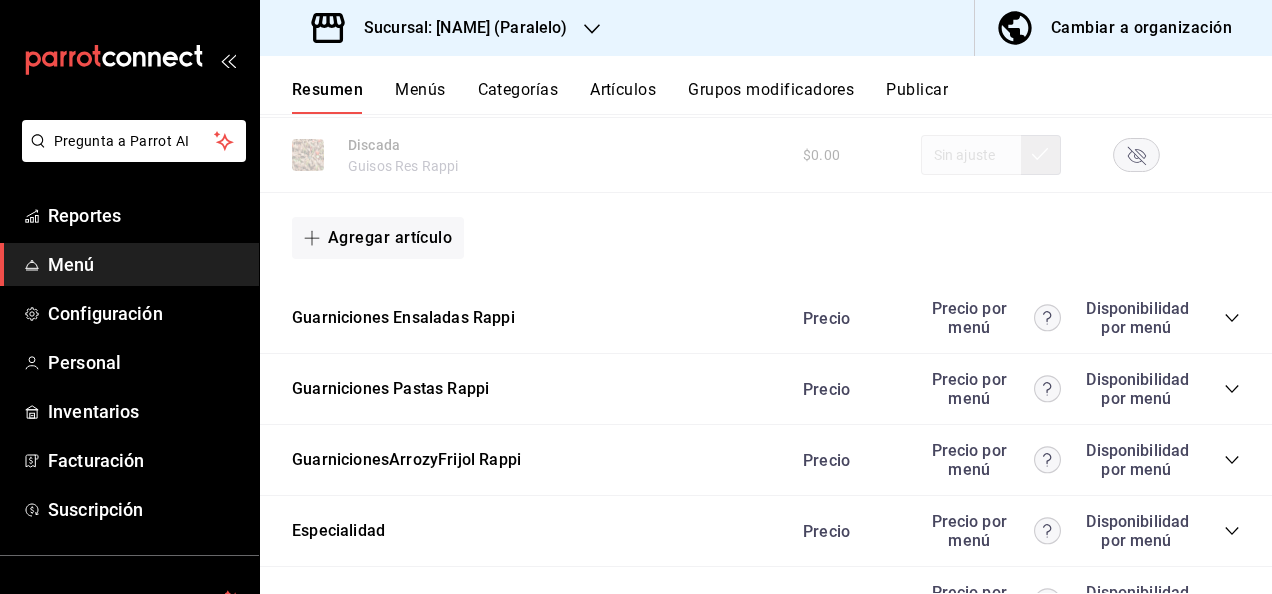 click 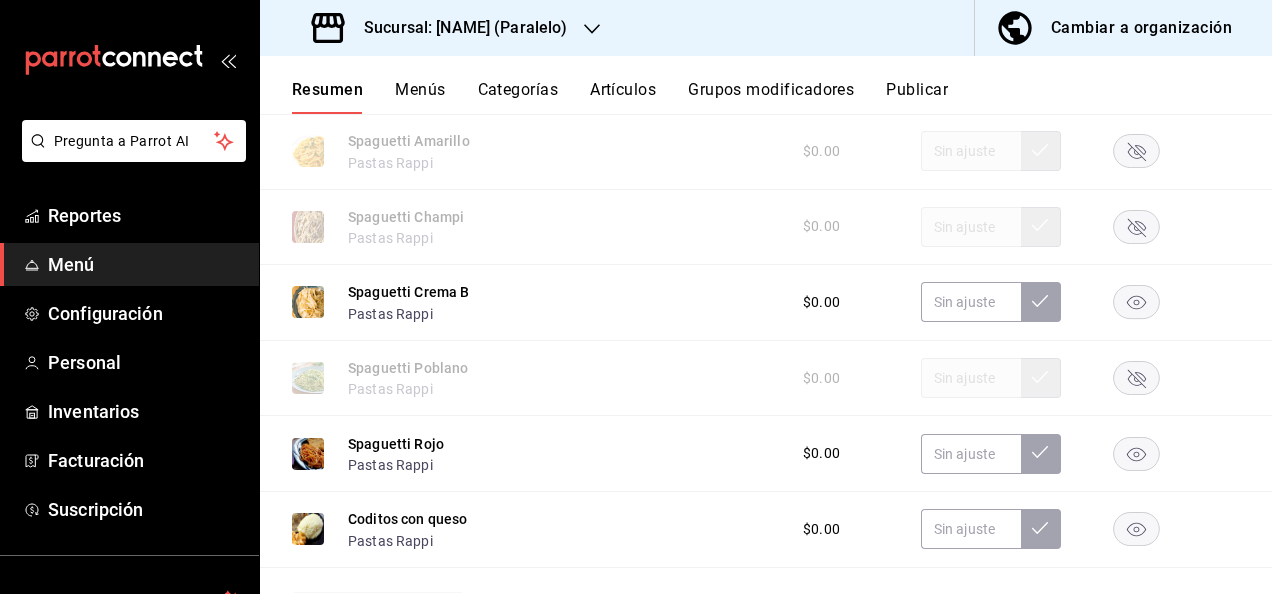 scroll, scrollTop: 3419, scrollLeft: 0, axis: vertical 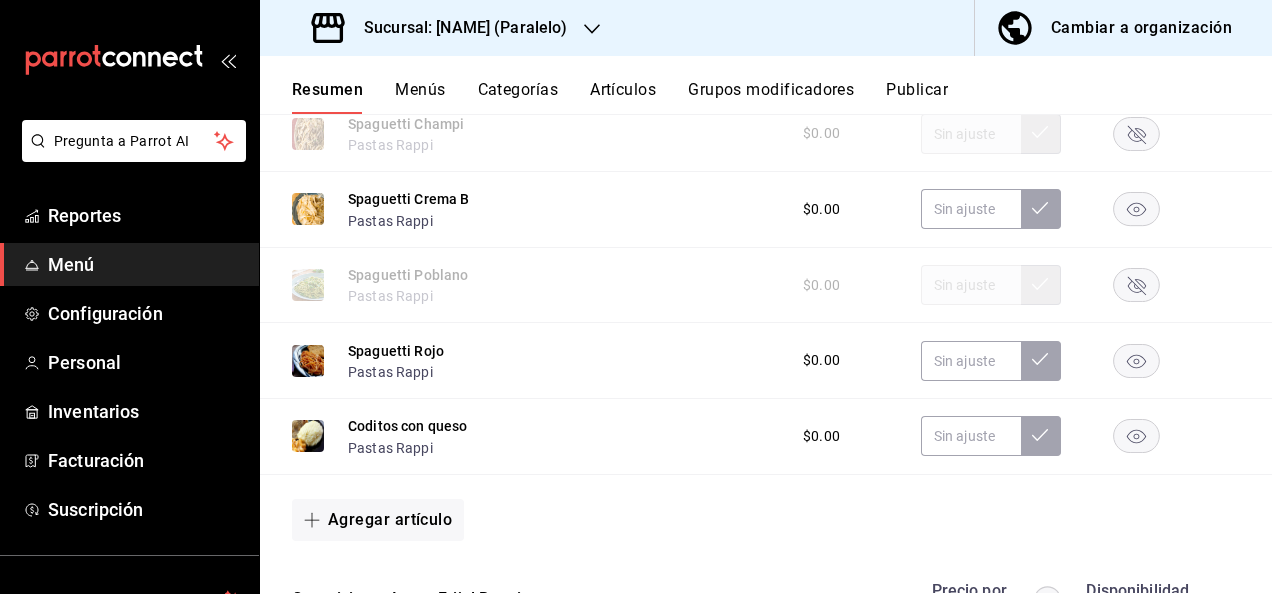 click 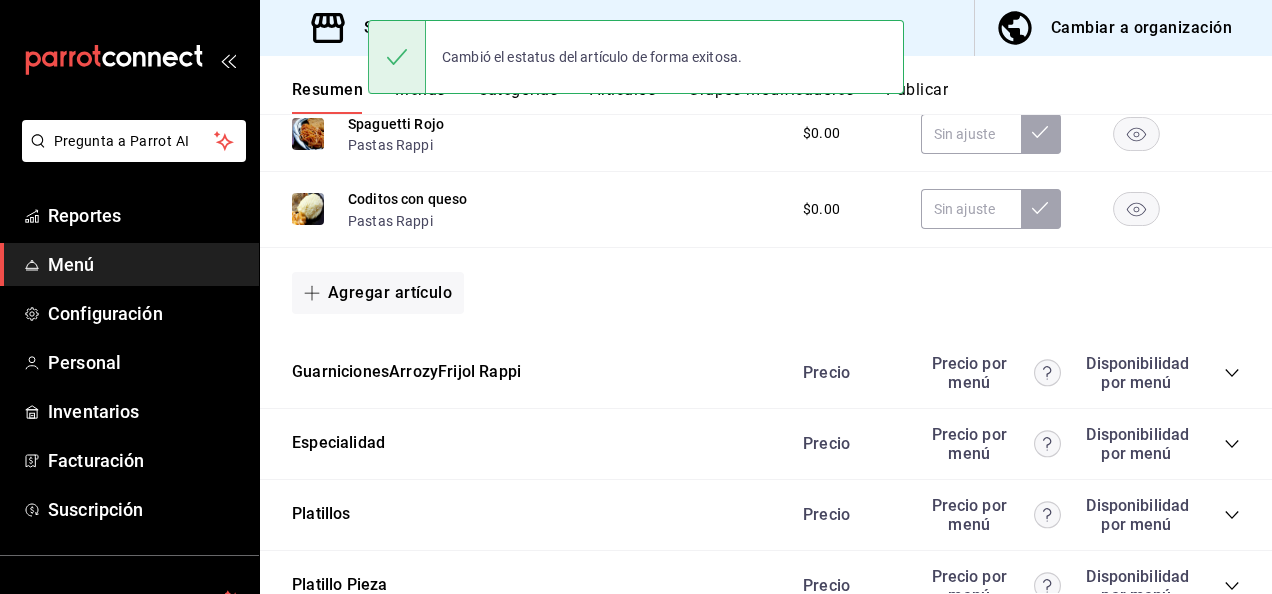 scroll, scrollTop: 3779, scrollLeft: 0, axis: vertical 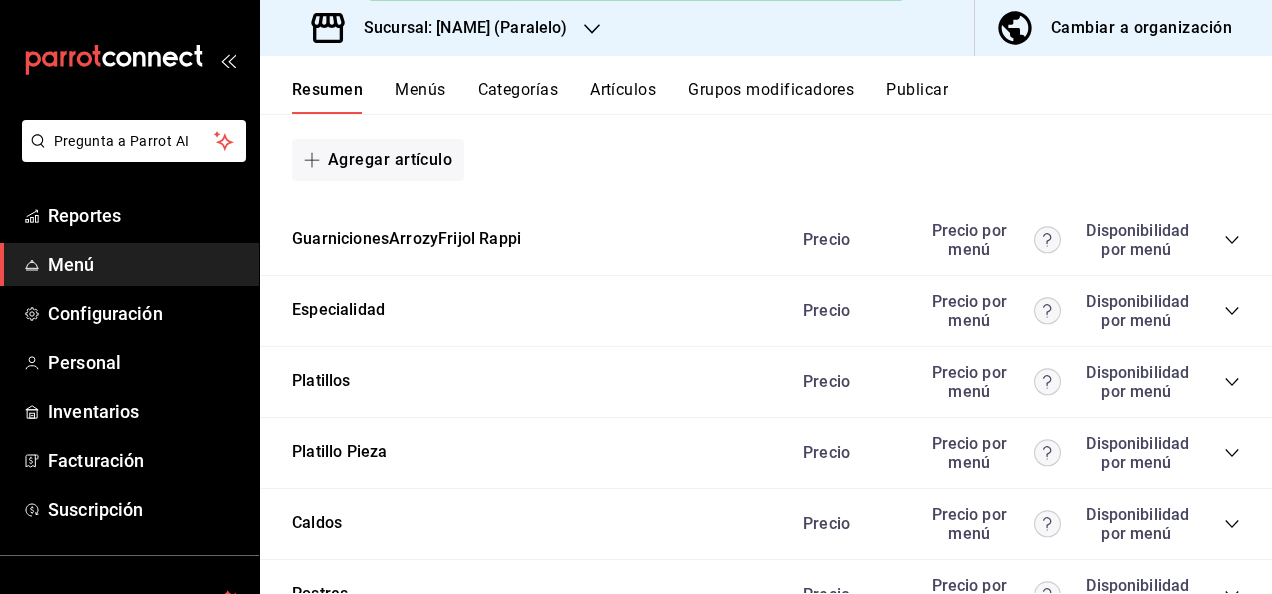 click 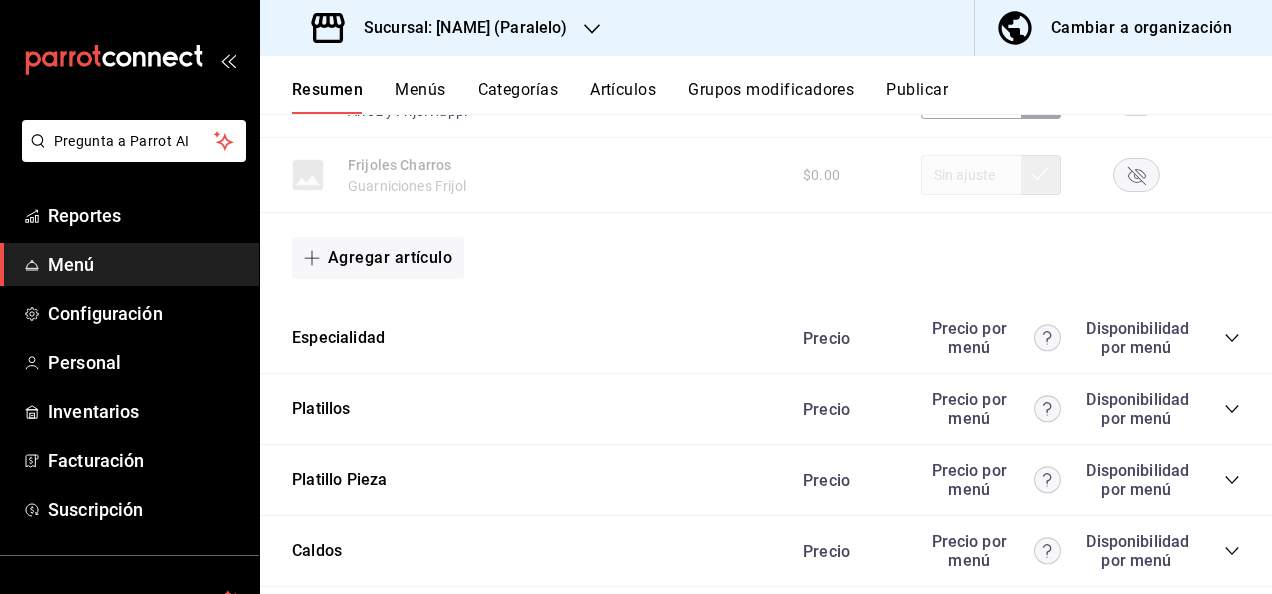 scroll, scrollTop: 4459, scrollLeft: 0, axis: vertical 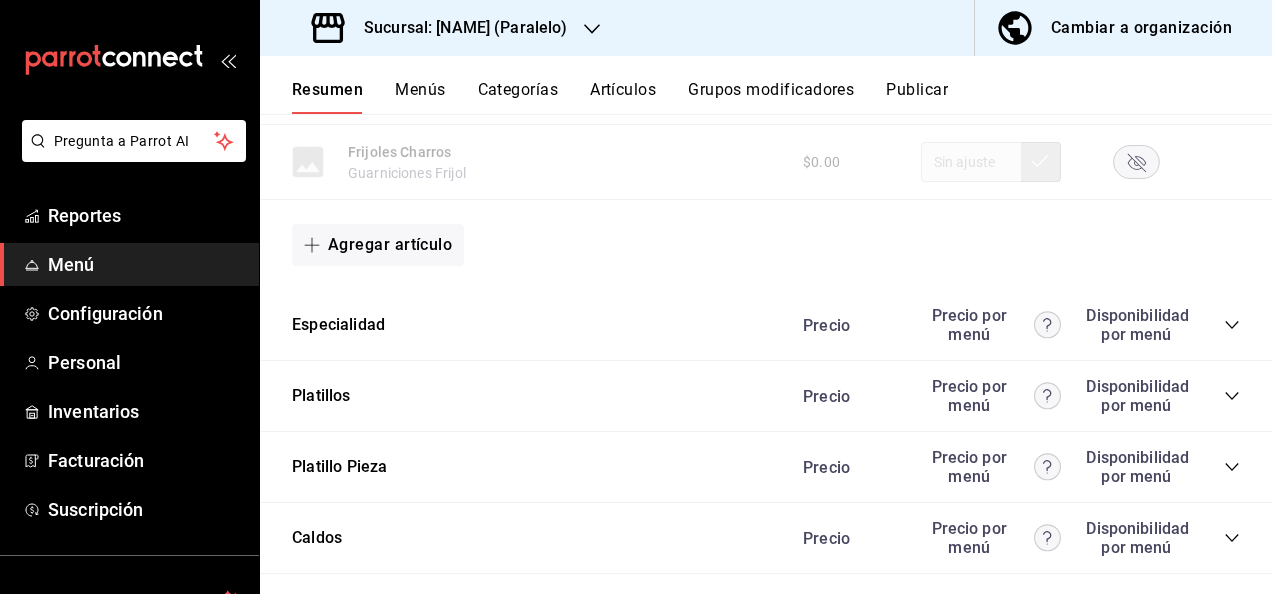 click 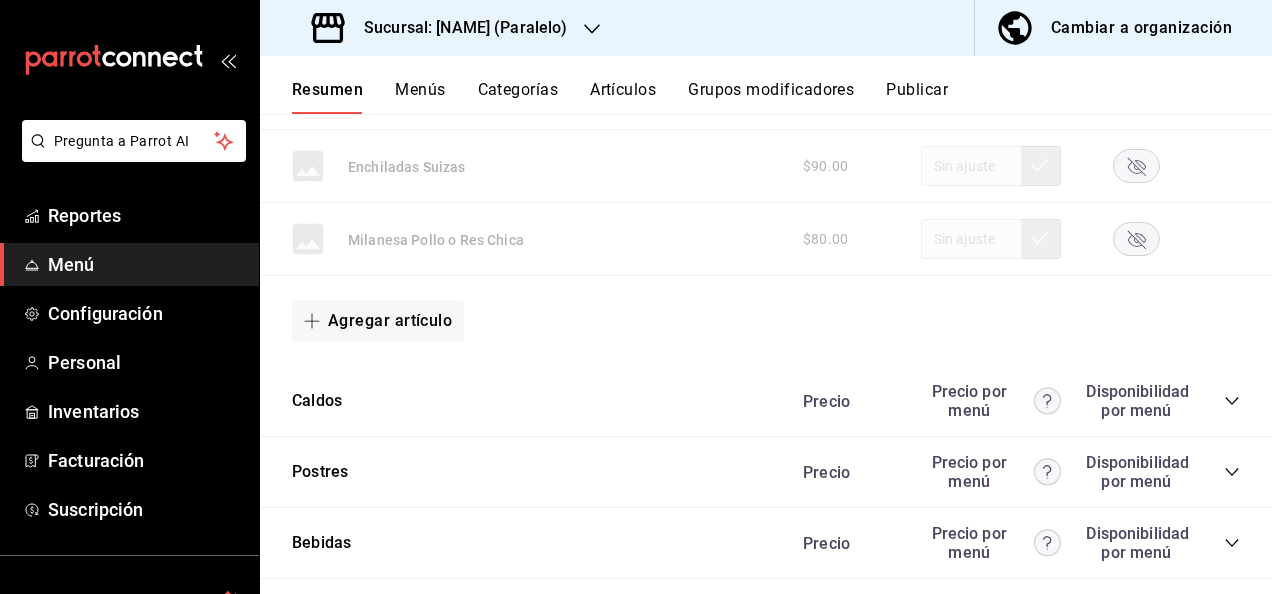 scroll, scrollTop: 6259, scrollLeft: 0, axis: vertical 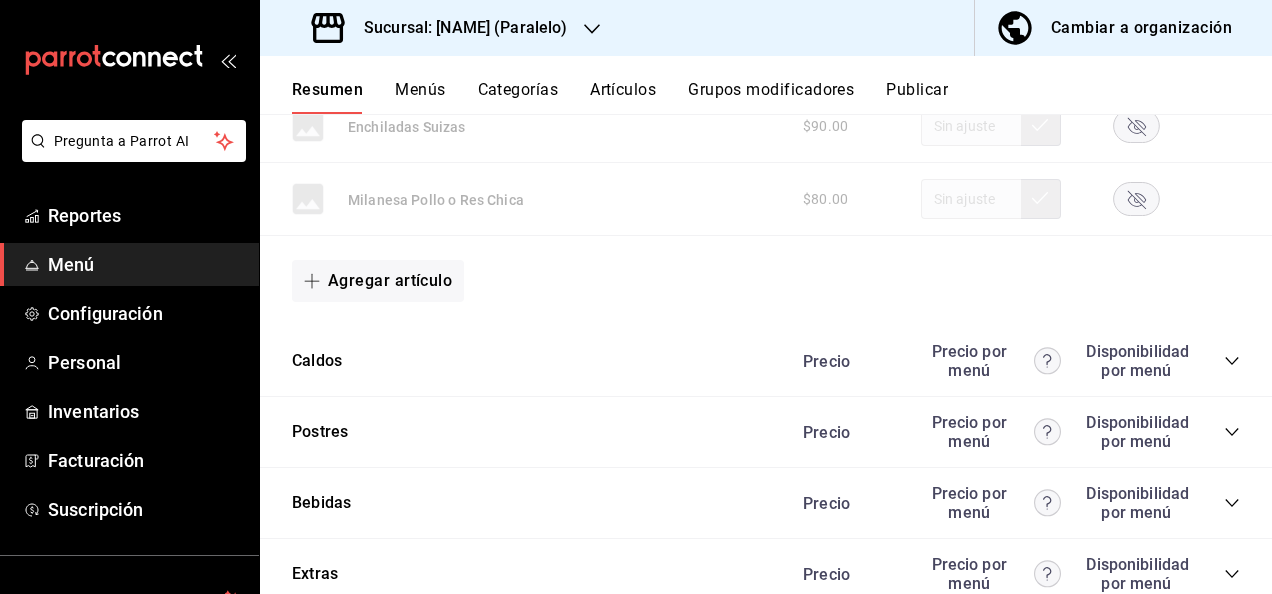 click on "Publicar" at bounding box center (917, 97) 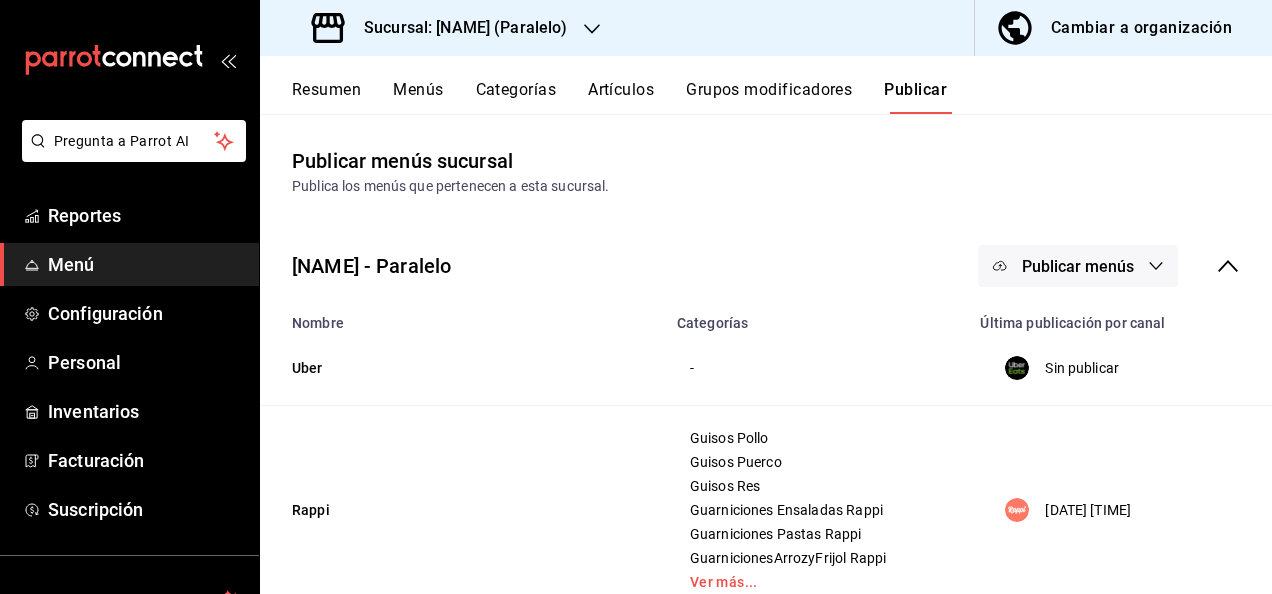 click on "Publicar menús" at bounding box center (1078, 266) 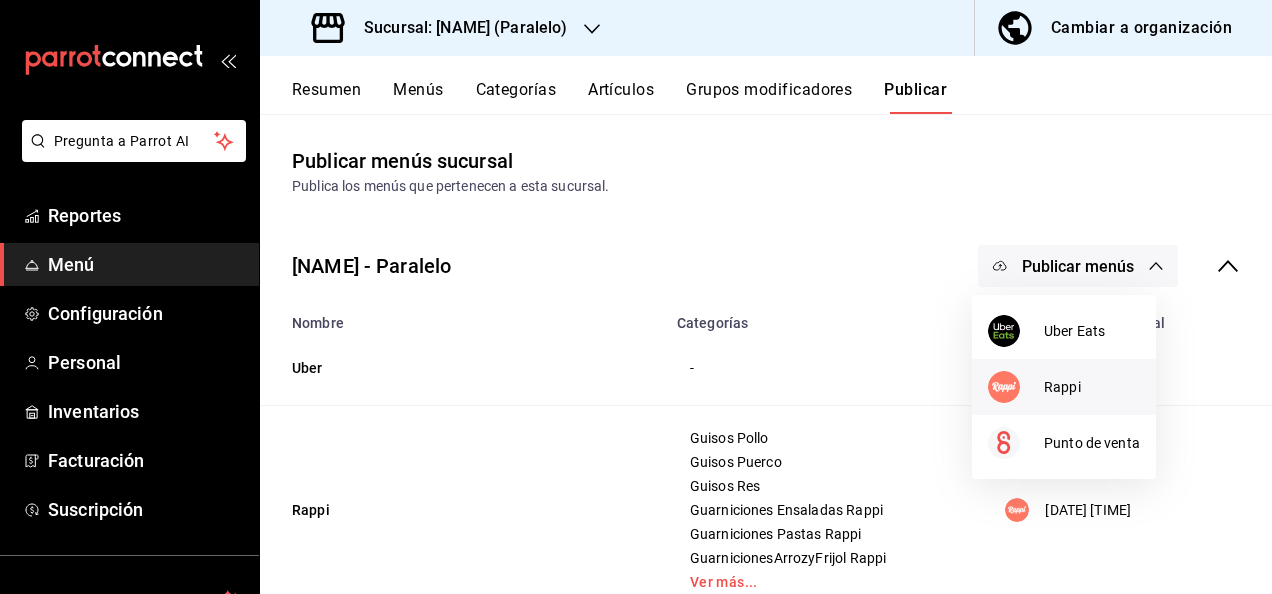 click on "Rappi" at bounding box center (1064, 387) 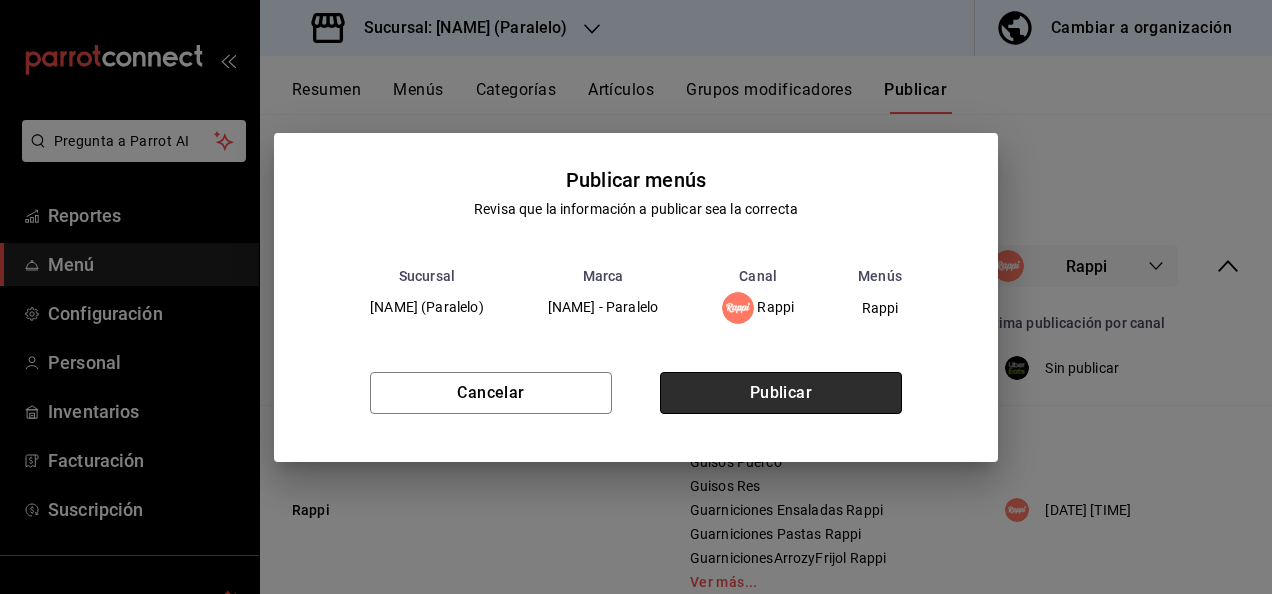 click on "Publicar" at bounding box center (781, 393) 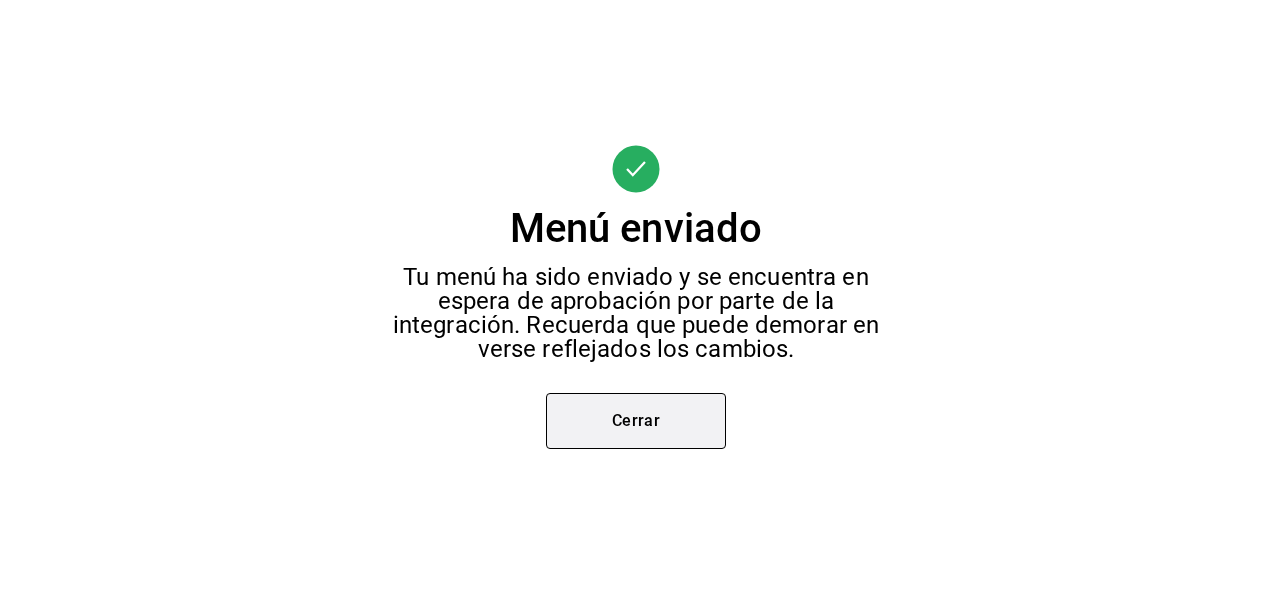 click on "Cerrar" at bounding box center [636, 421] 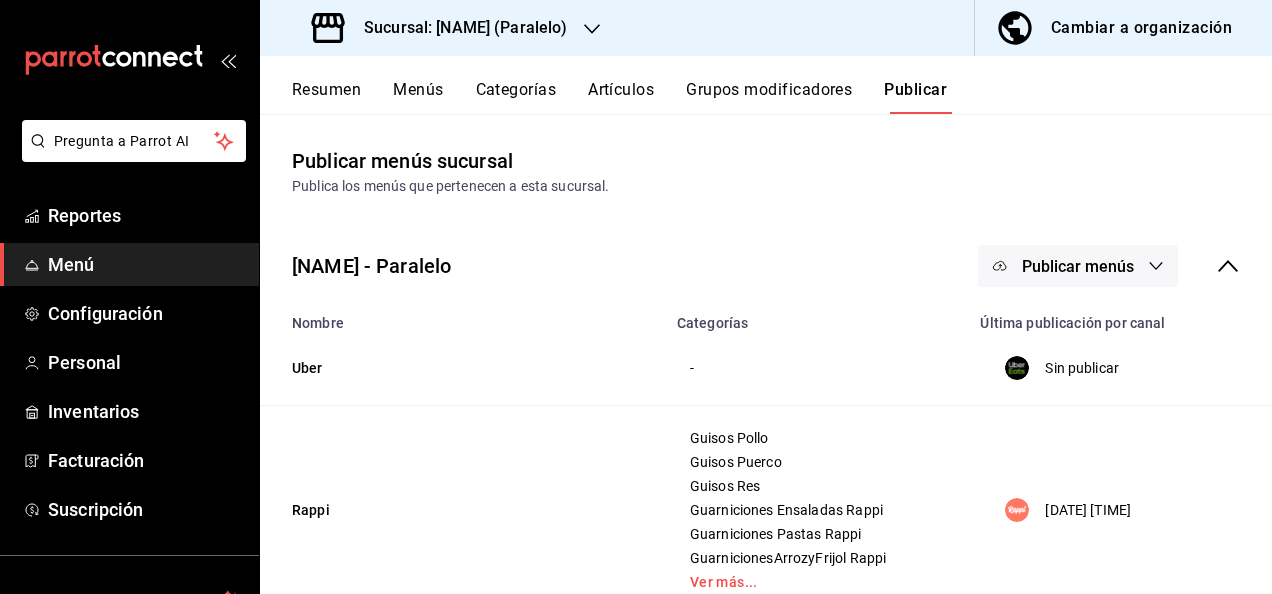 click on "Sucursal: Ceballos (Paralelo)" at bounding box center [458, 28] 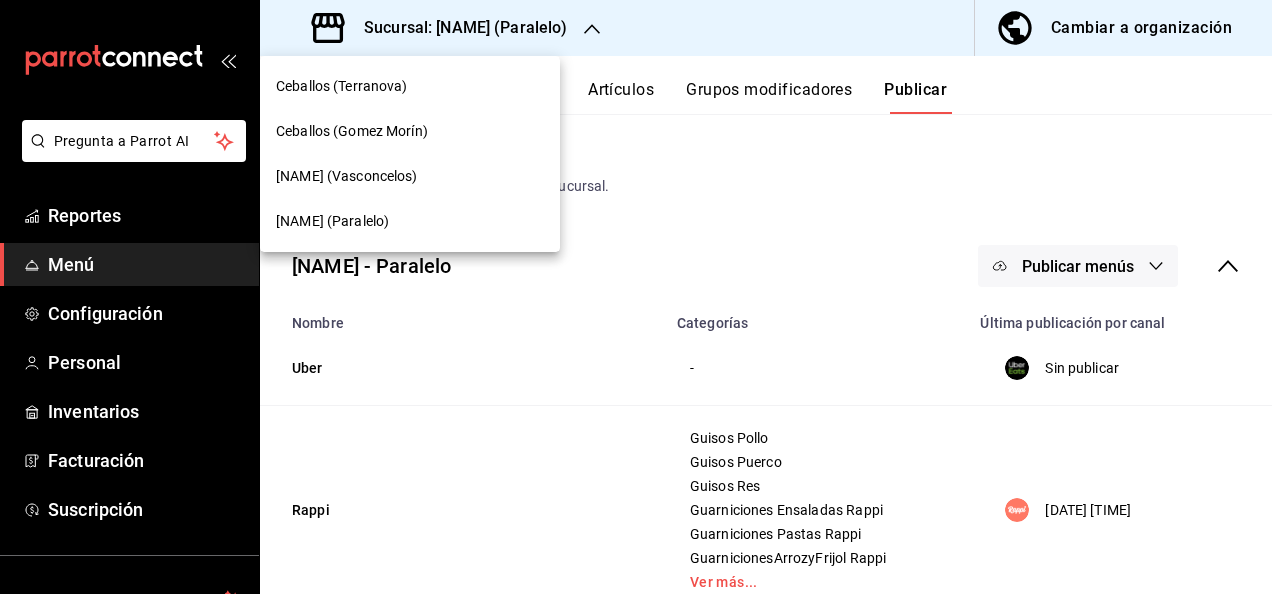 click on "Ceballos (Terranova)" at bounding box center [342, 86] 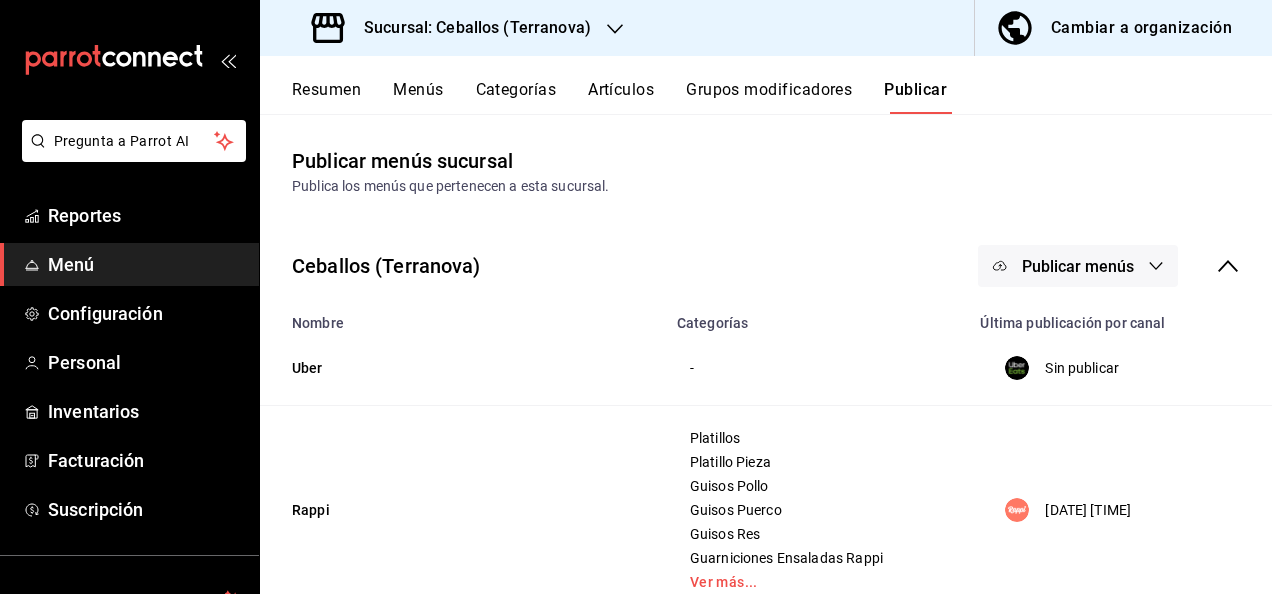 click on "Resumen" at bounding box center (326, 97) 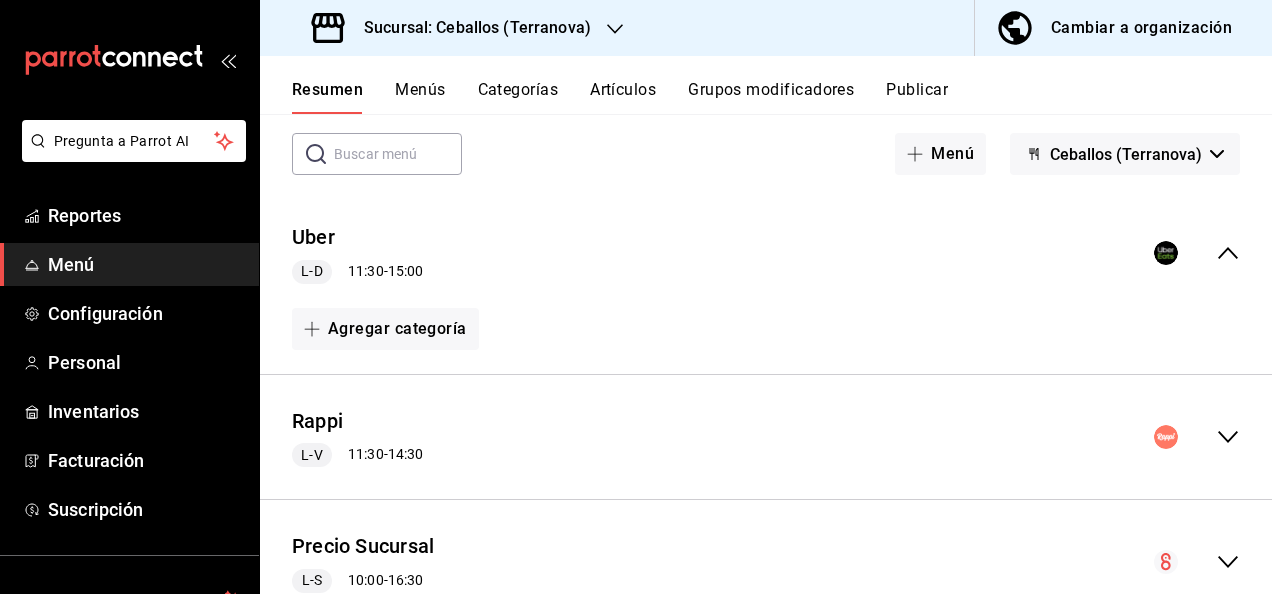 scroll, scrollTop: 120, scrollLeft: 0, axis: vertical 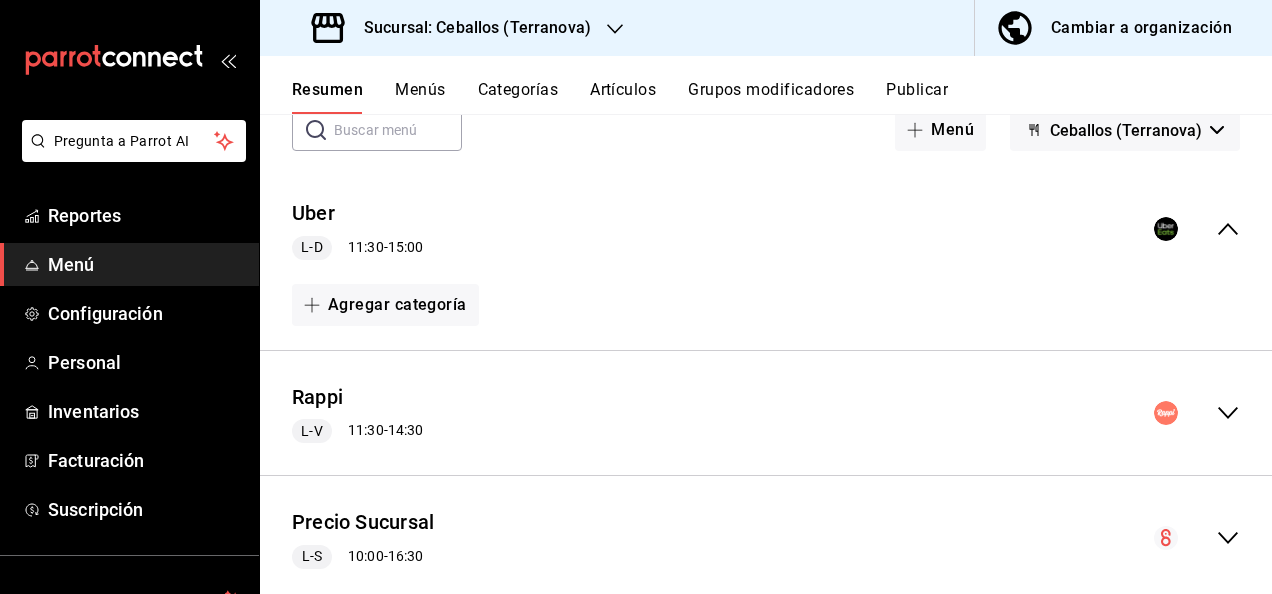 click 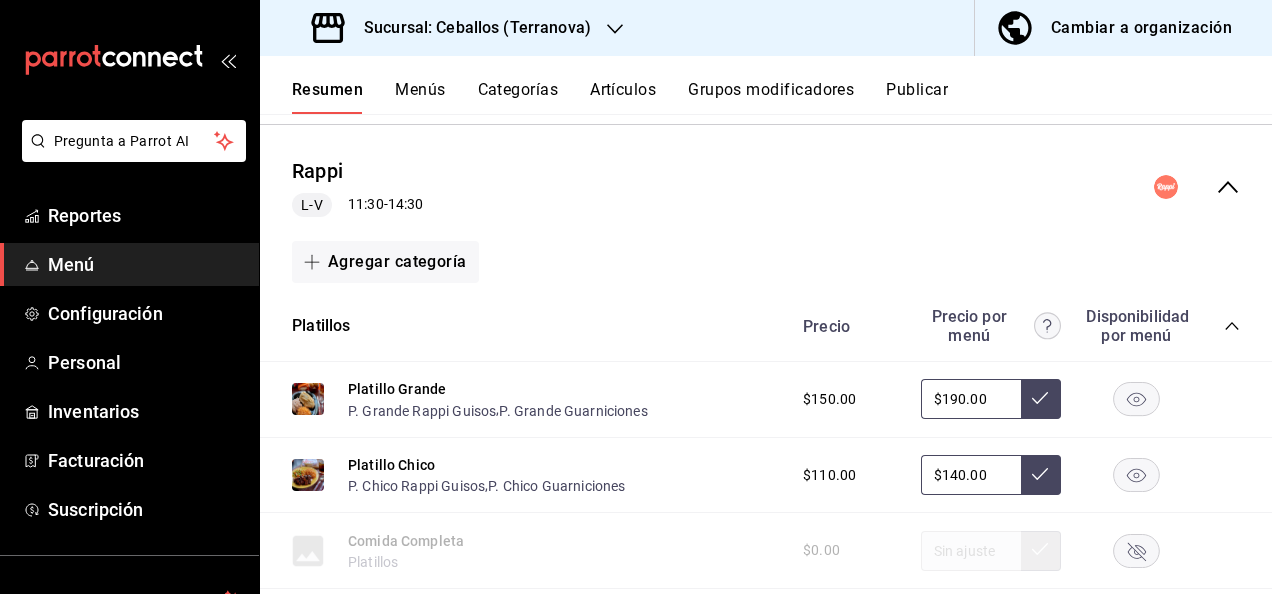 scroll, scrollTop: 506, scrollLeft: 0, axis: vertical 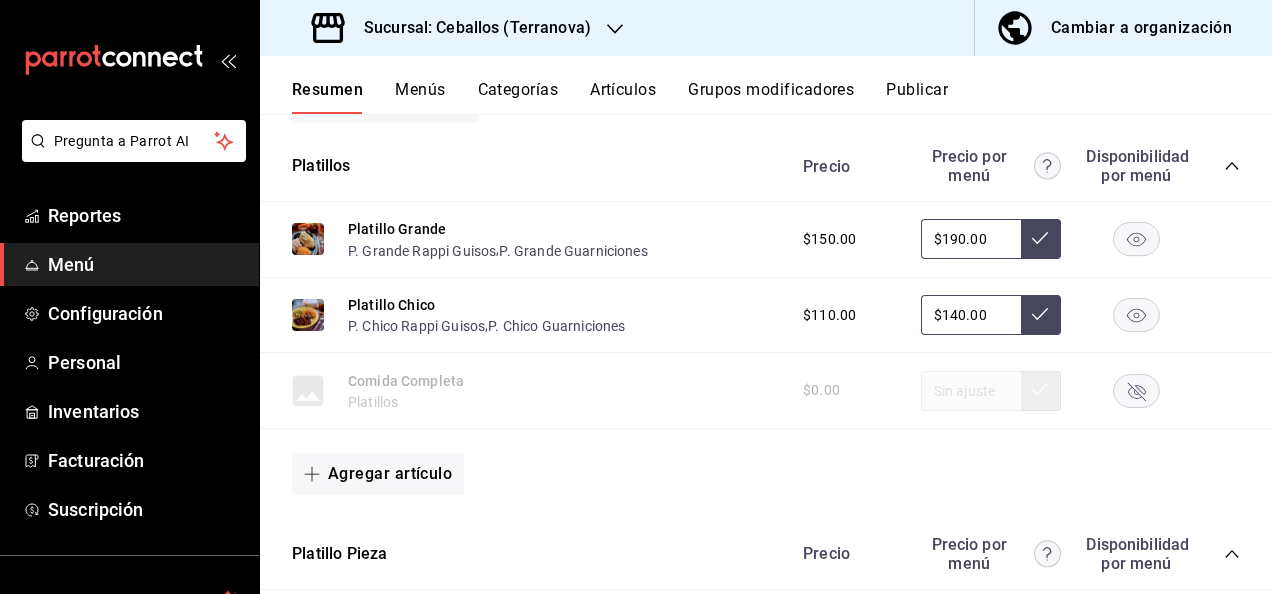 click 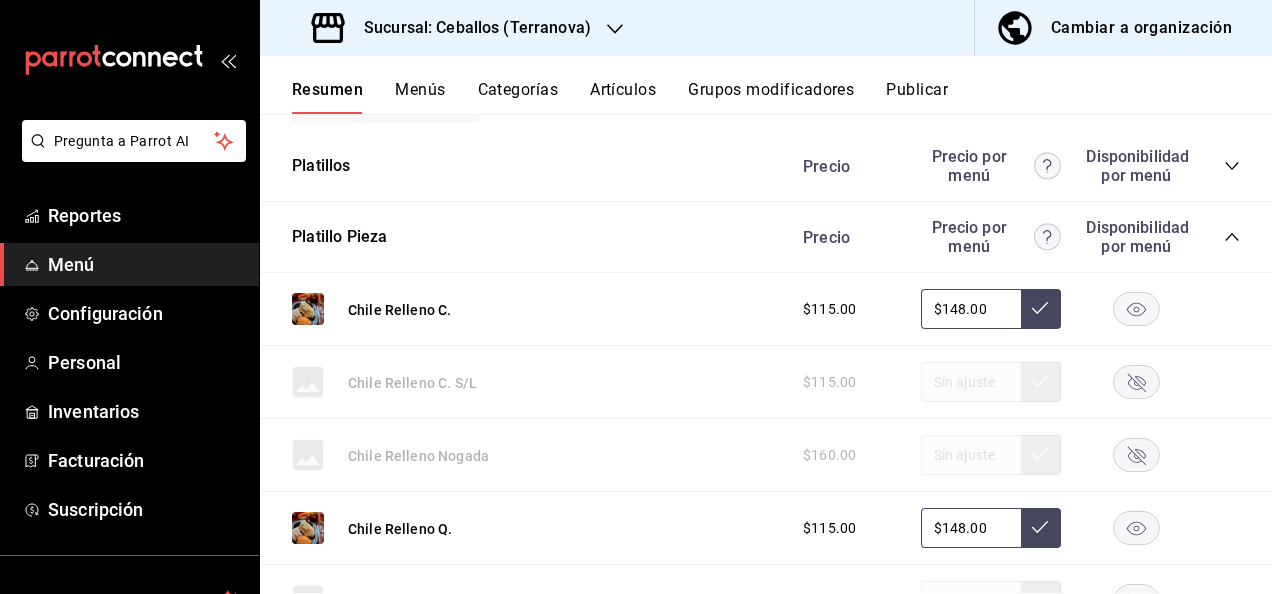 click 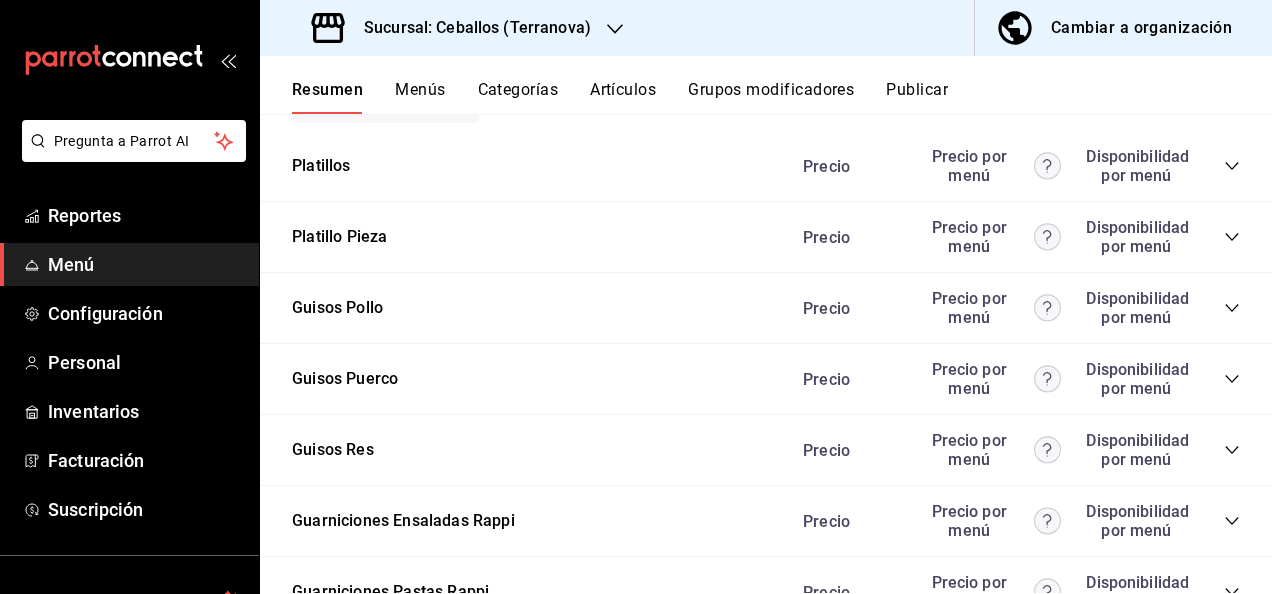 click 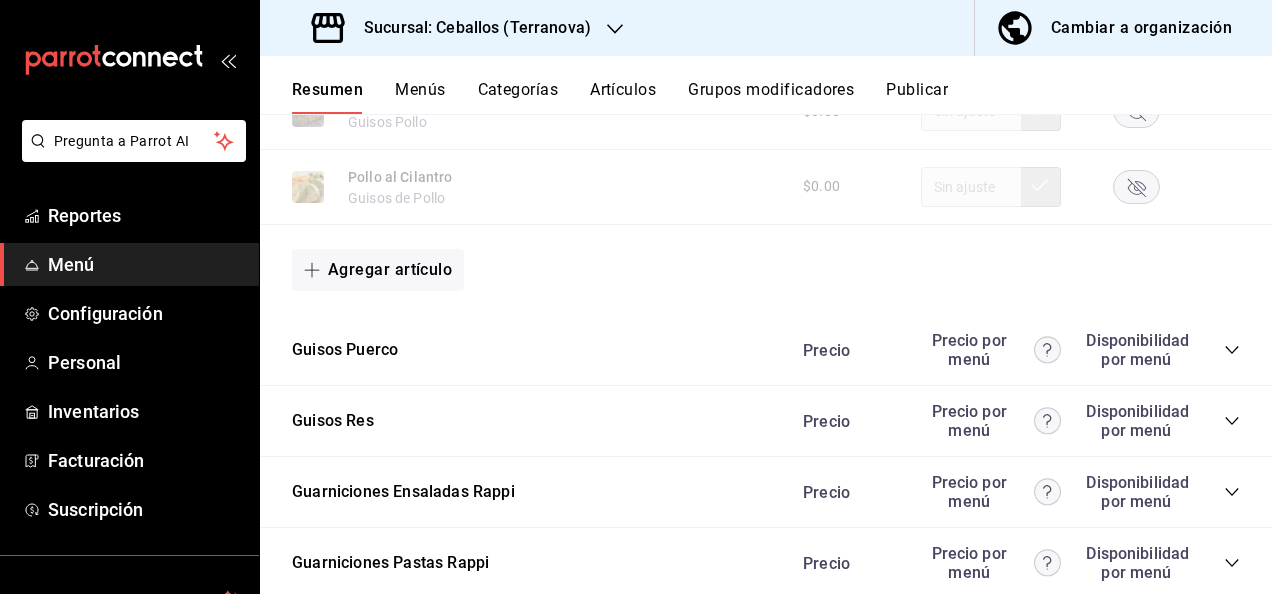 scroll, scrollTop: 1799, scrollLeft: 0, axis: vertical 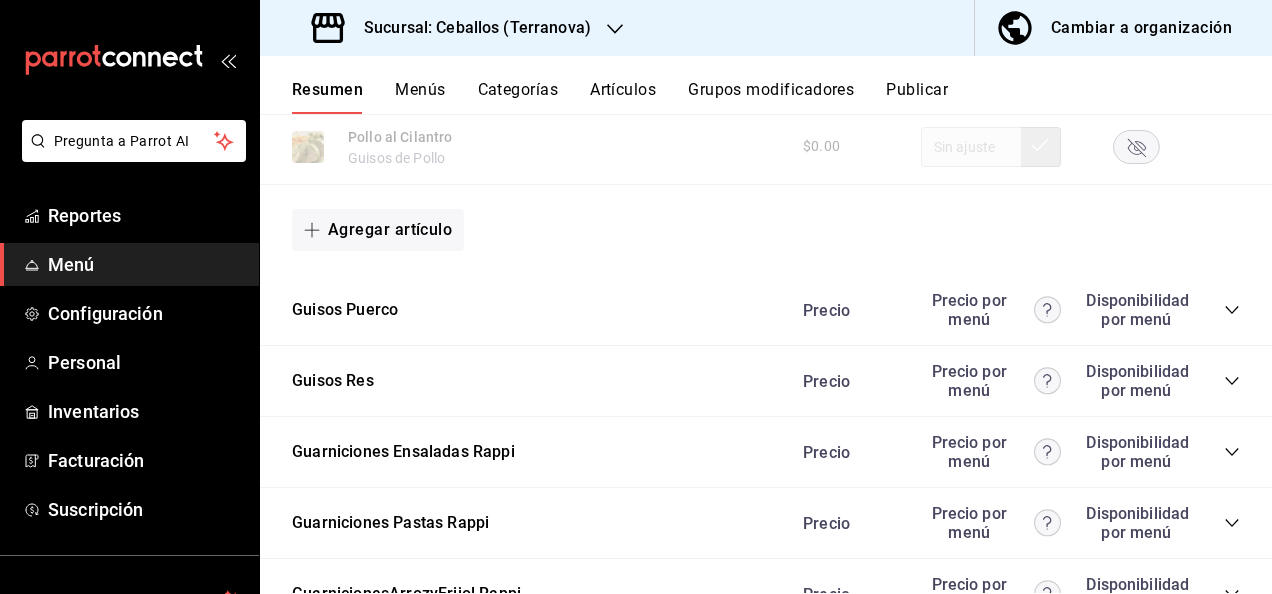 click 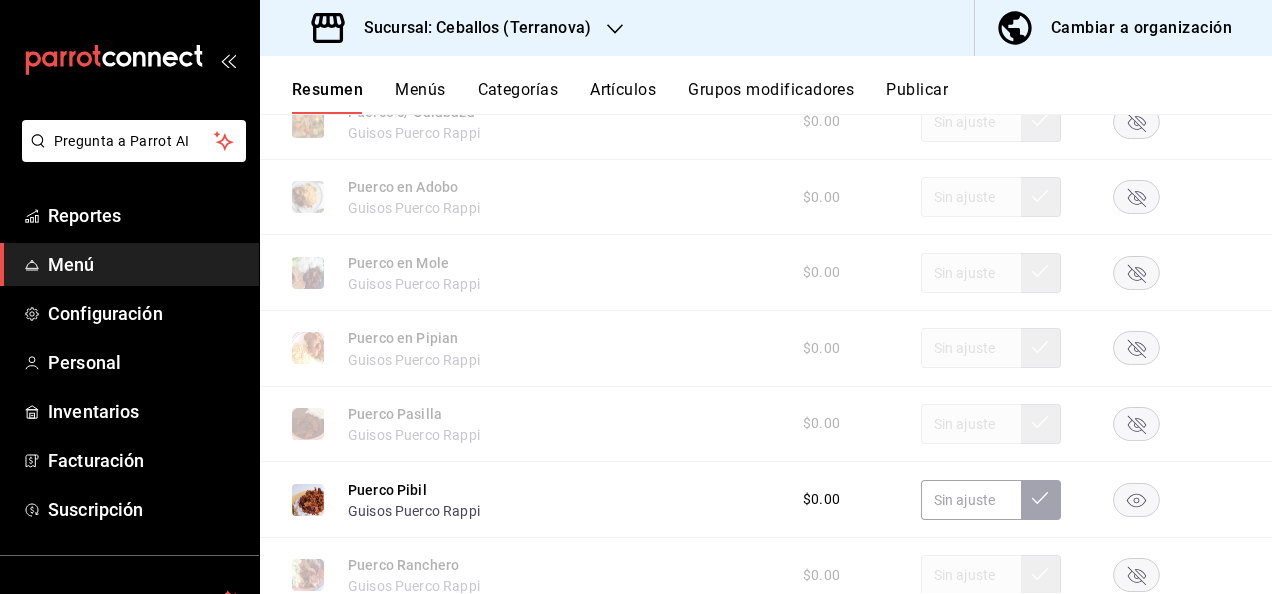 scroll, scrollTop: 2359, scrollLeft: 0, axis: vertical 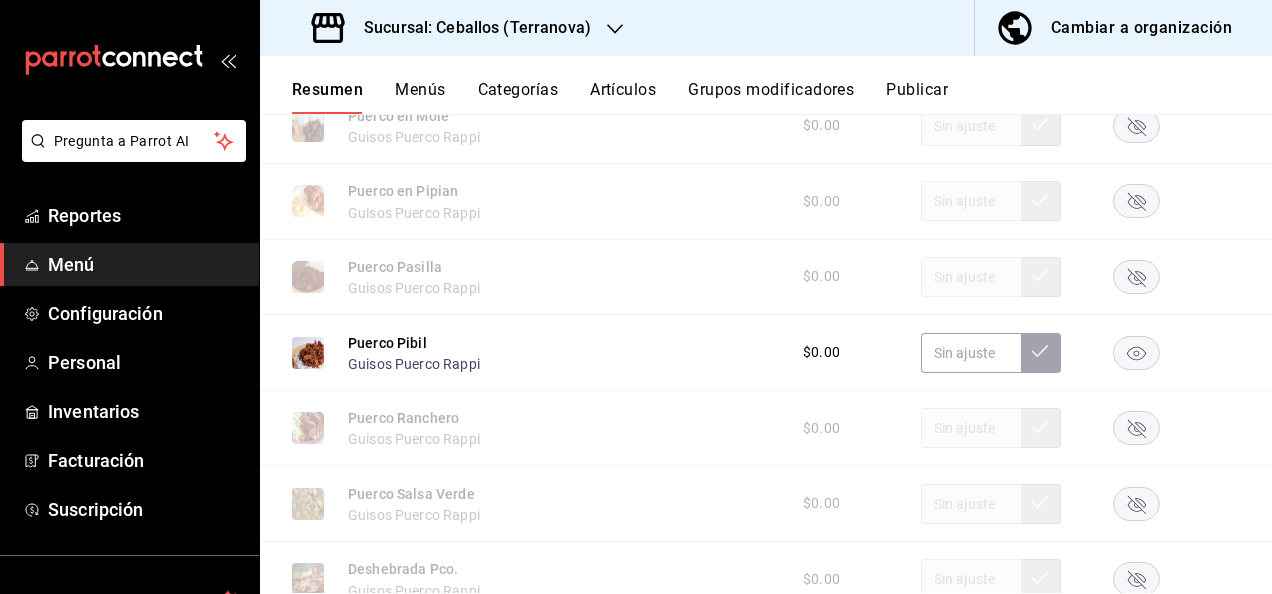 click 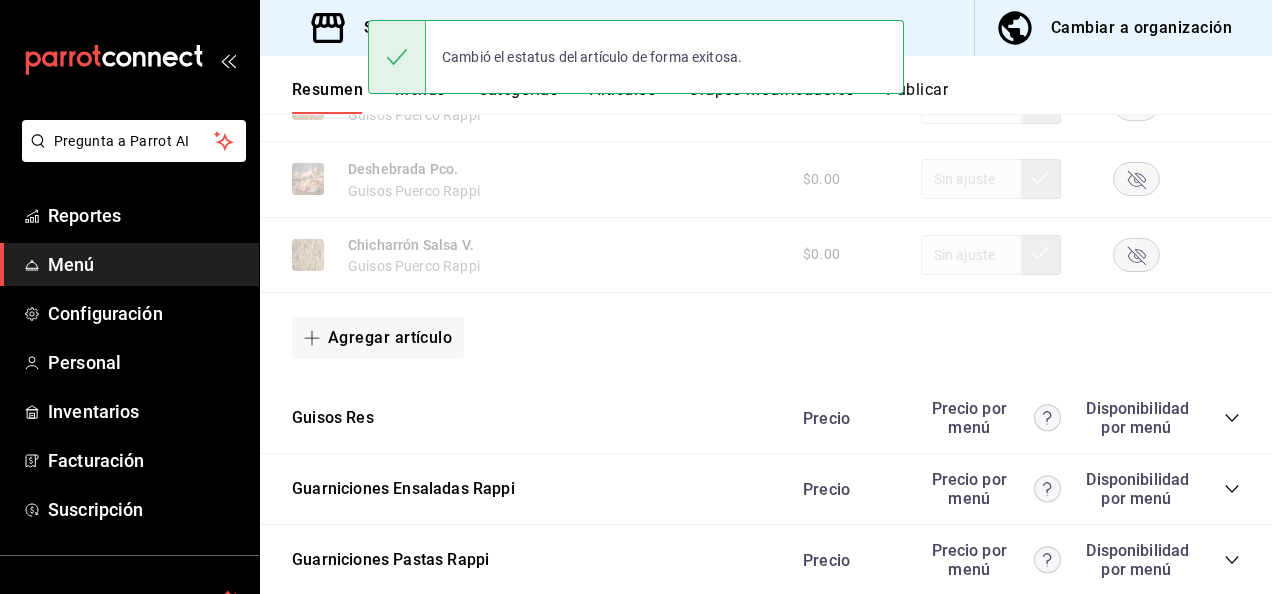 scroll, scrollTop: 2839, scrollLeft: 0, axis: vertical 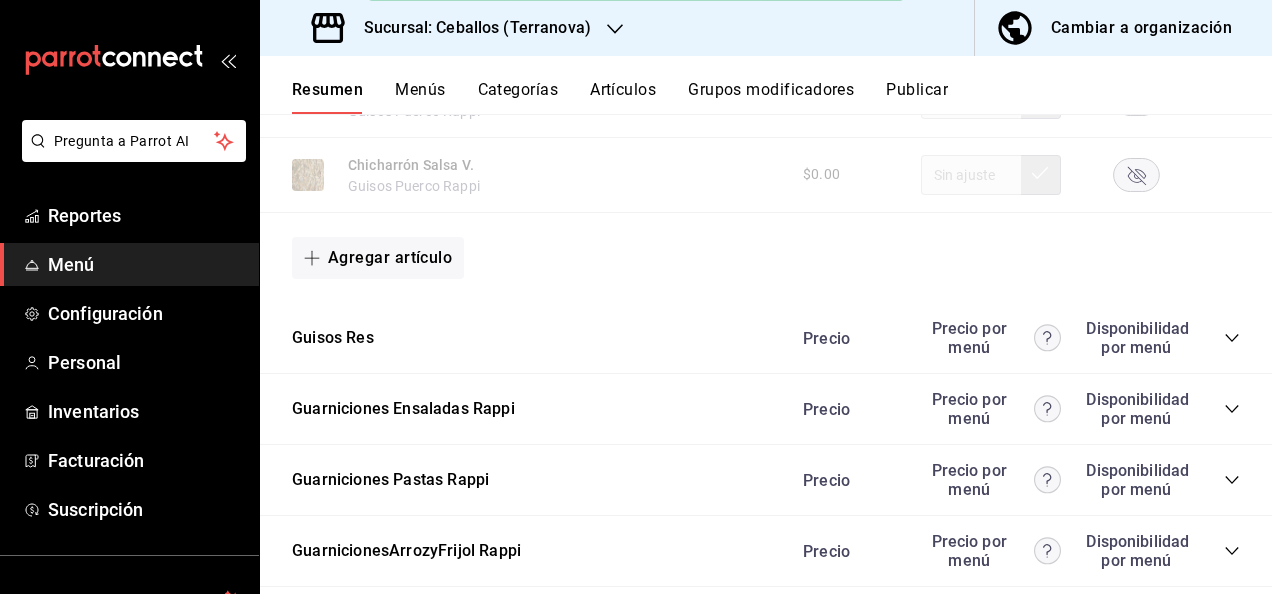 click 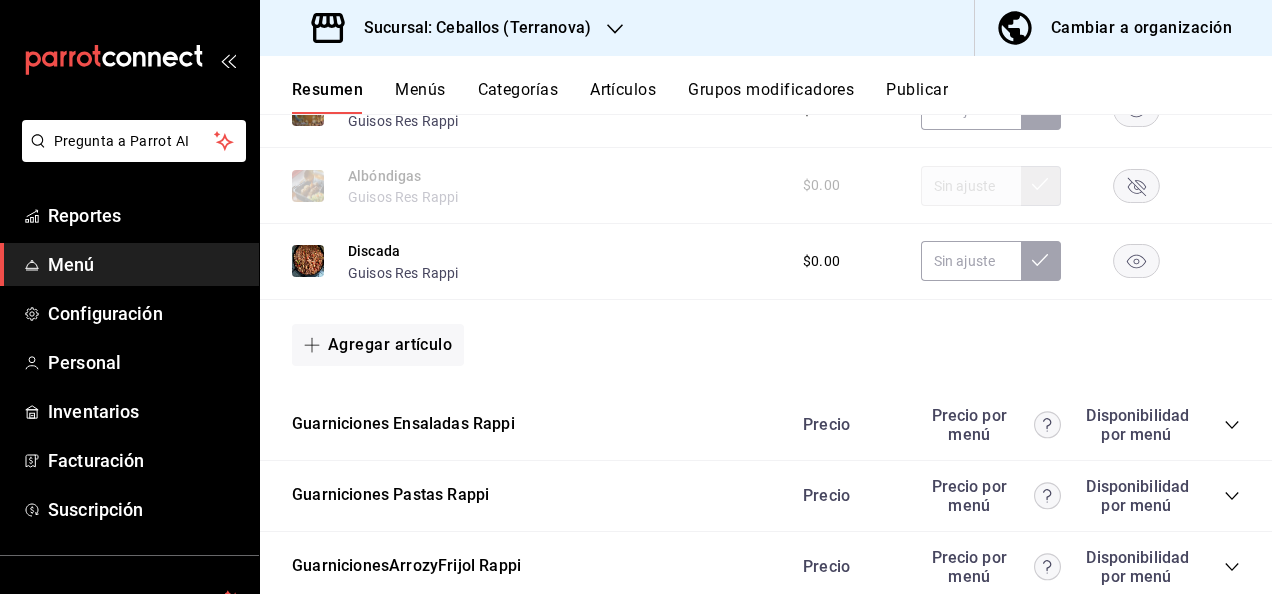 scroll, scrollTop: 4146, scrollLeft: 0, axis: vertical 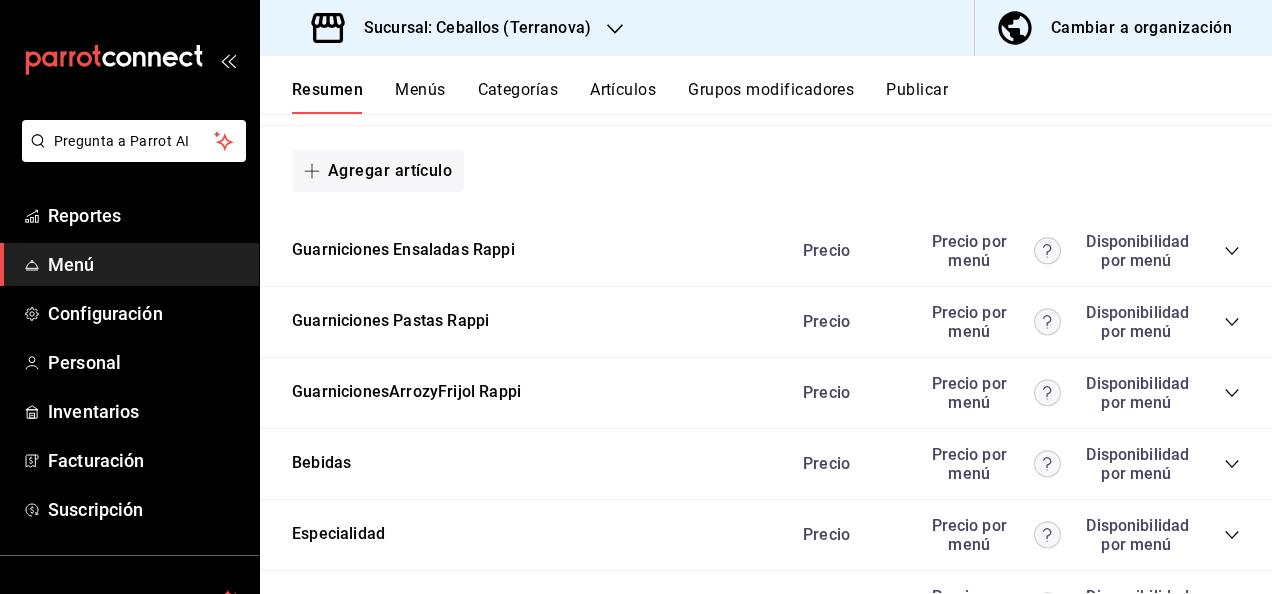 click 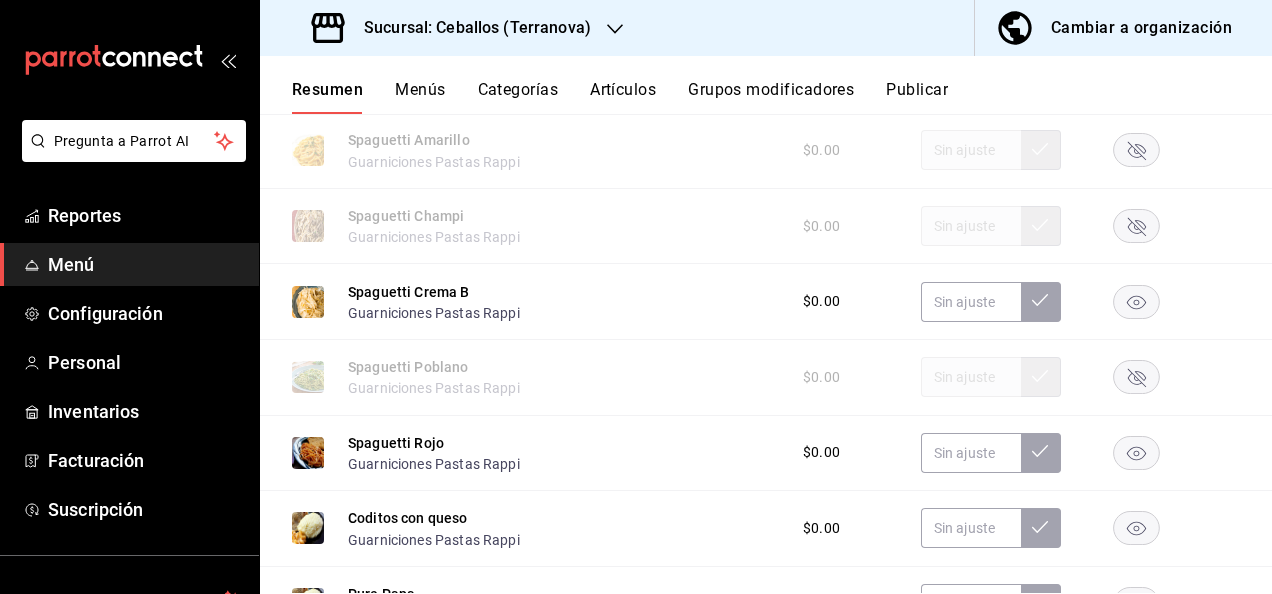 scroll, scrollTop: 4519, scrollLeft: 0, axis: vertical 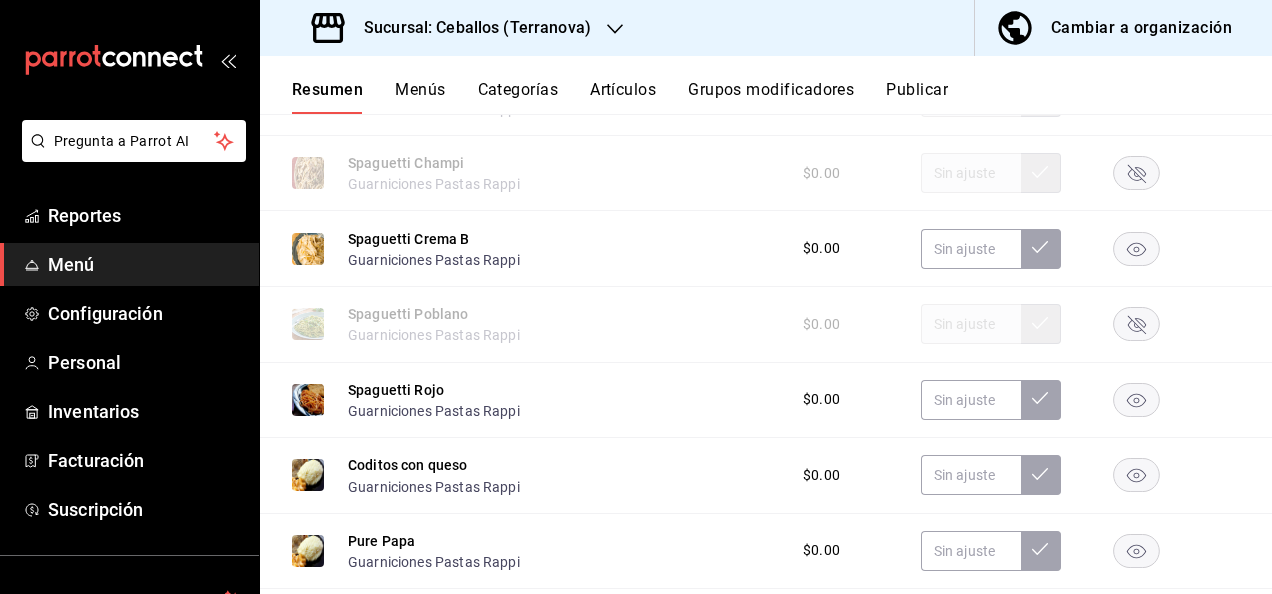 click 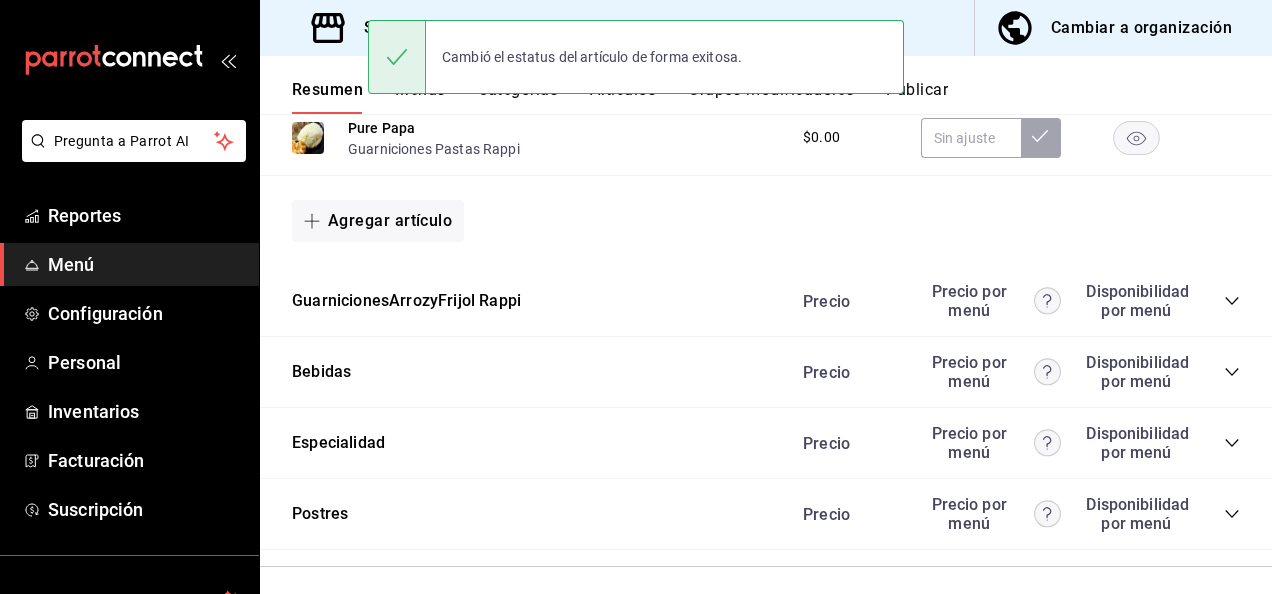 scroll, scrollTop: 4999, scrollLeft: 0, axis: vertical 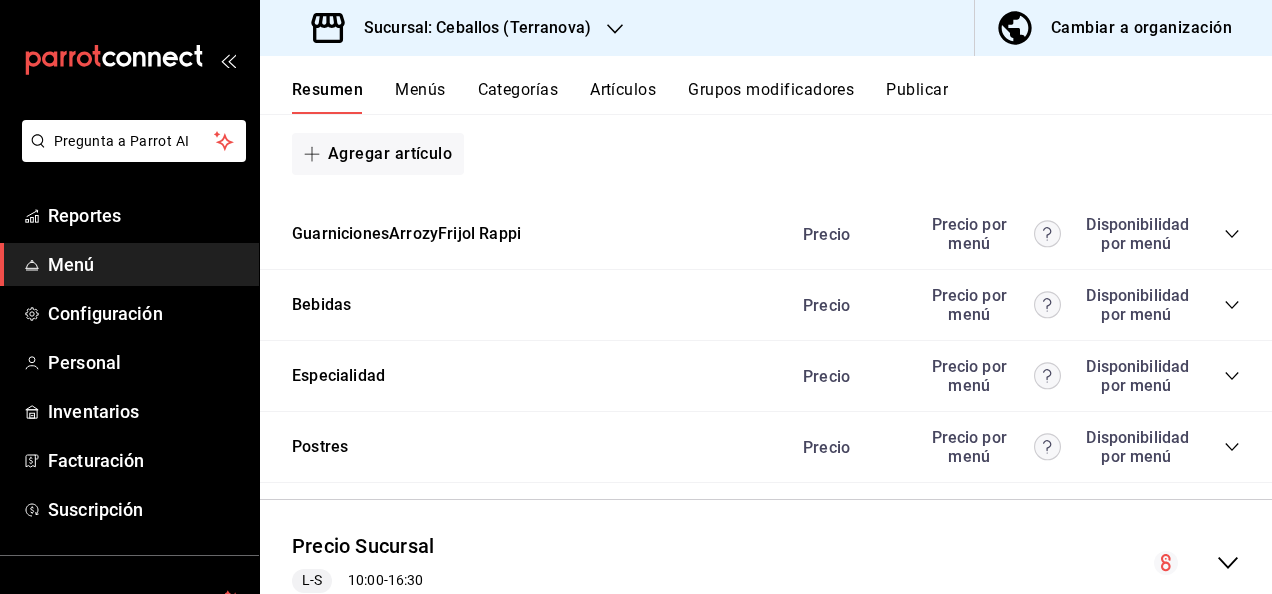 click 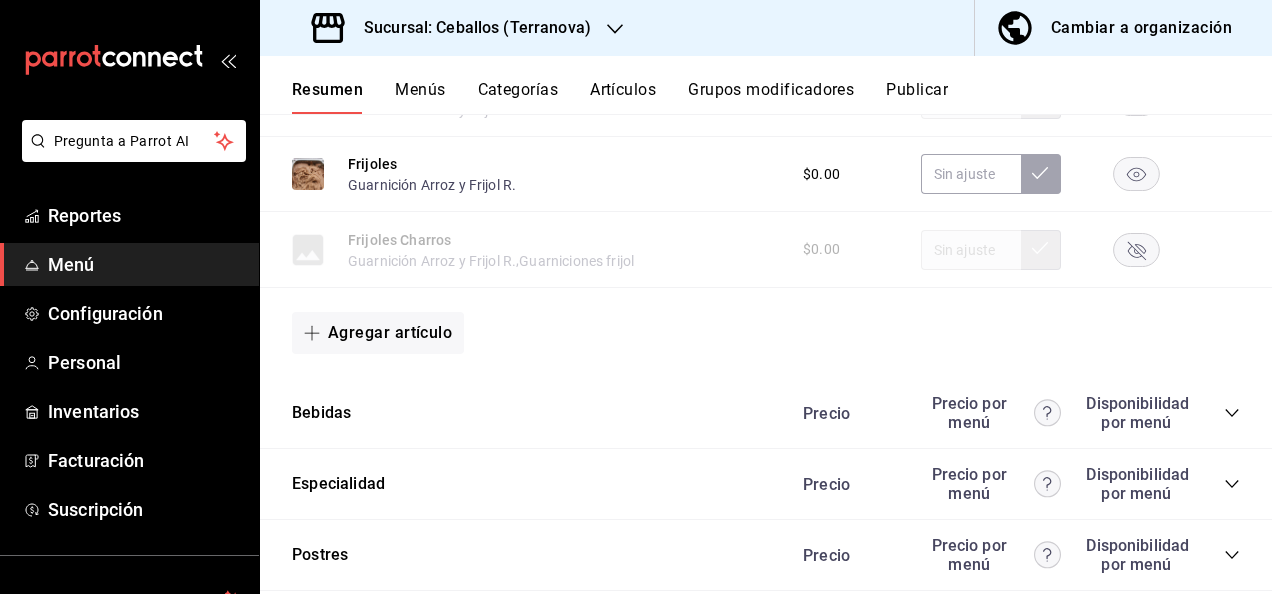 scroll, scrollTop: 5732, scrollLeft: 0, axis: vertical 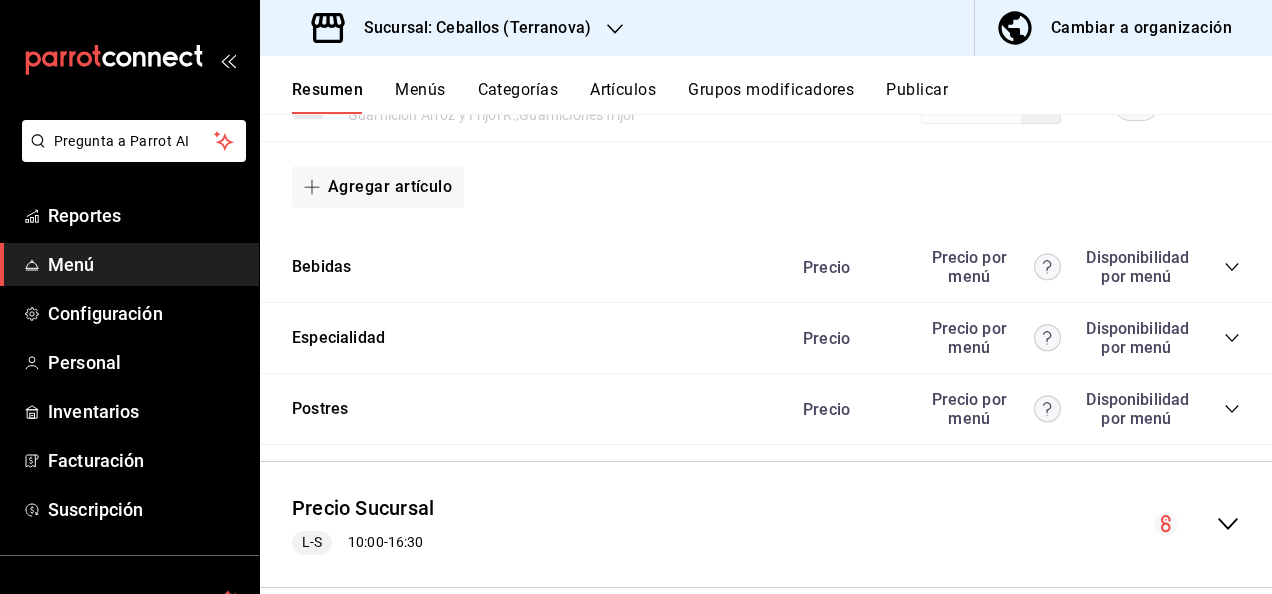 click on "Publicar" at bounding box center (917, 97) 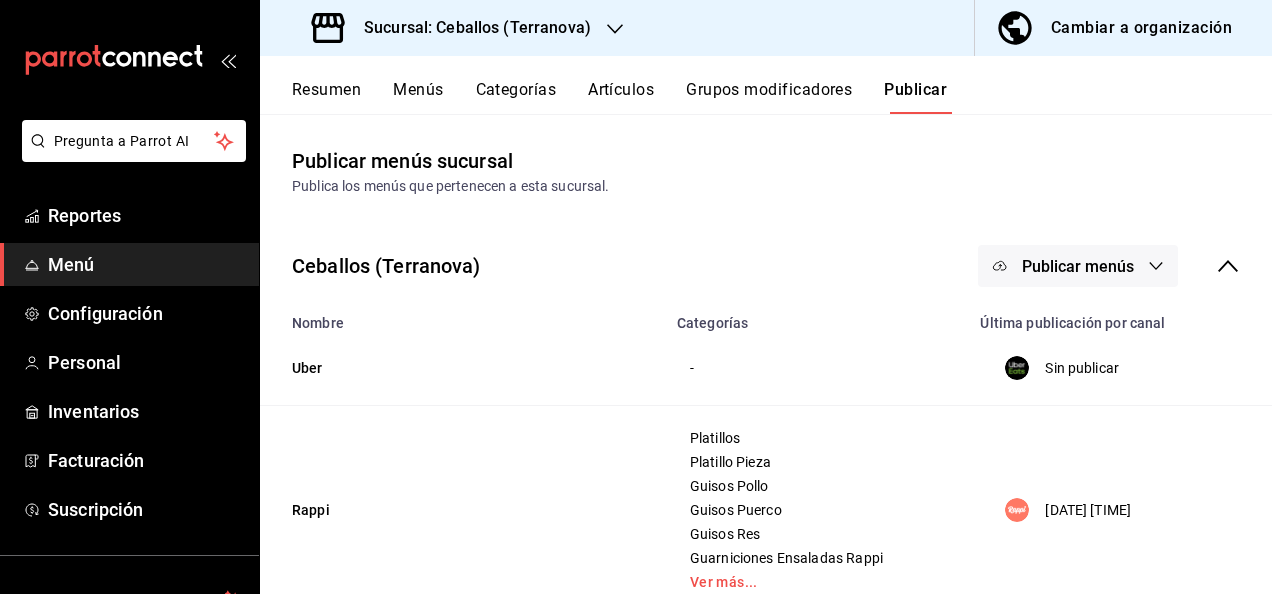 click on "Publicar menús" at bounding box center (1078, 266) 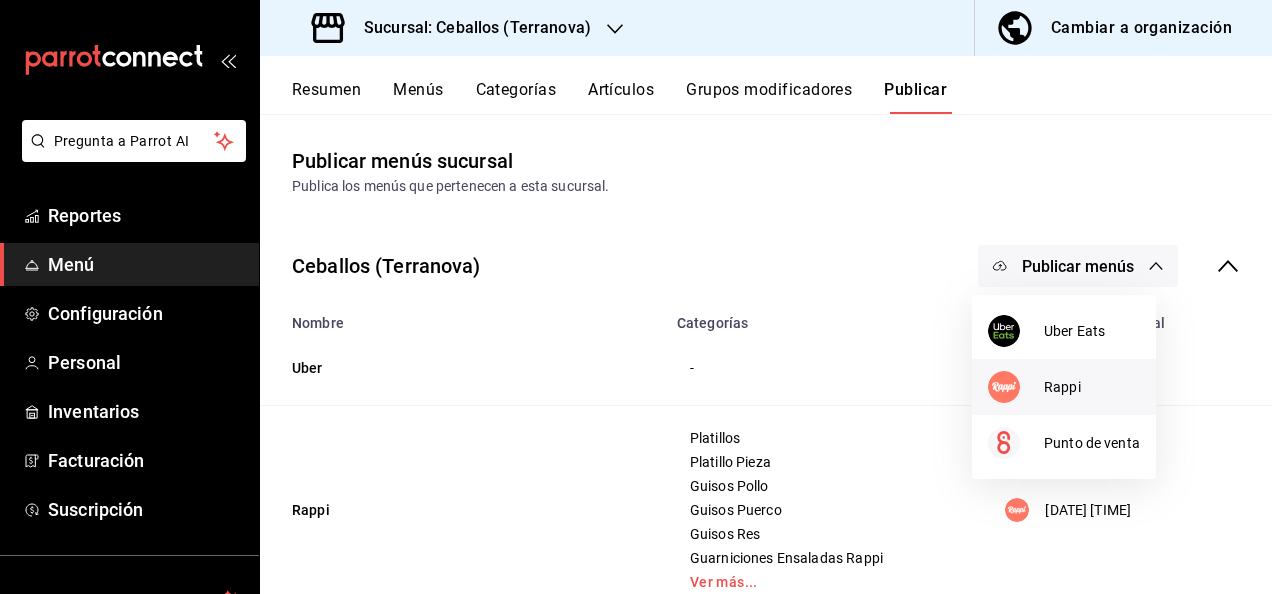 click on "Rappi" at bounding box center [1092, 387] 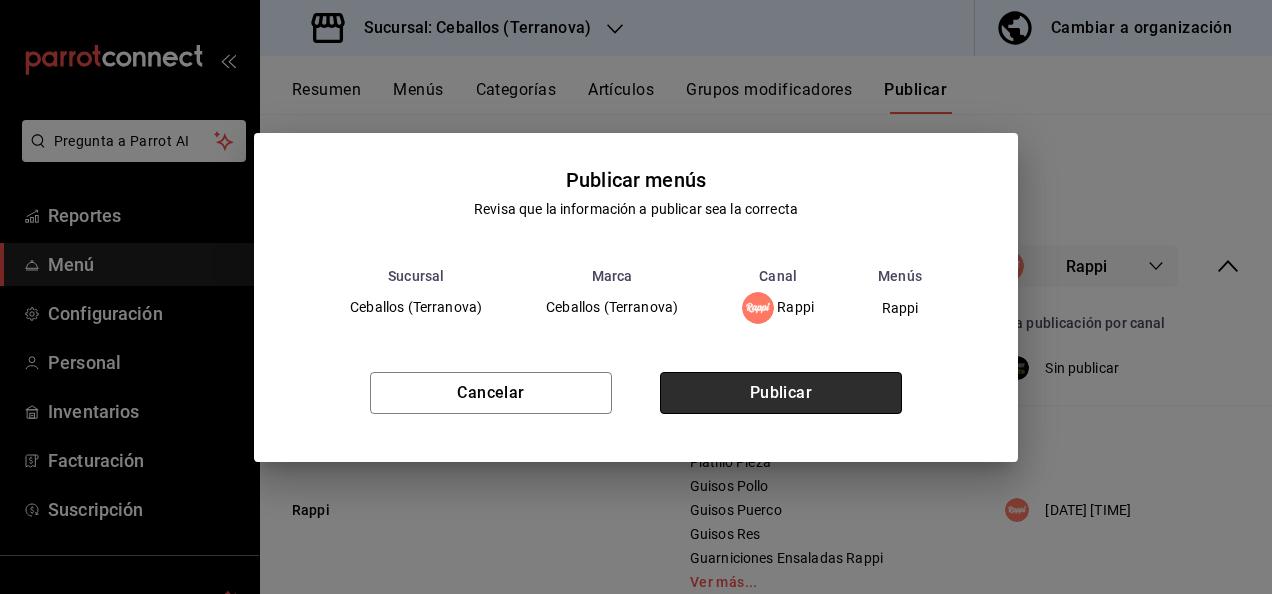 click on "Publicar" at bounding box center [781, 393] 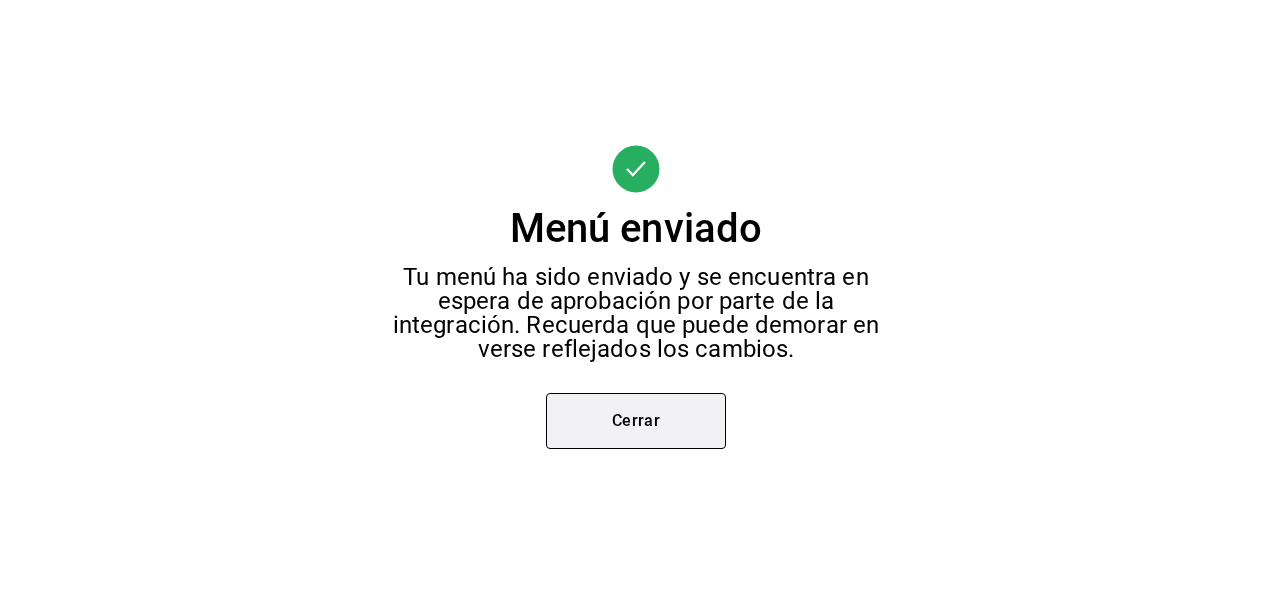 click on "Cerrar" at bounding box center [636, 421] 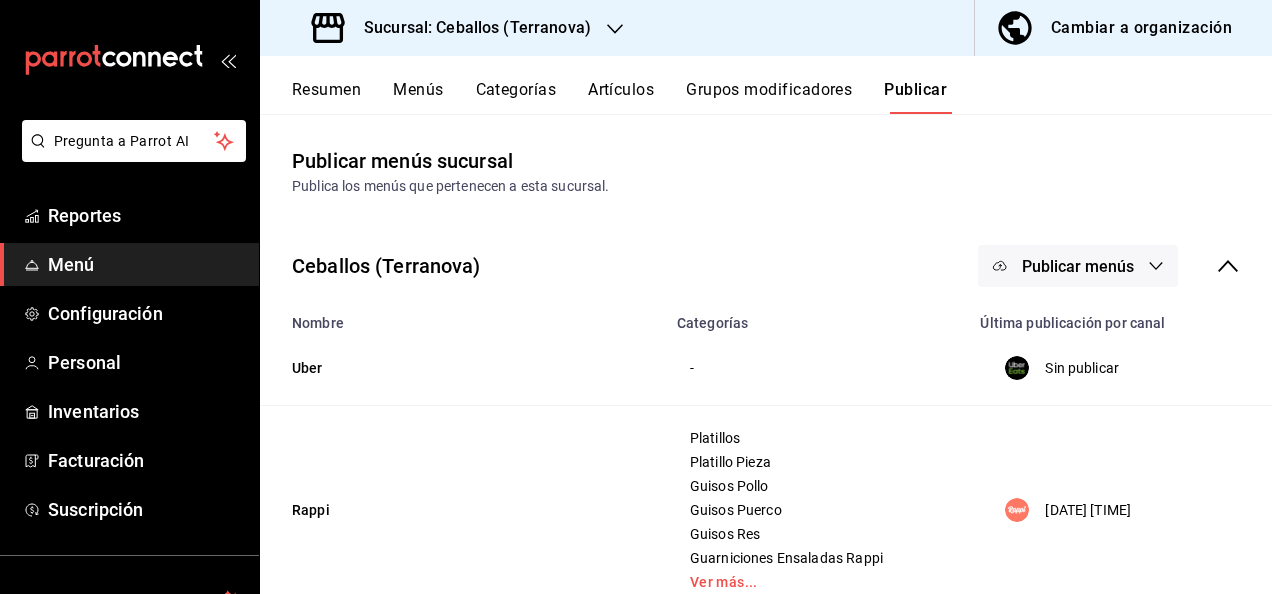 click on "Sucursal: Ceballos (Terranova)" at bounding box center [469, 28] 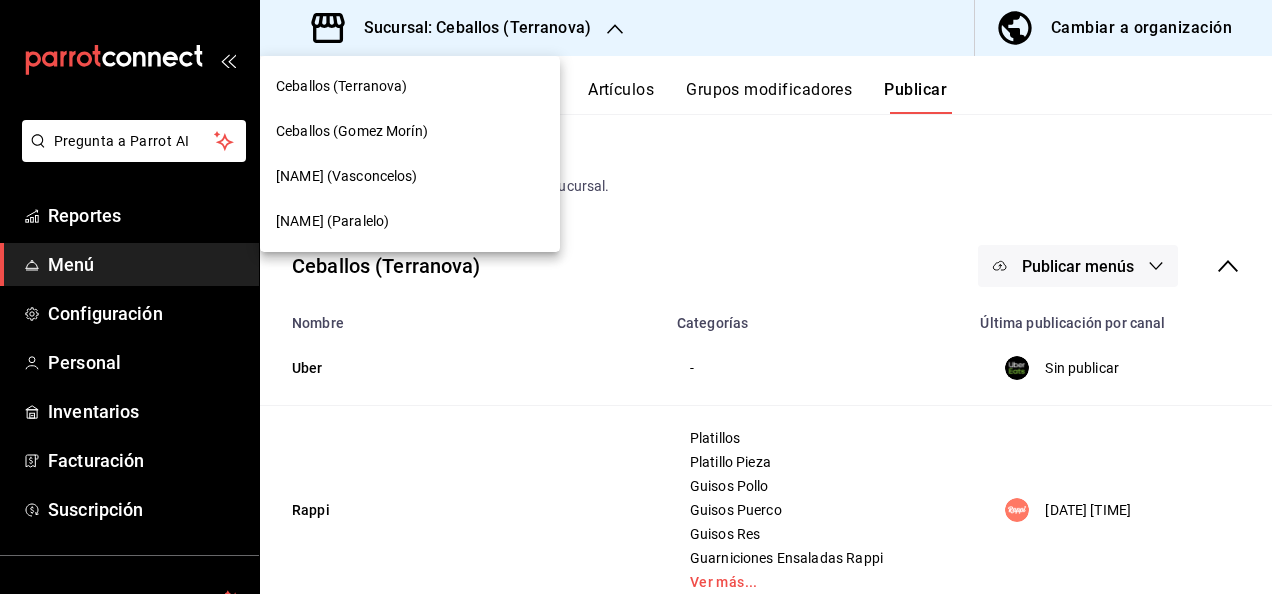 click on "[LAST] (Vasconcelos)" at bounding box center (347, 176) 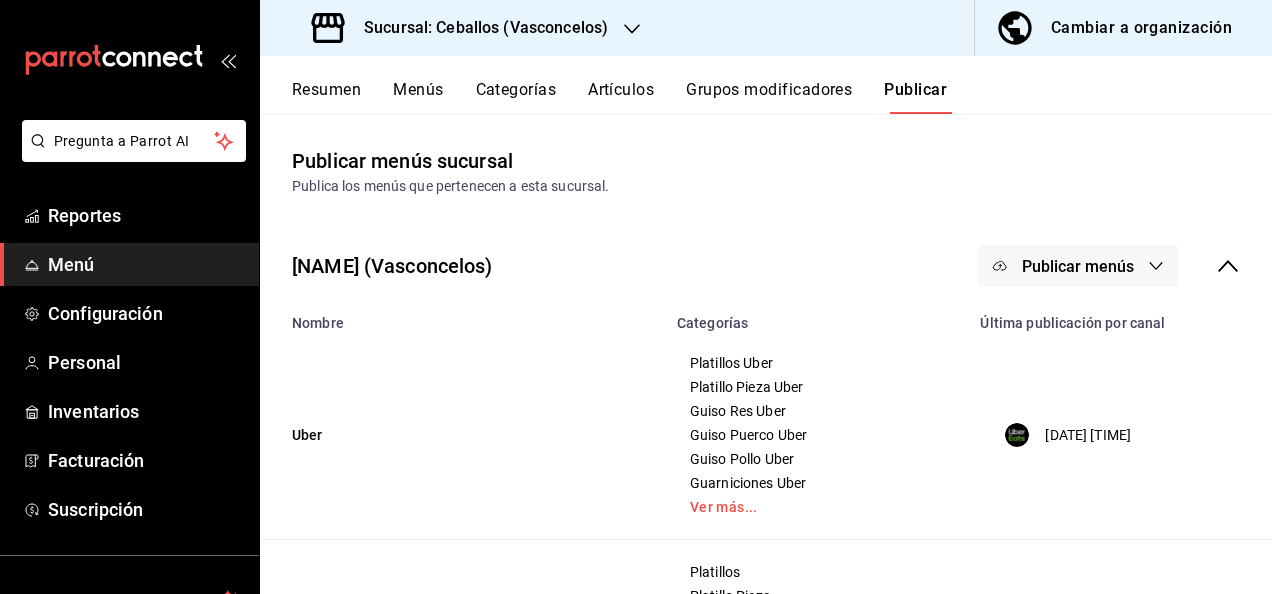 click on "Resumen" at bounding box center (326, 97) 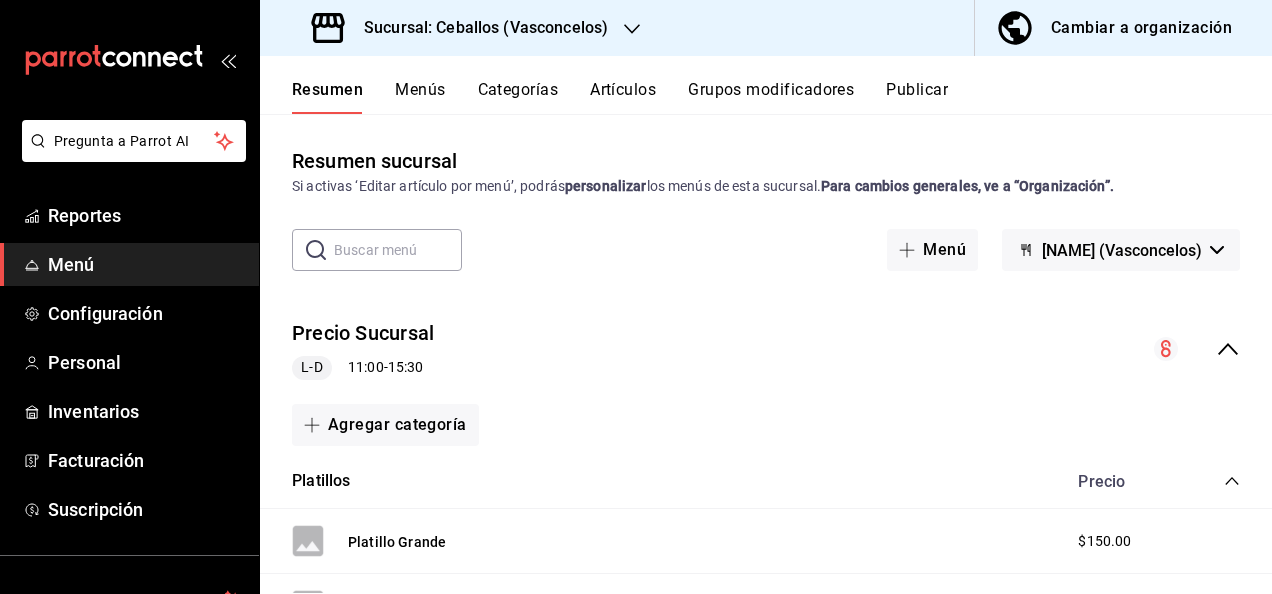 click 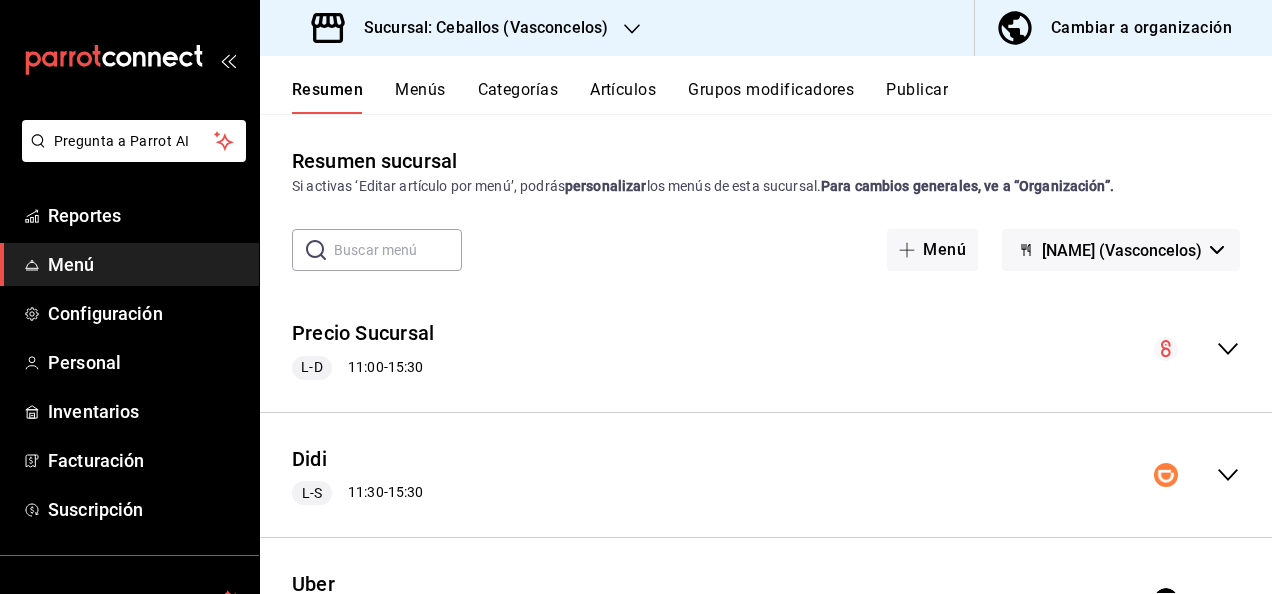 click 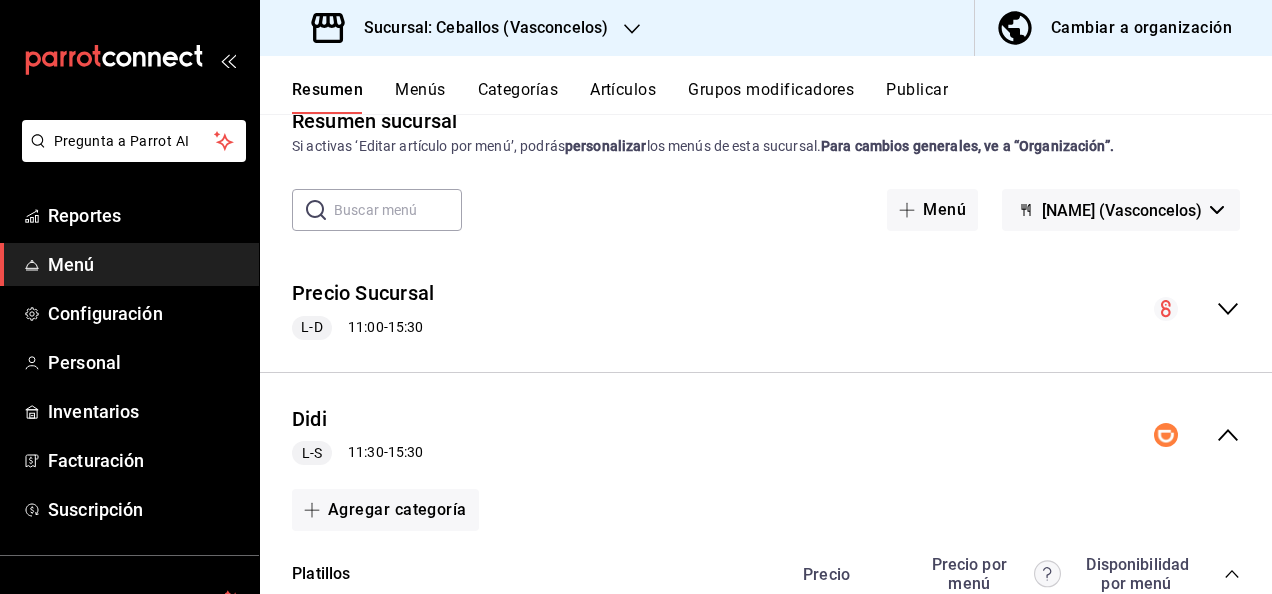 scroll, scrollTop: 226, scrollLeft: 0, axis: vertical 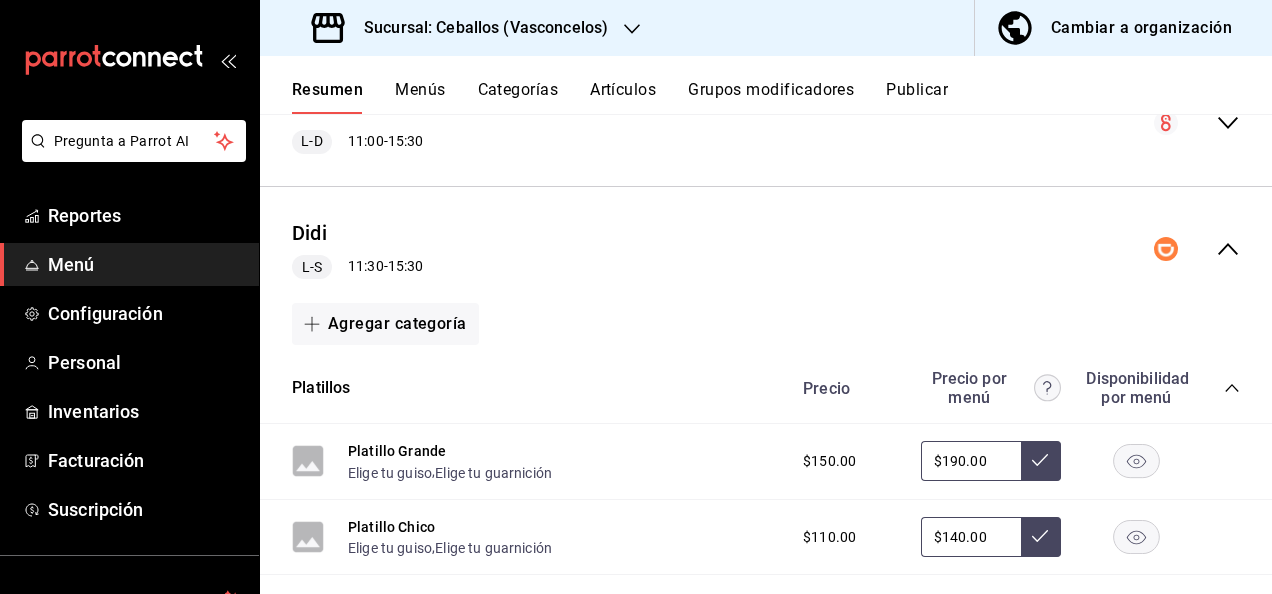 click 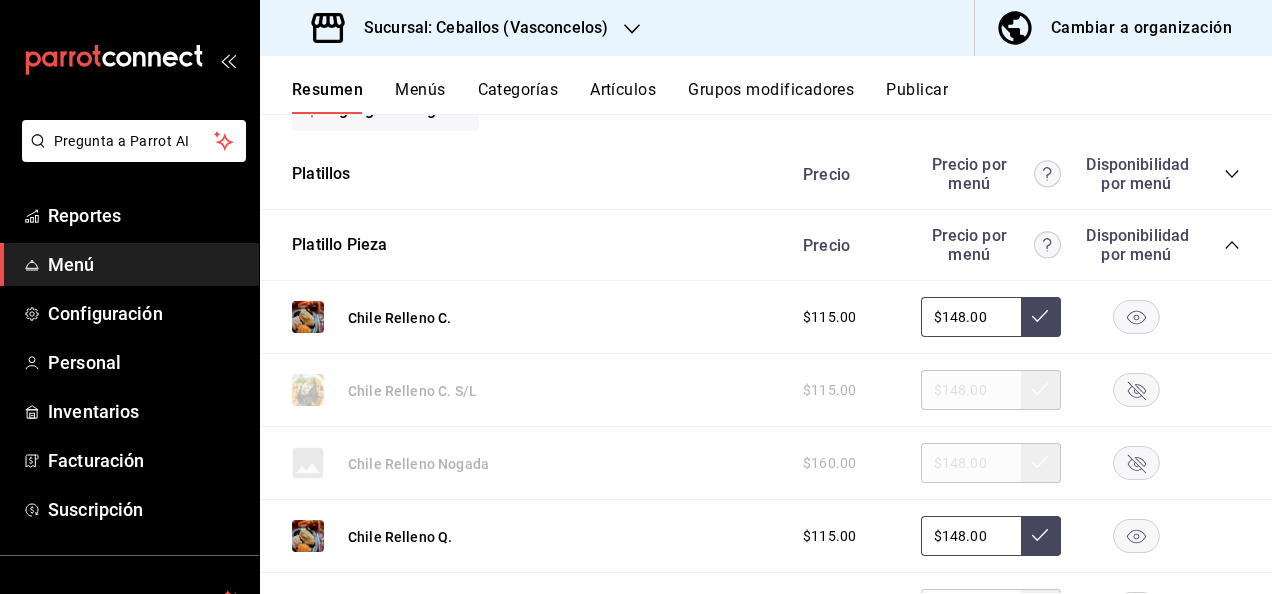 scroll, scrollTop: 466, scrollLeft: 0, axis: vertical 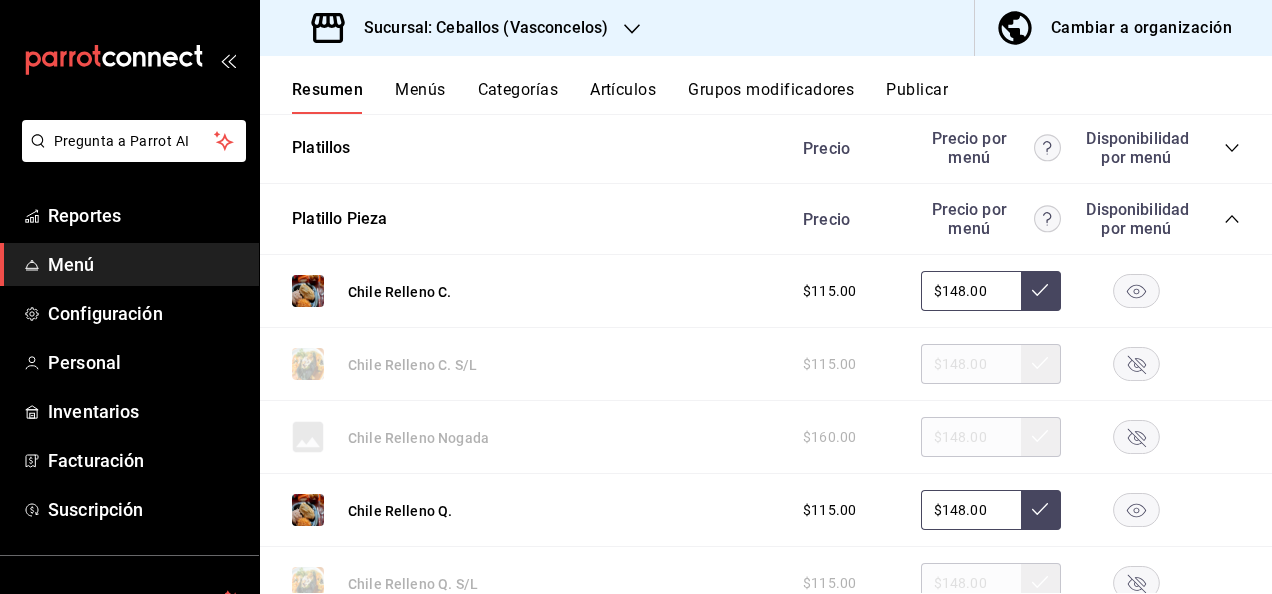 click 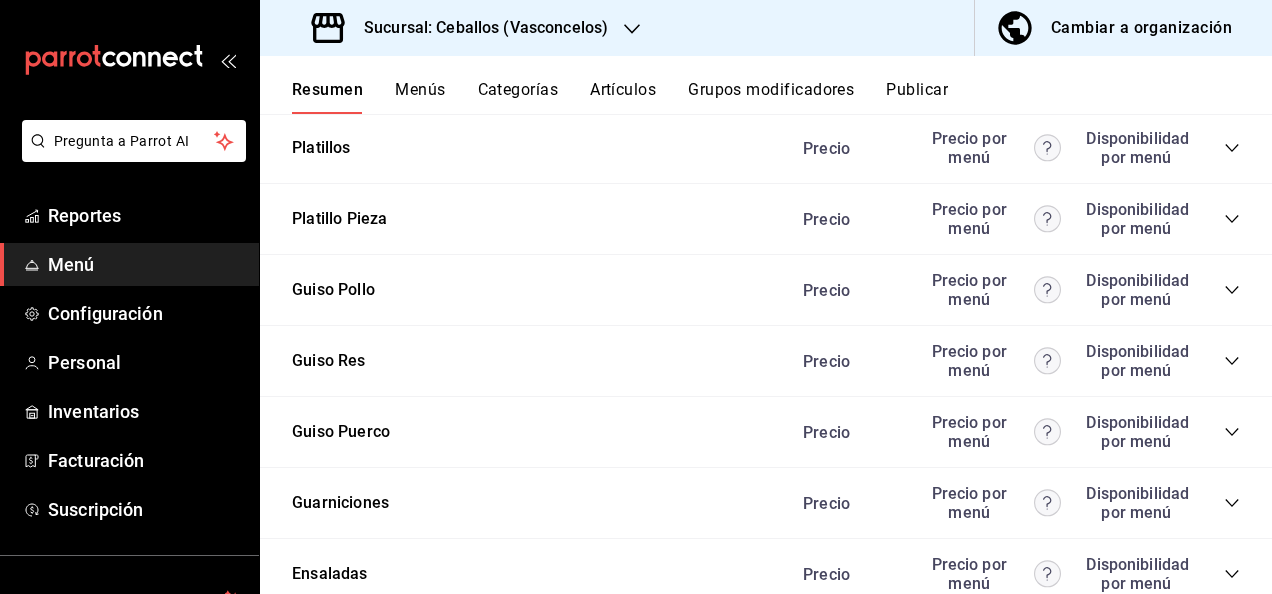 click 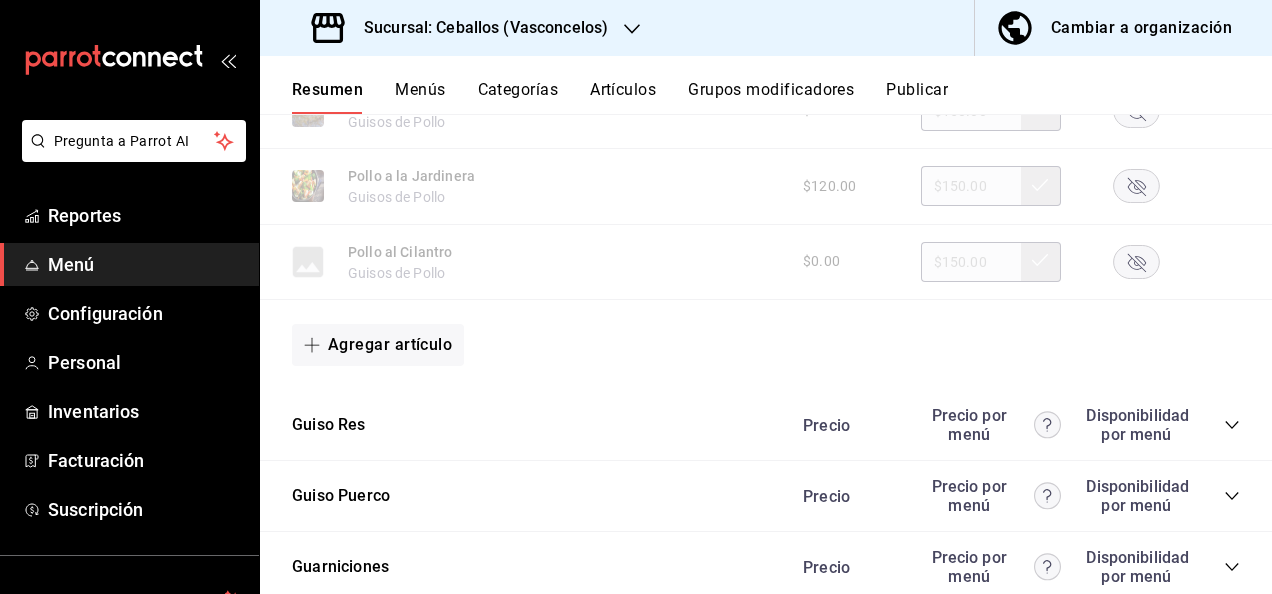 scroll, scrollTop: 1706, scrollLeft: 0, axis: vertical 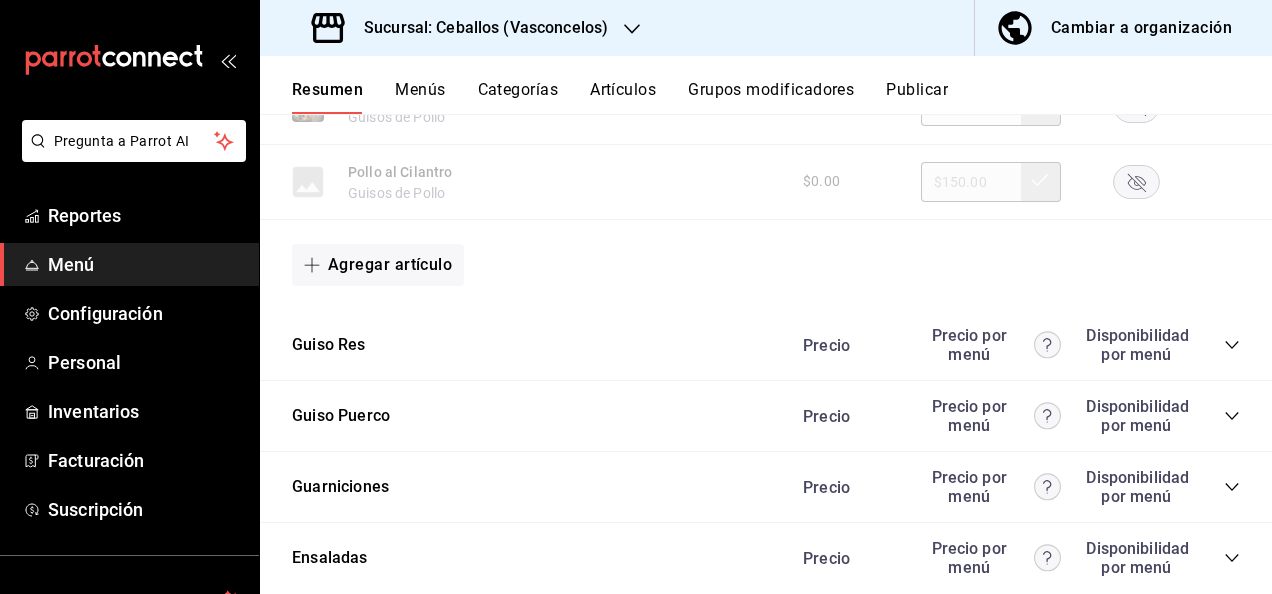 click 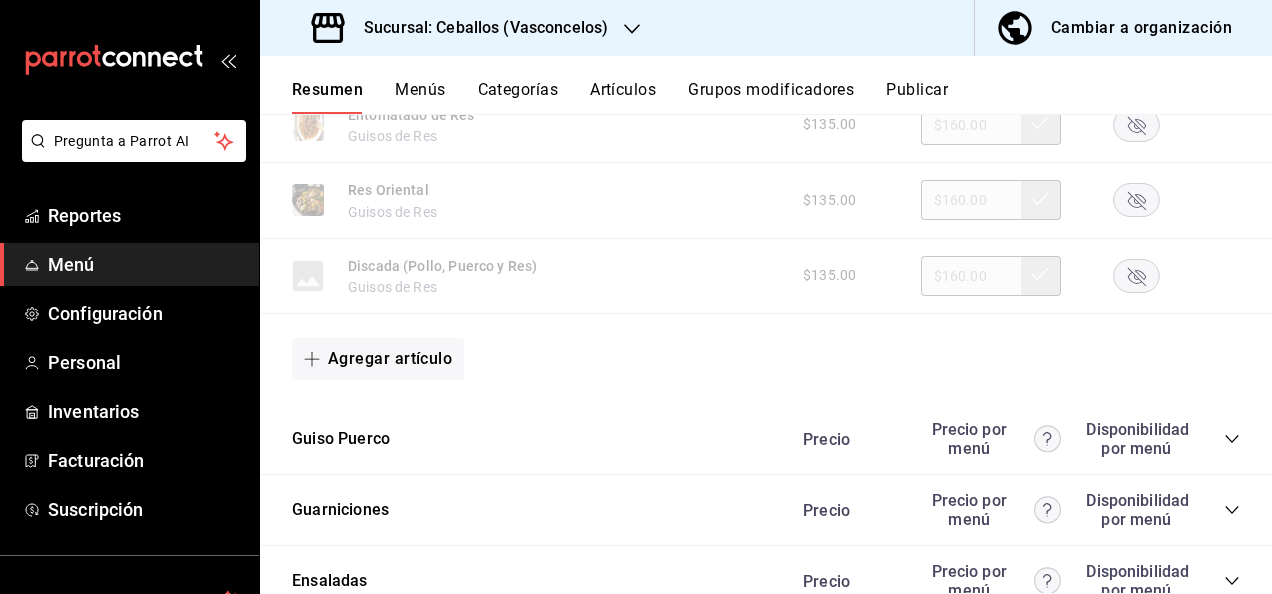 scroll, scrollTop: 2786, scrollLeft: 0, axis: vertical 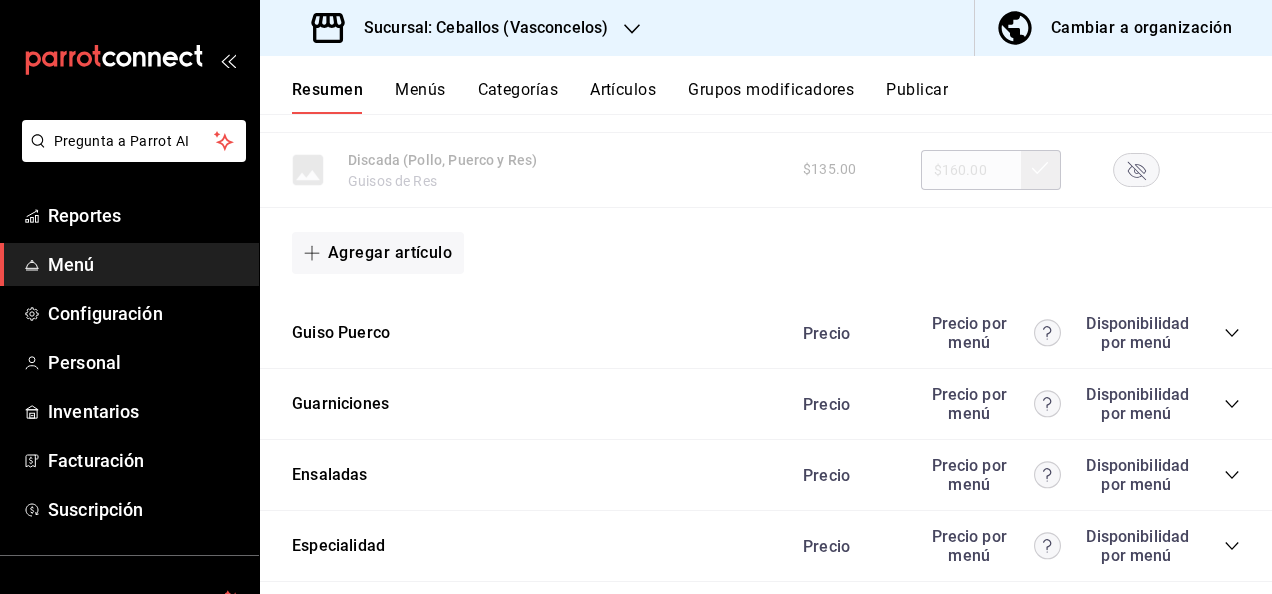 click 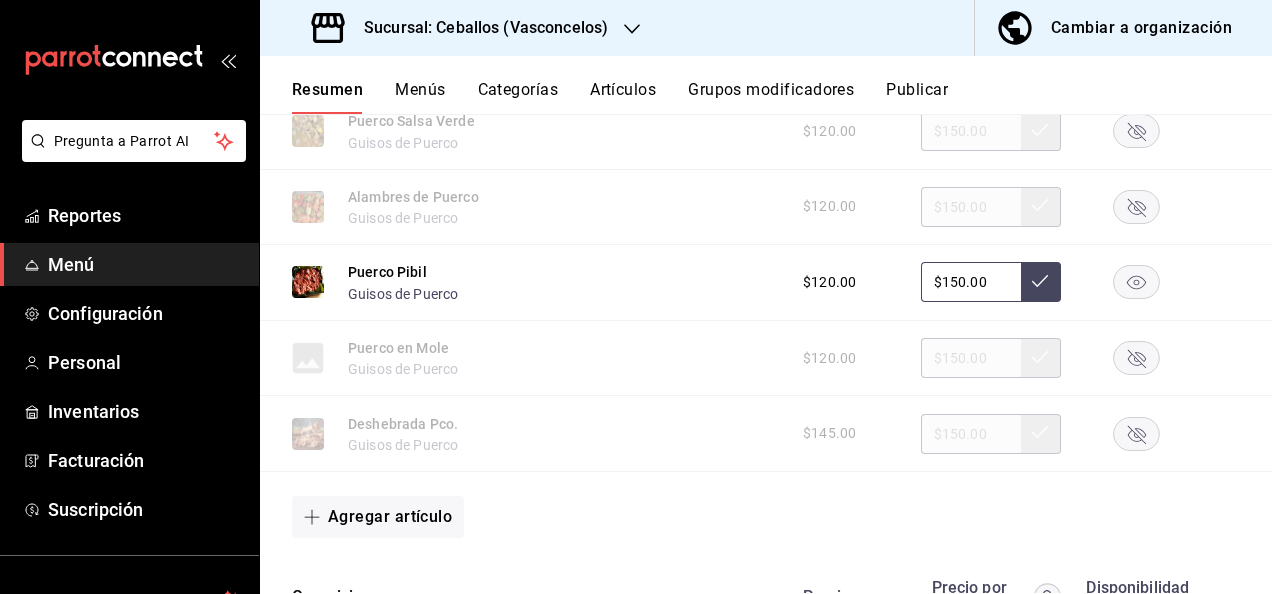 scroll, scrollTop: 3693, scrollLeft: 0, axis: vertical 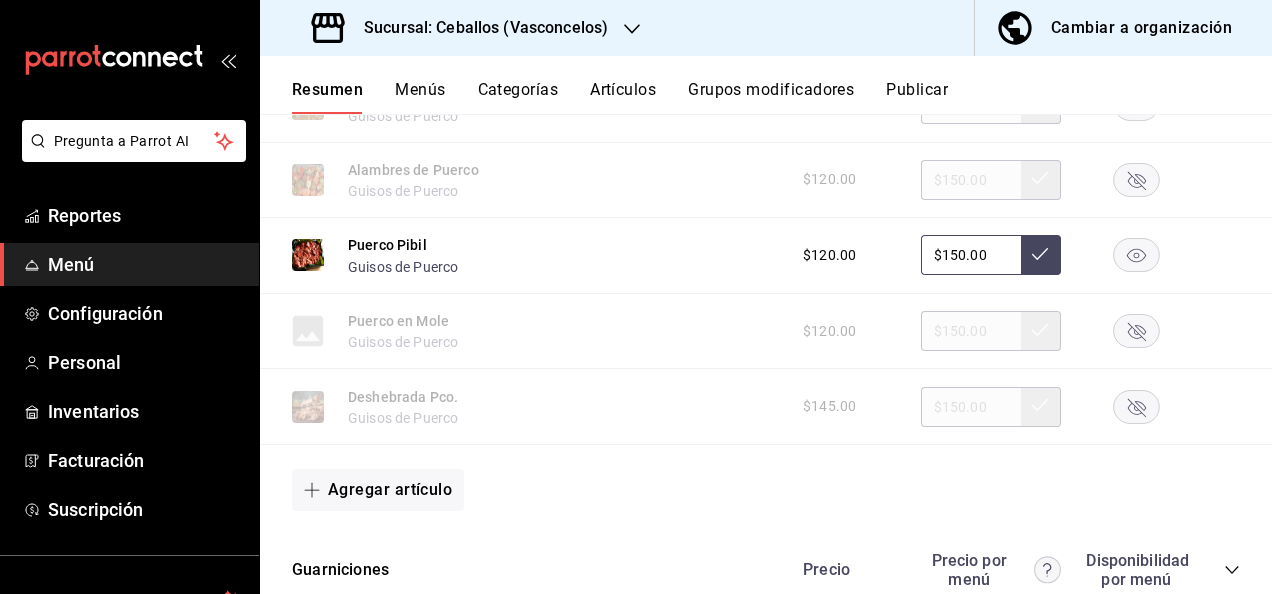 click 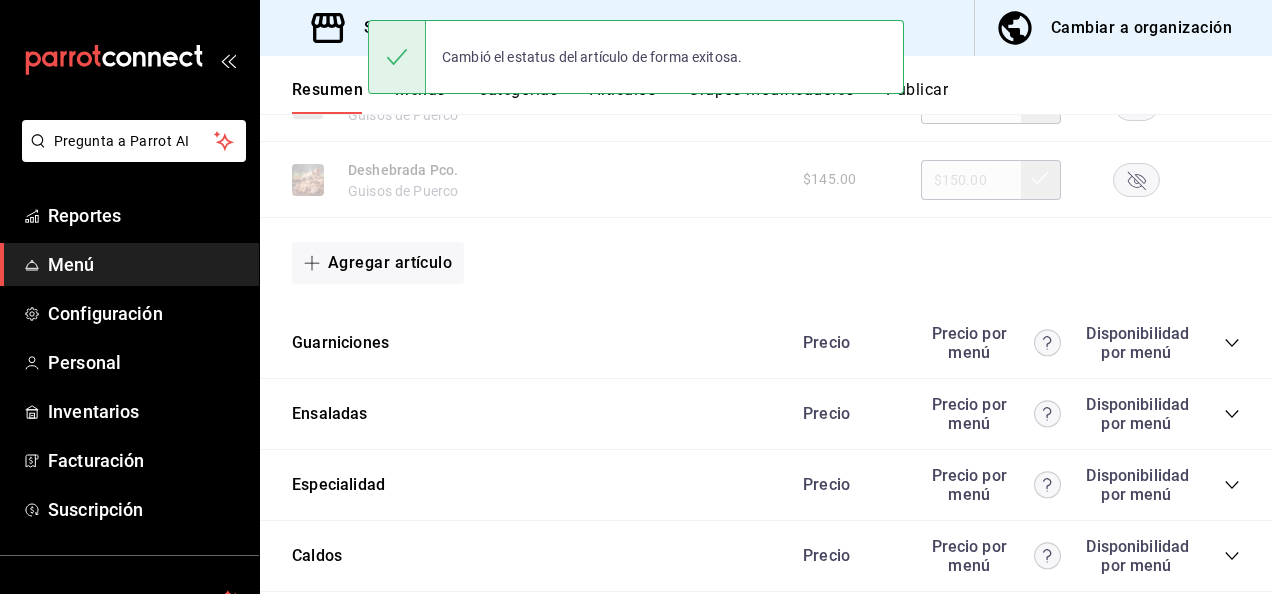 scroll, scrollTop: 4013, scrollLeft: 0, axis: vertical 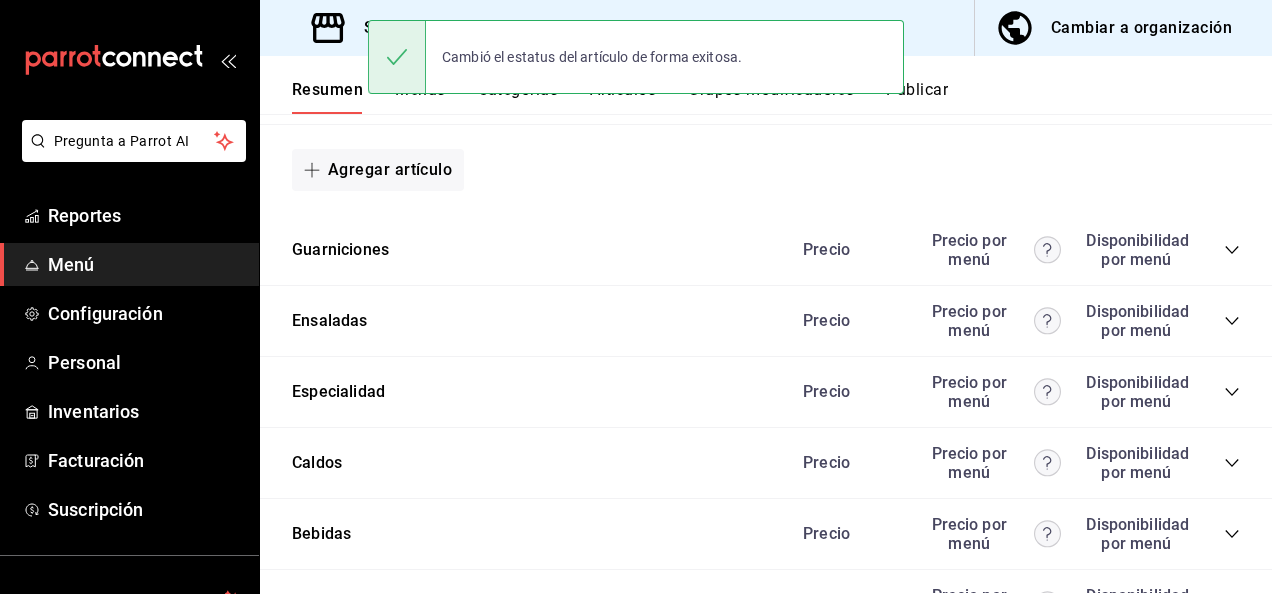 click 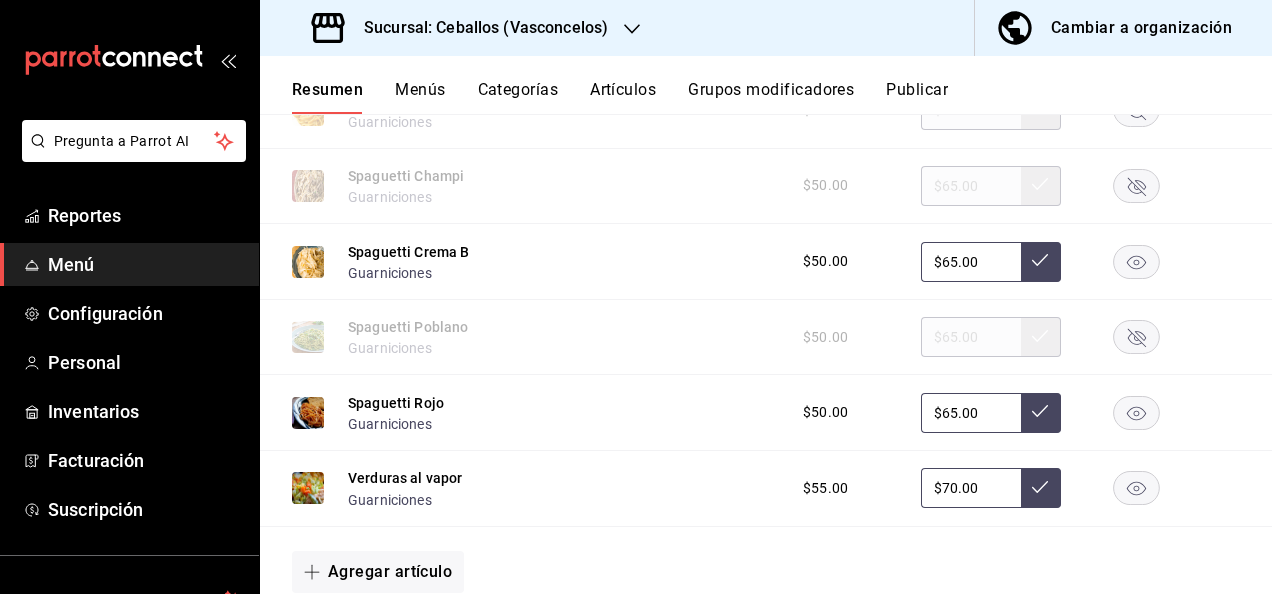 scroll, scrollTop: 5146, scrollLeft: 0, axis: vertical 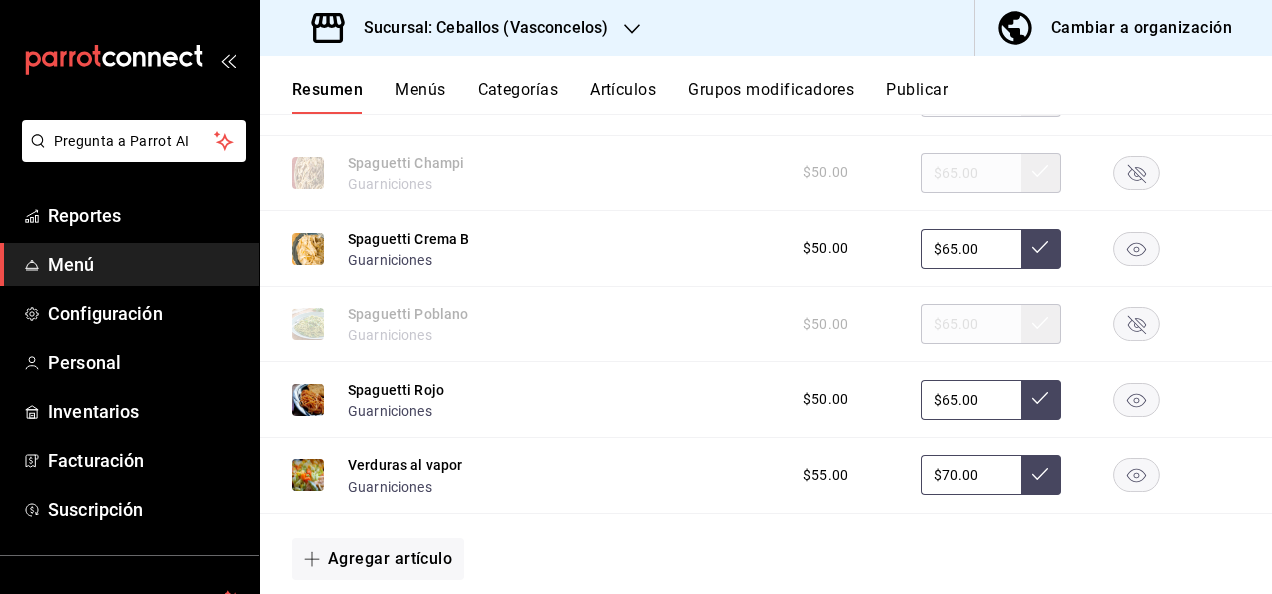 click 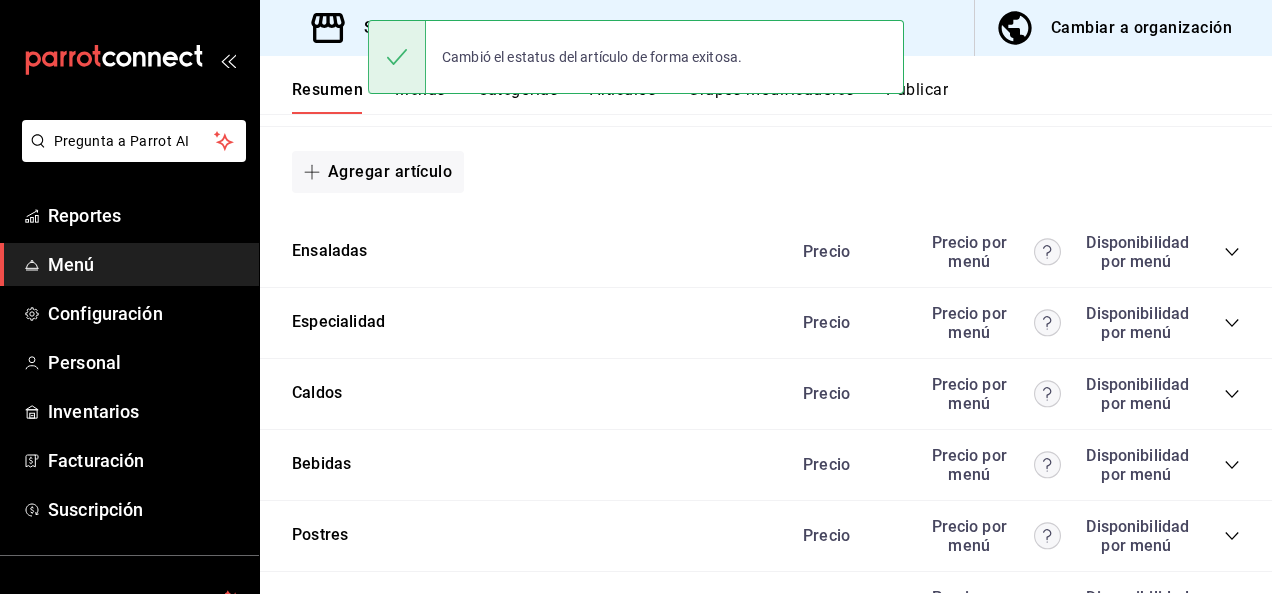 scroll, scrollTop: 5560, scrollLeft: 0, axis: vertical 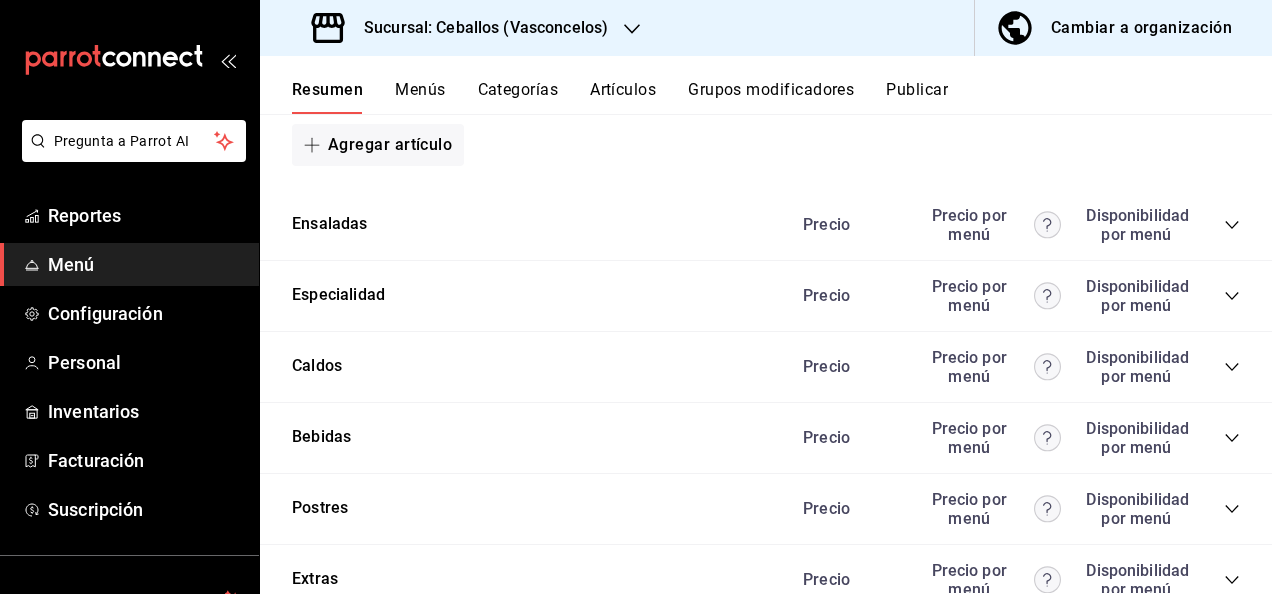click 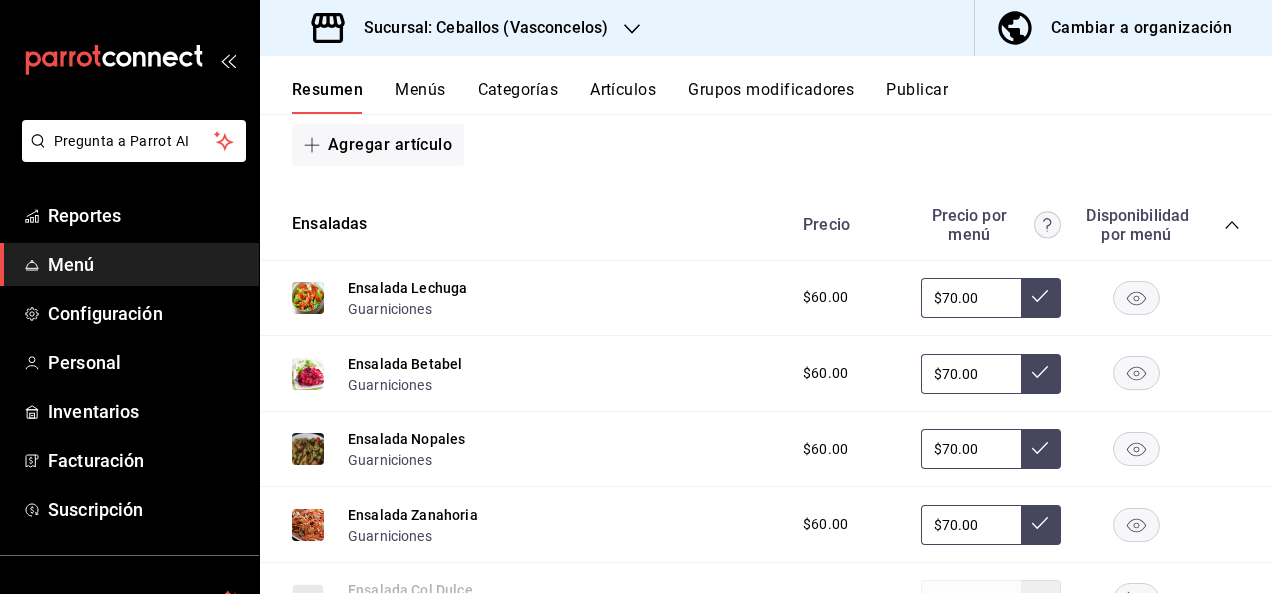 click 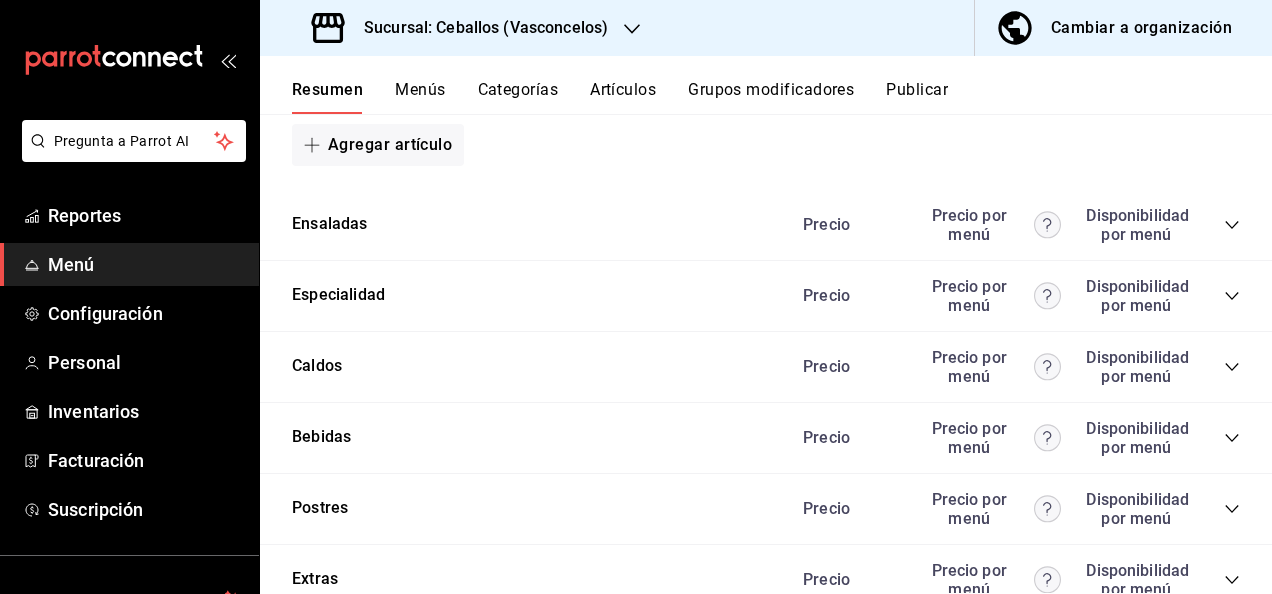 click 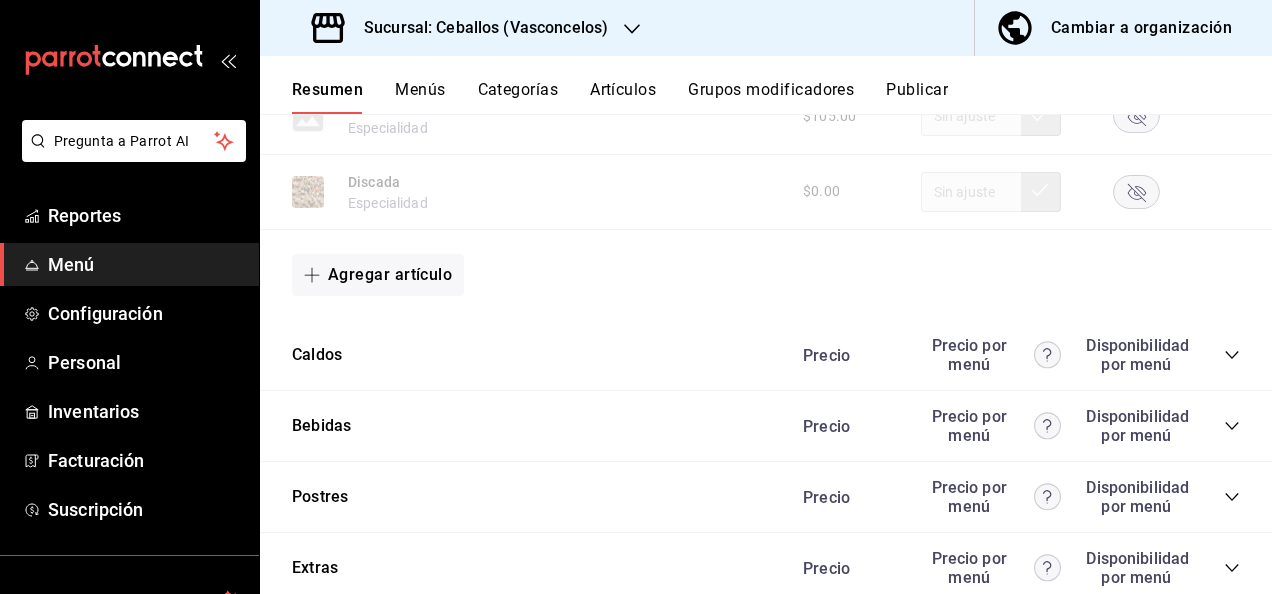 scroll, scrollTop: 6626, scrollLeft: 0, axis: vertical 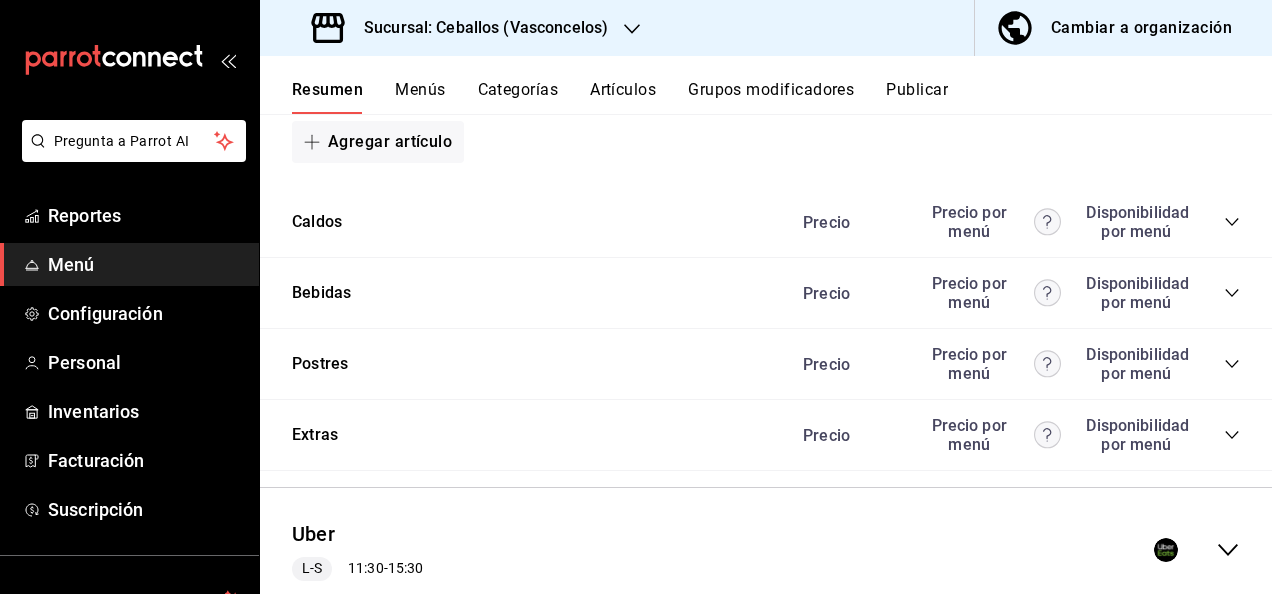 click 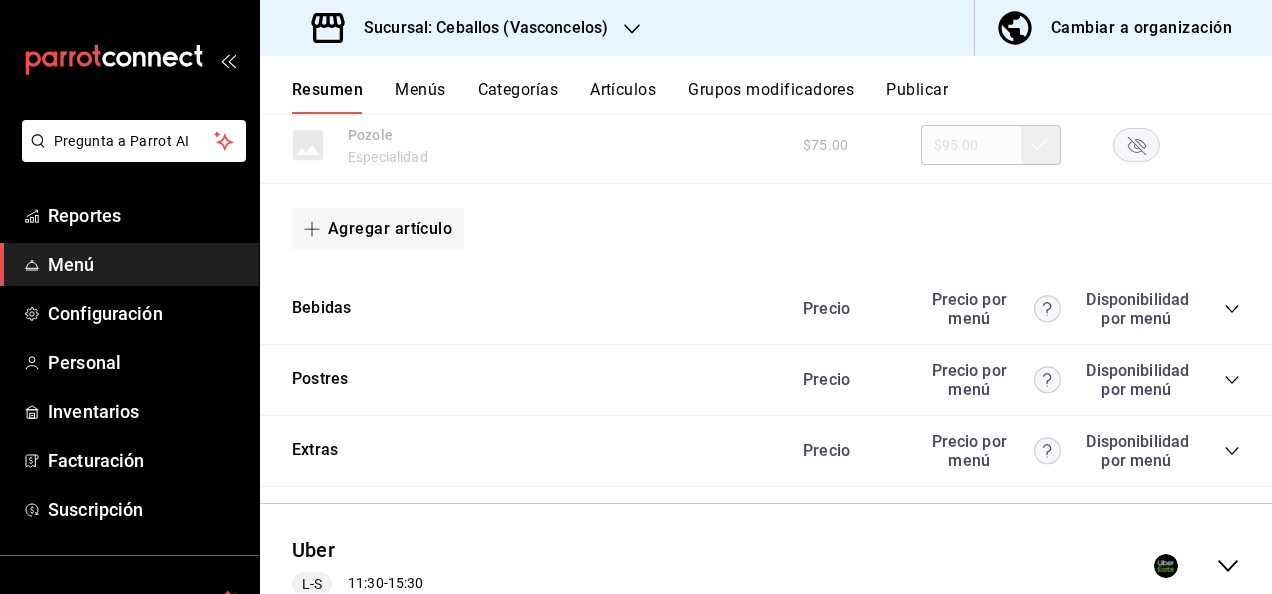 scroll, scrollTop: 8760, scrollLeft: 0, axis: vertical 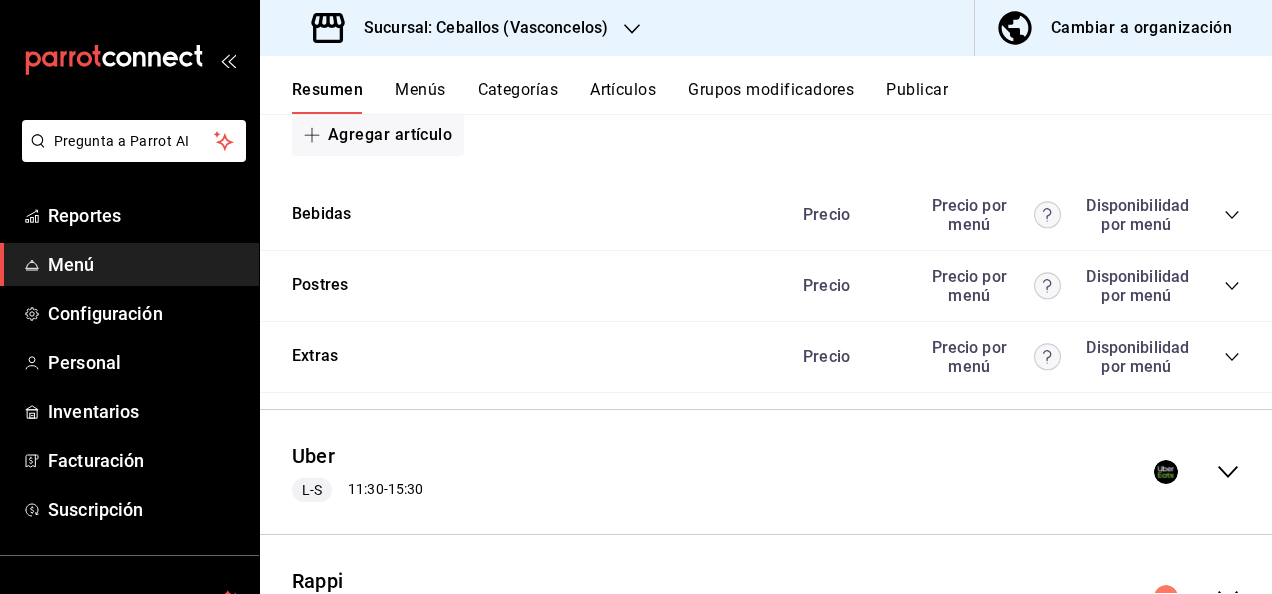 click on "Publicar" at bounding box center [917, 97] 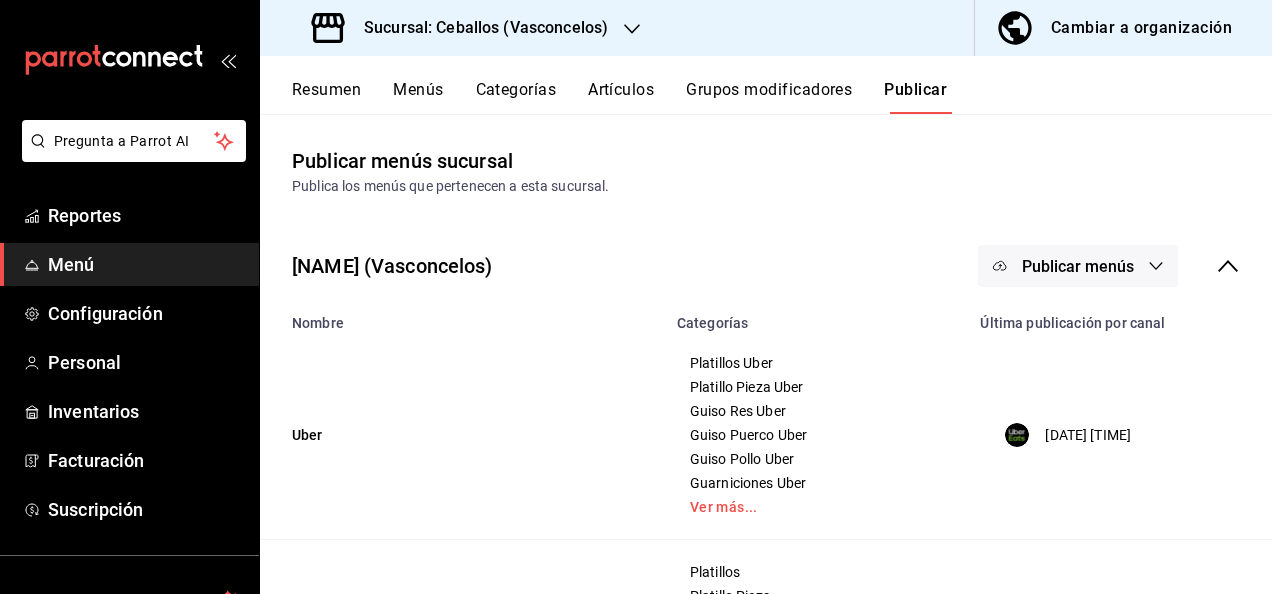 click on "Publicar menús" at bounding box center [1078, 266] 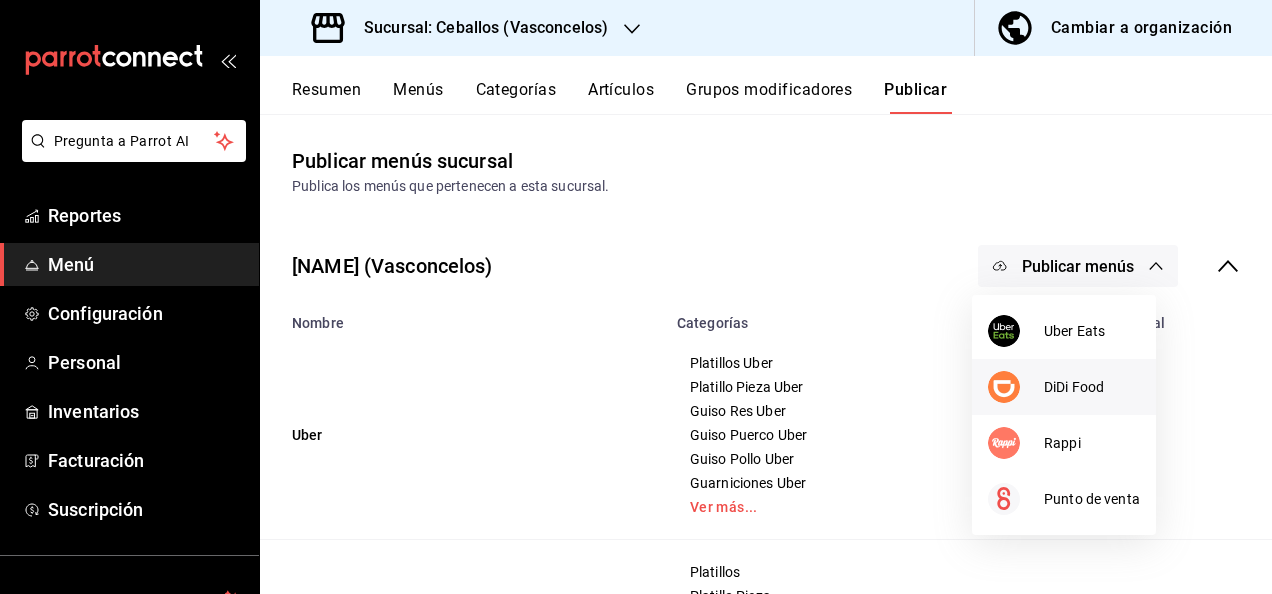 click at bounding box center [1016, 387] 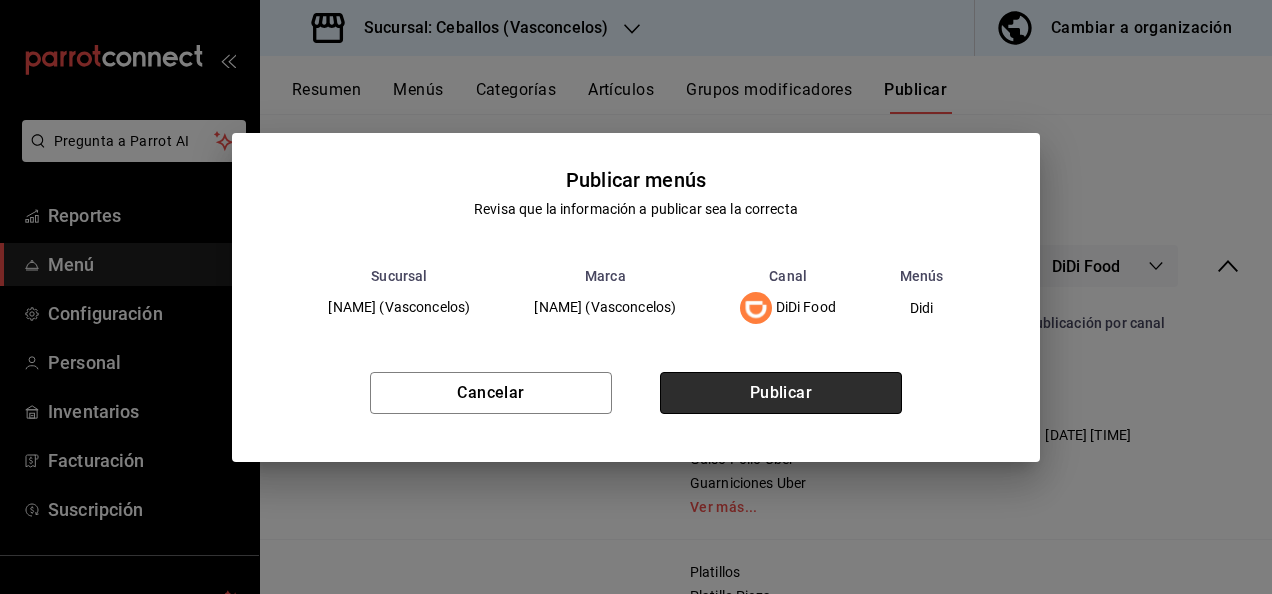click on "Publicar" at bounding box center (781, 393) 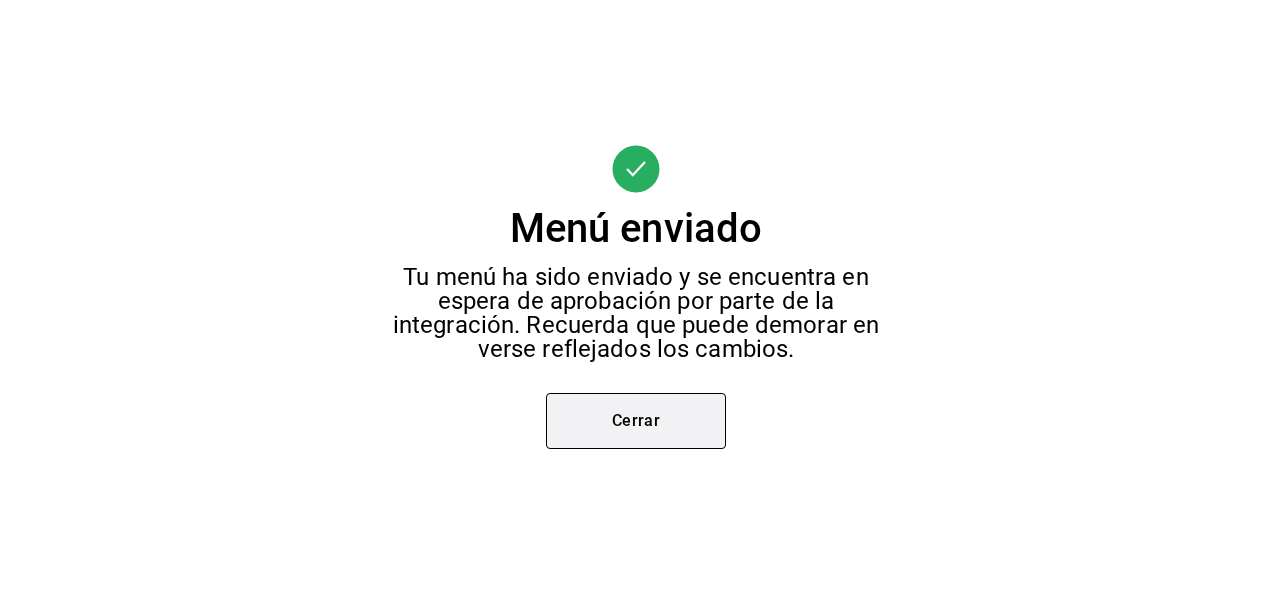 click on "Cerrar" at bounding box center [636, 421] 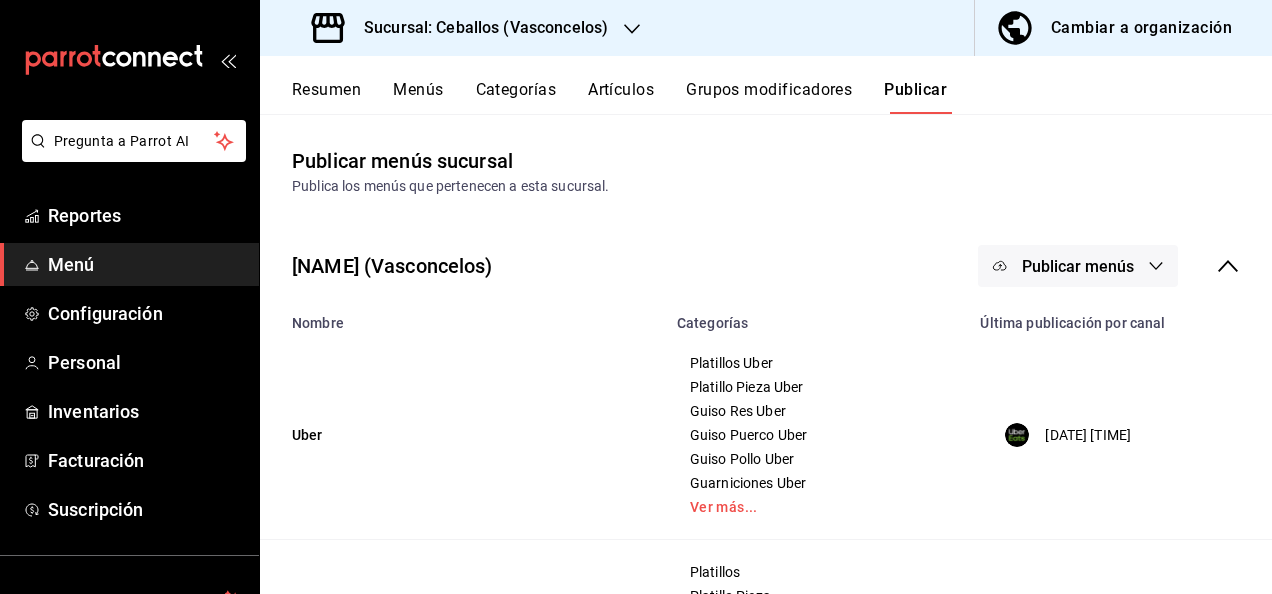 click on "Resumen" at bounding box center (326, 97) 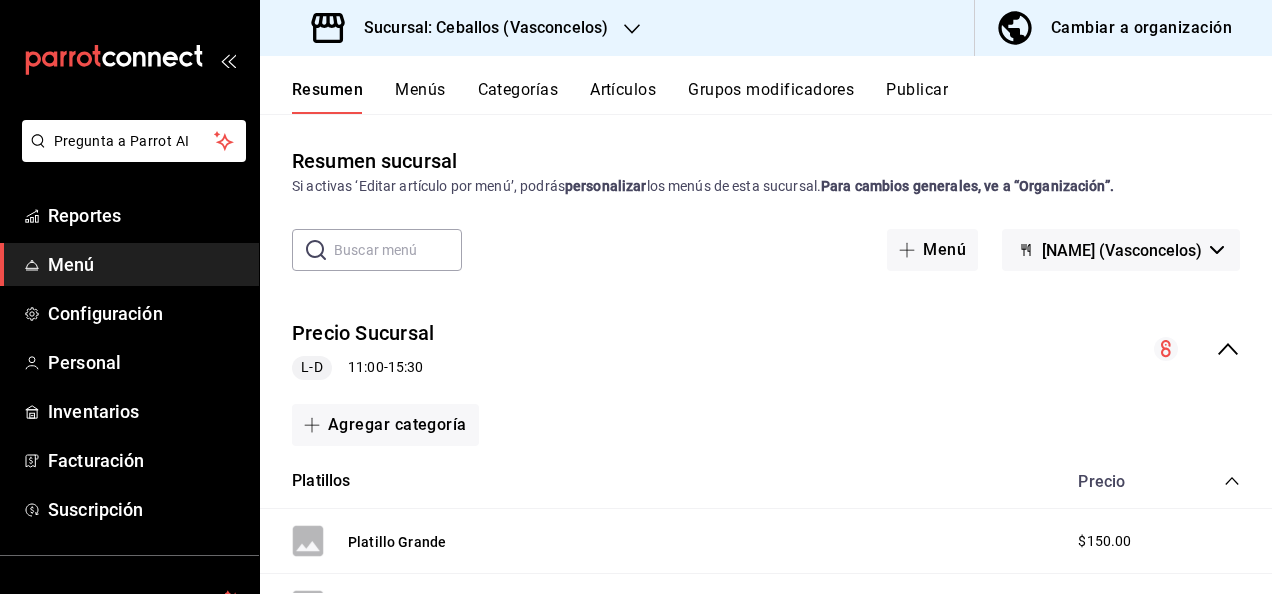 click on "Precio Sucursal L-D 11:00  -  15:30" at bounding box center [766, 349] 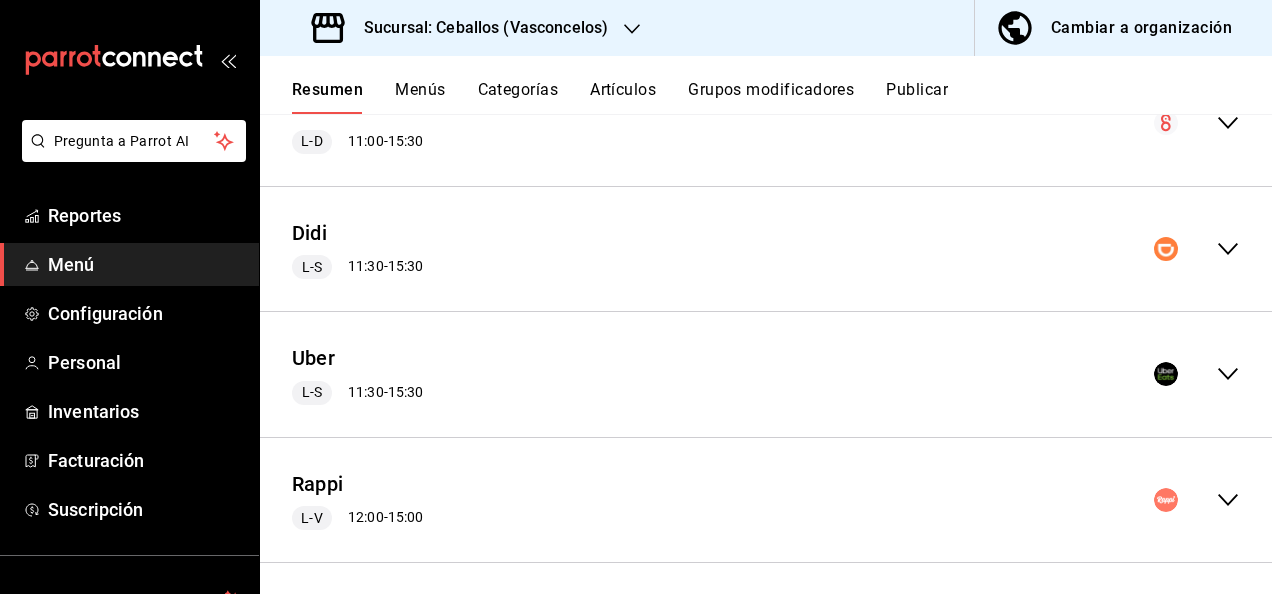 scroll, scrollTop: 234, scrollLeft: 0, axis: vertical 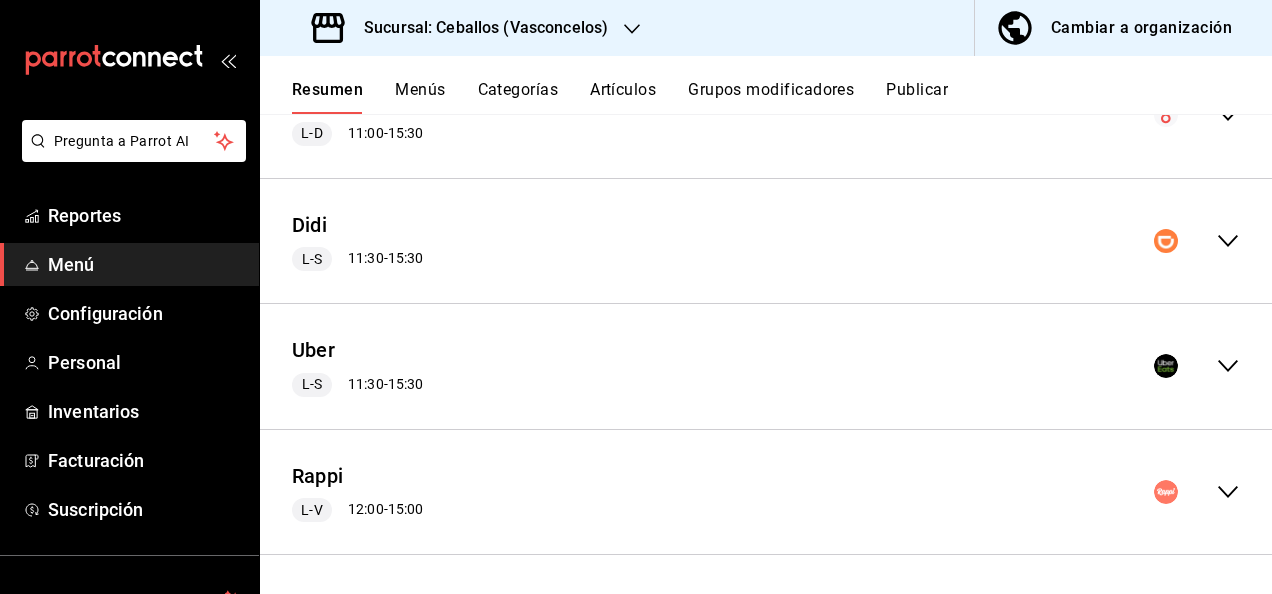 click 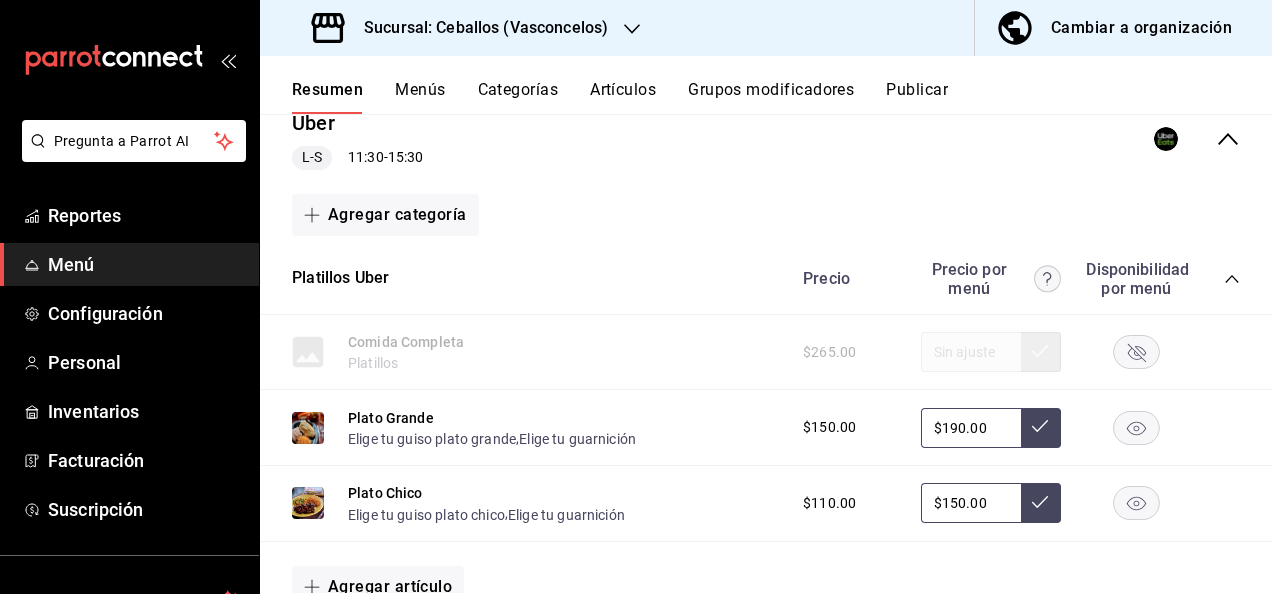 scroll, scrollTop: 541, scrollLeft: 0, axis: vertical 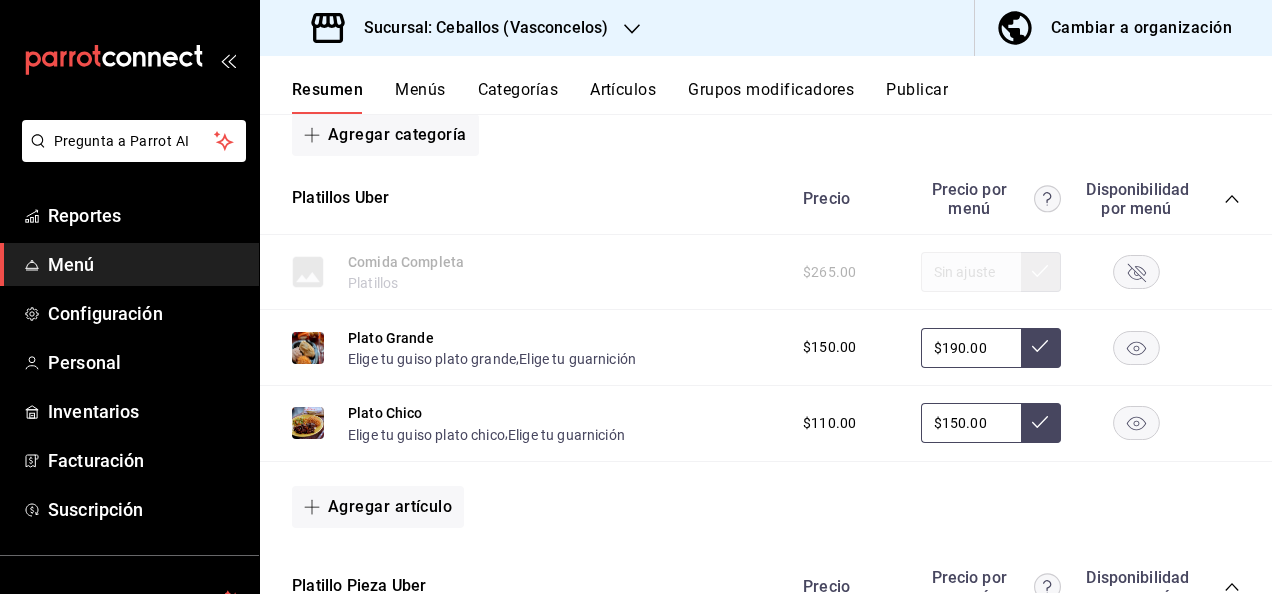 click 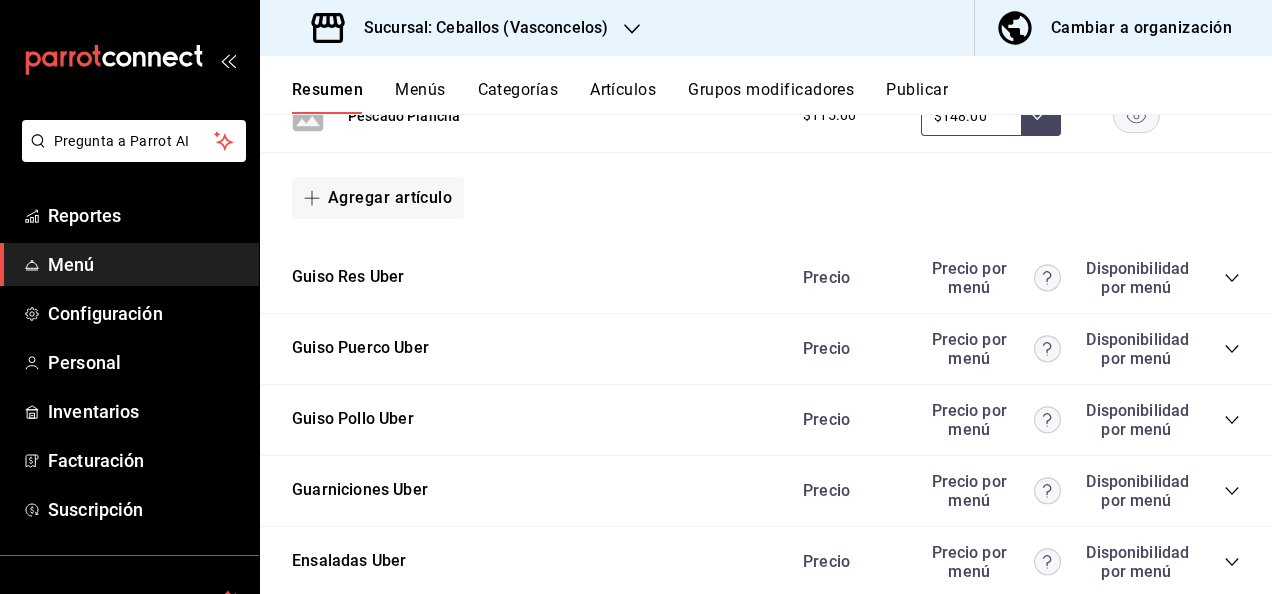 scroll, scrollTop: 1902, scrollLeft: 0, axis: vertical 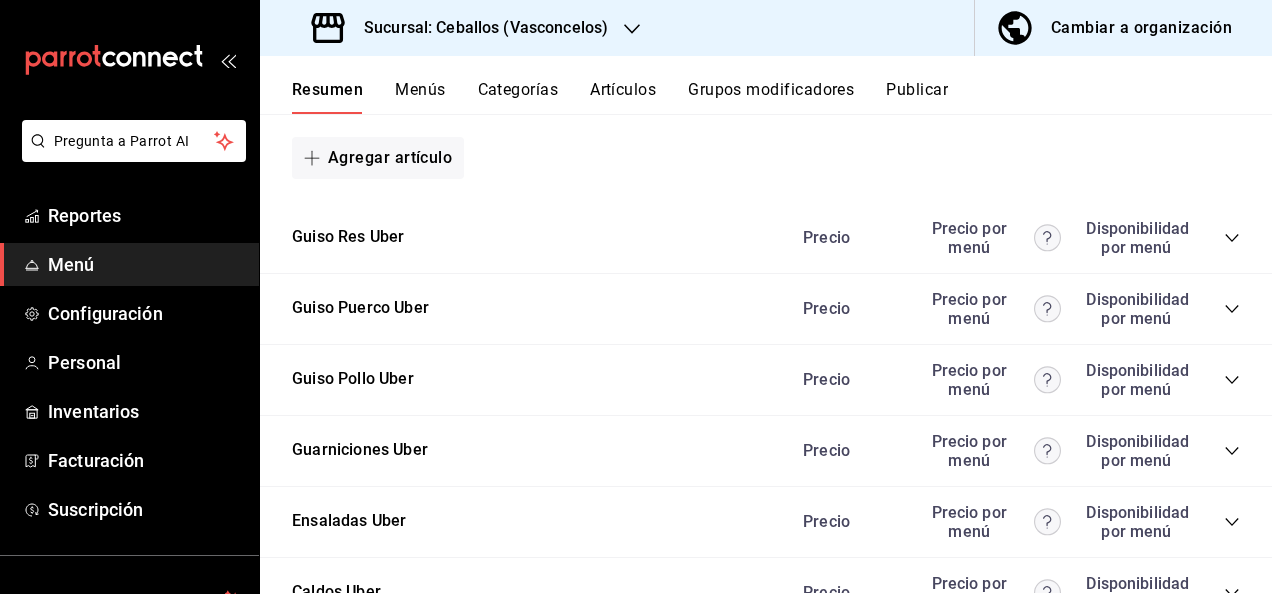 click 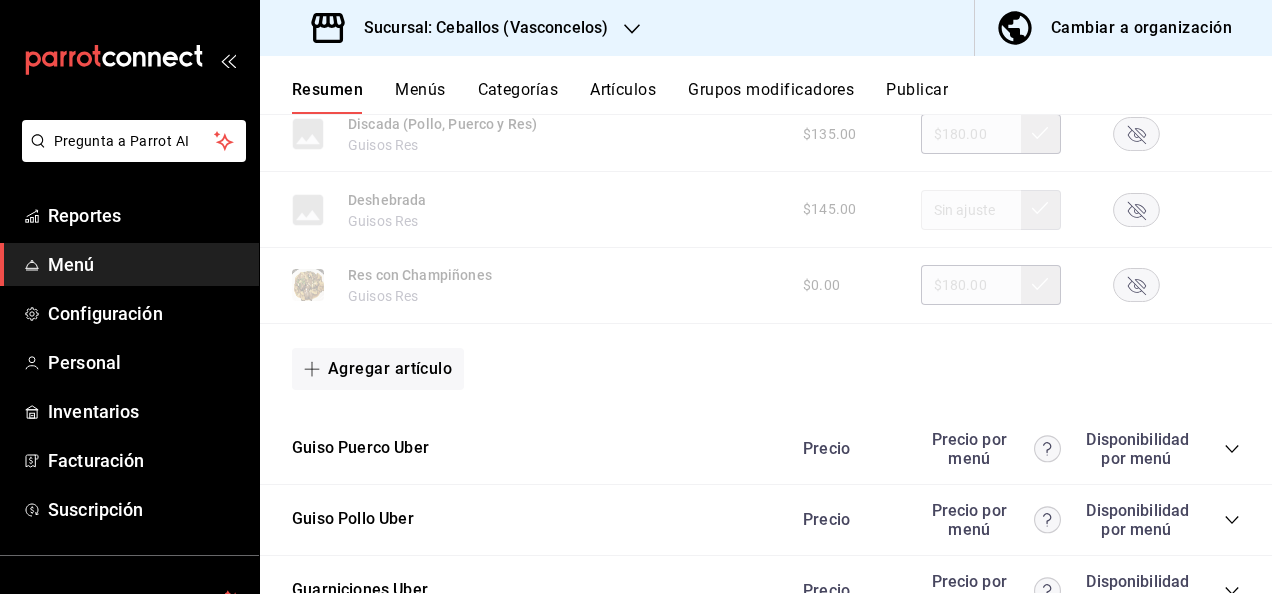 scroll, scrollTop: 2915, scrollLeft: 0, axis: vertical 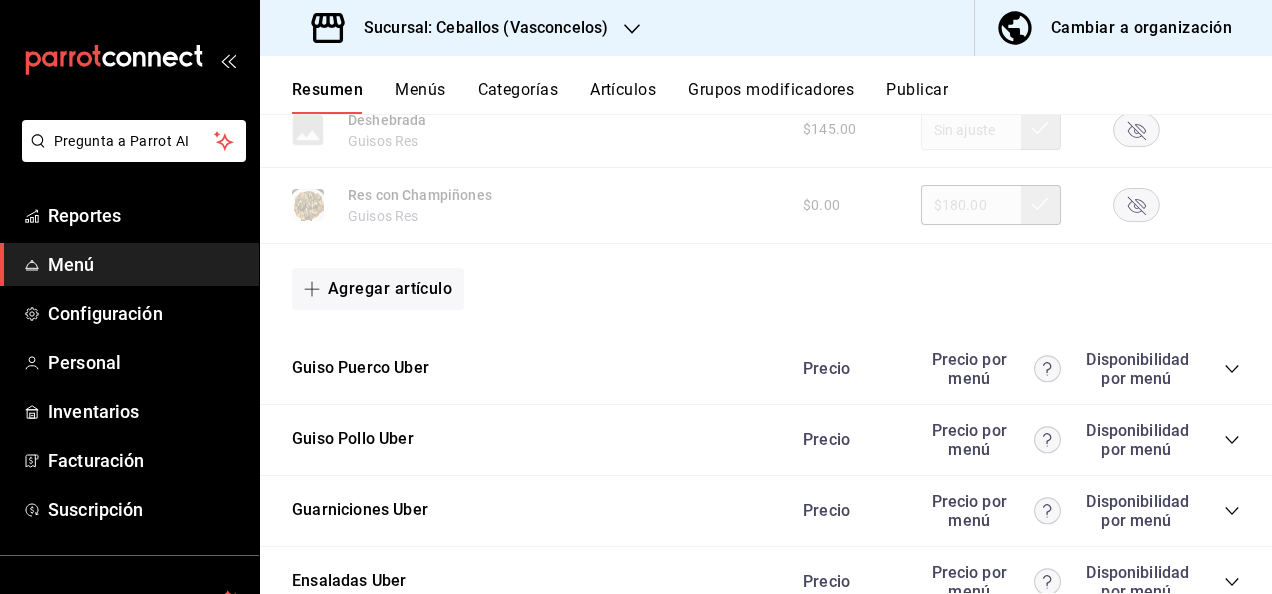 click 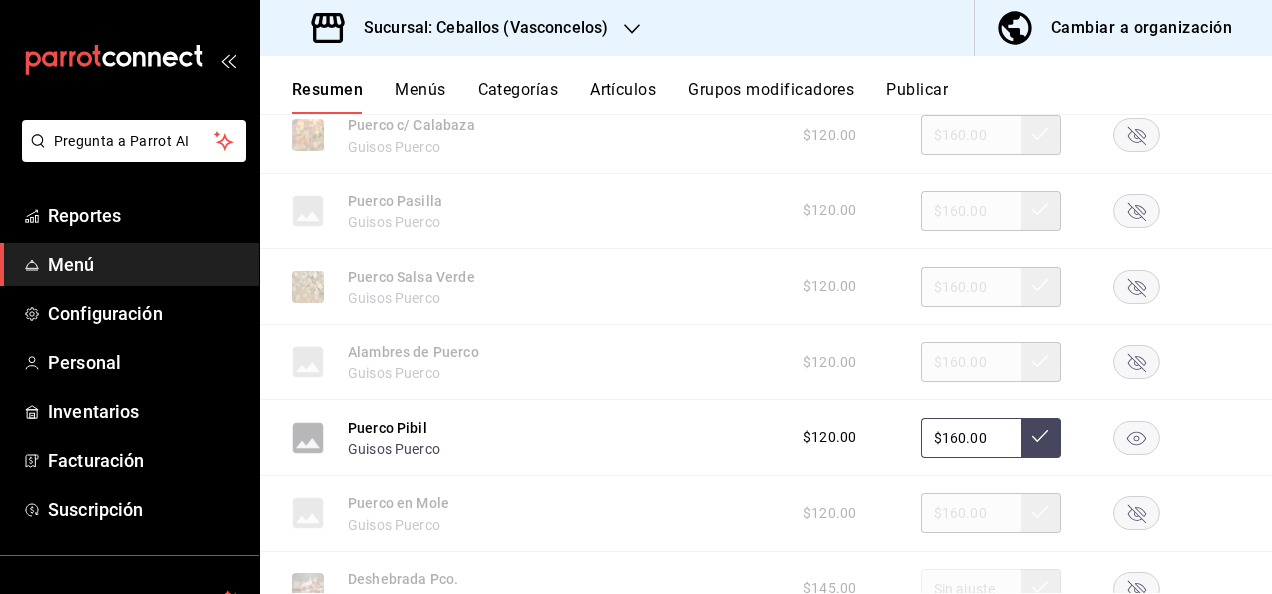 scroll, scrollTop: 3835, scrollLeft: 0, axis: vertical 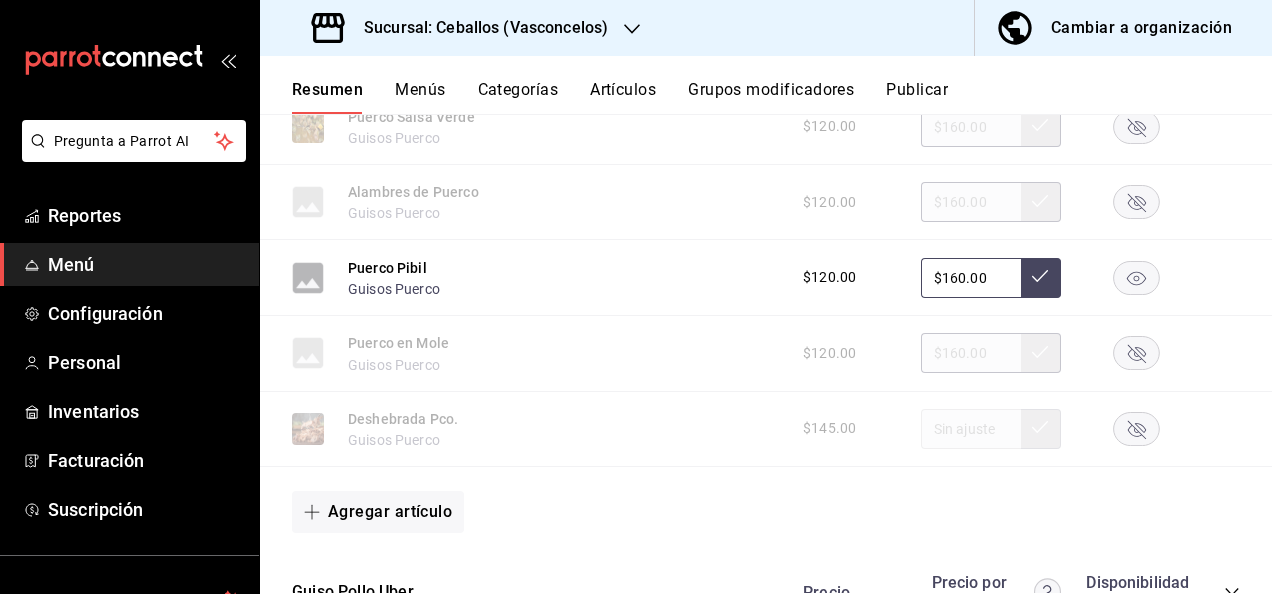 click 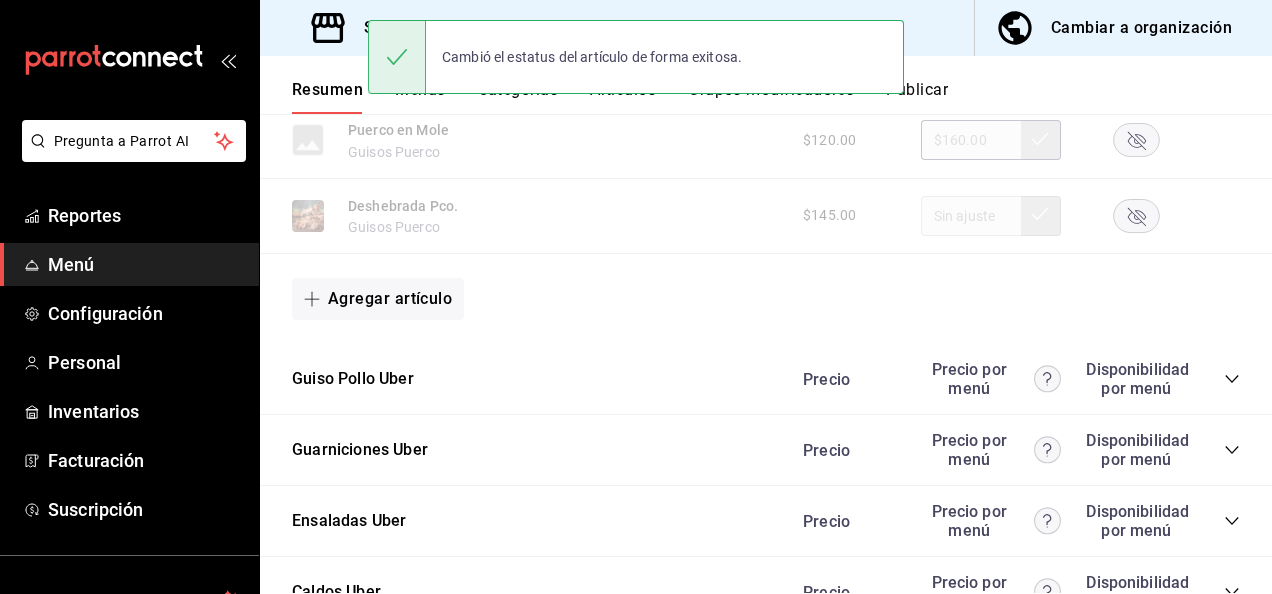 scroll, scrollTop: 4102, scrollLeft: 0, axis: vertical 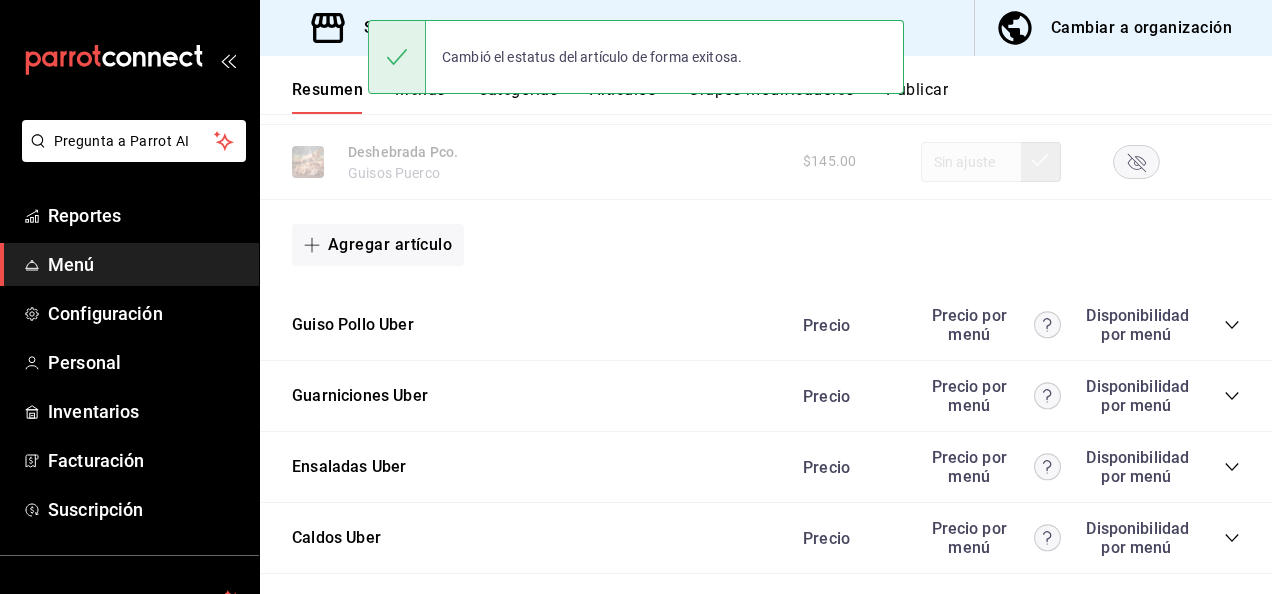 click 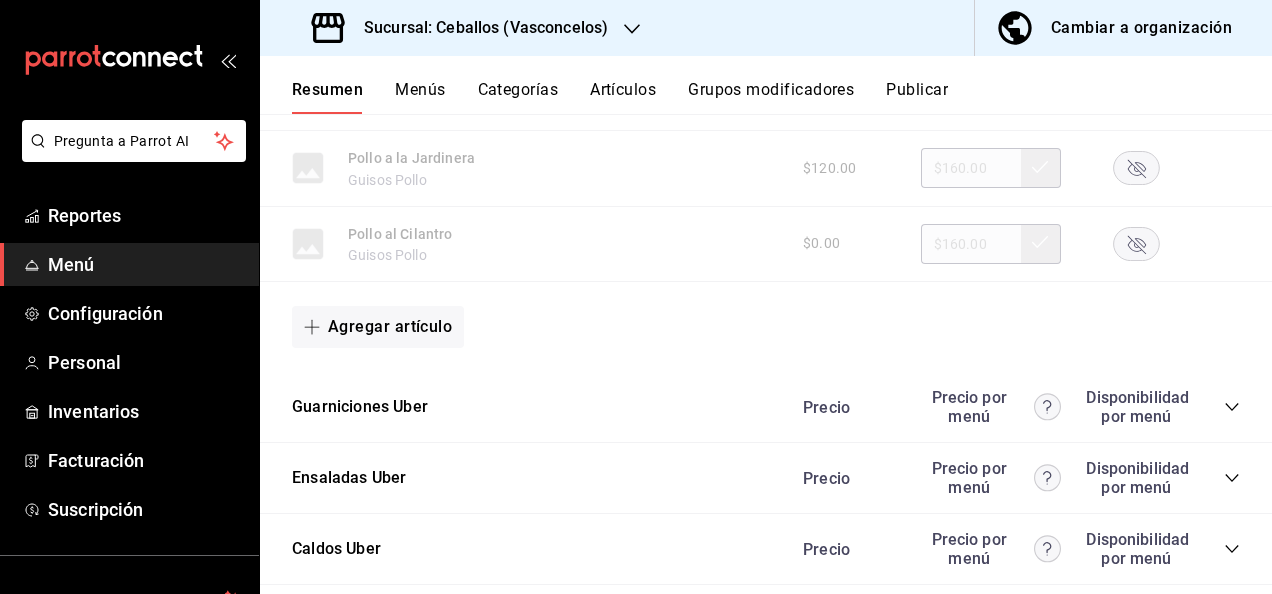 scroll, scrollTop: 5355, scrollLeft: 0, axis: vertical 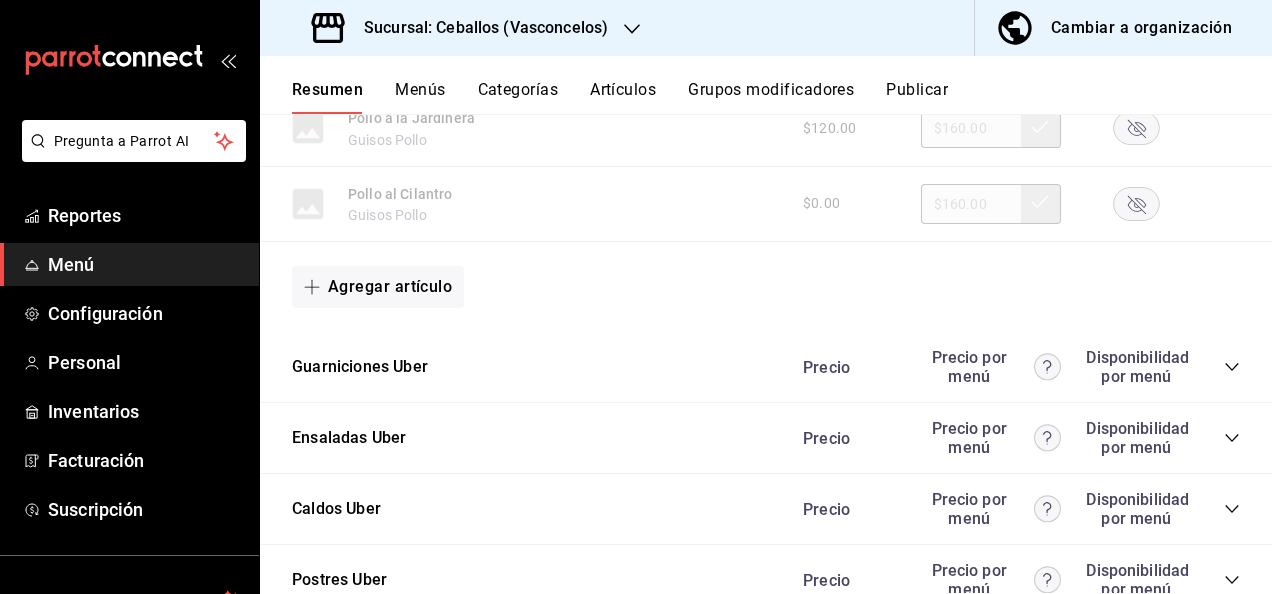 click 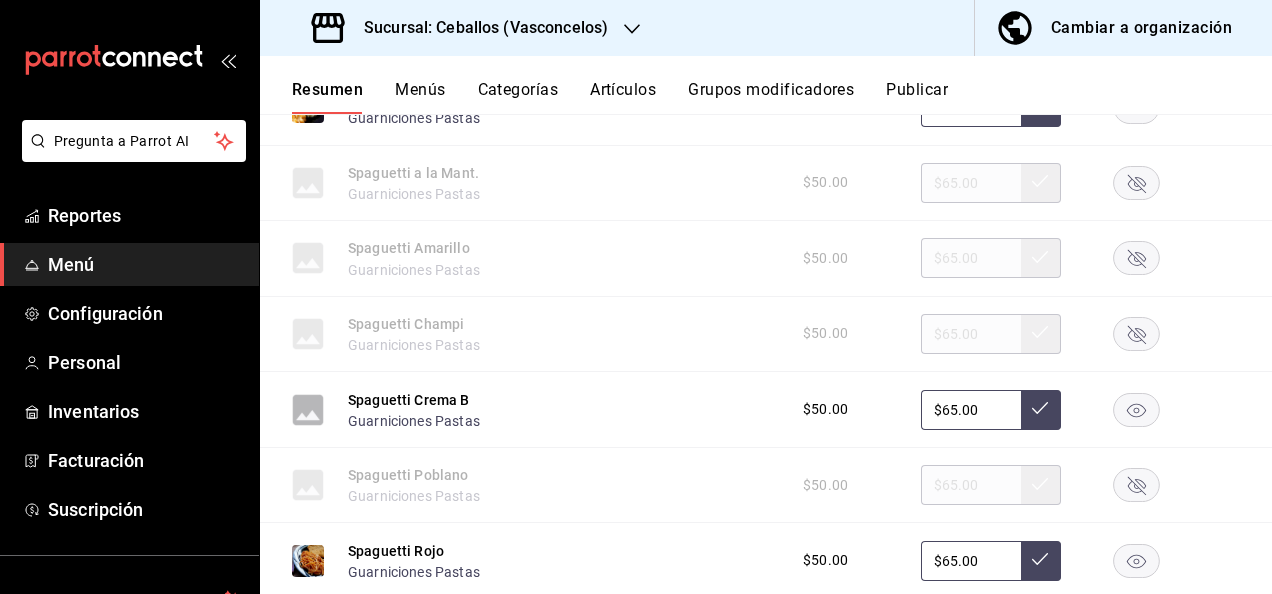 scroll, scrollTop: 5955, scrollLeft: 0, axis: vertical 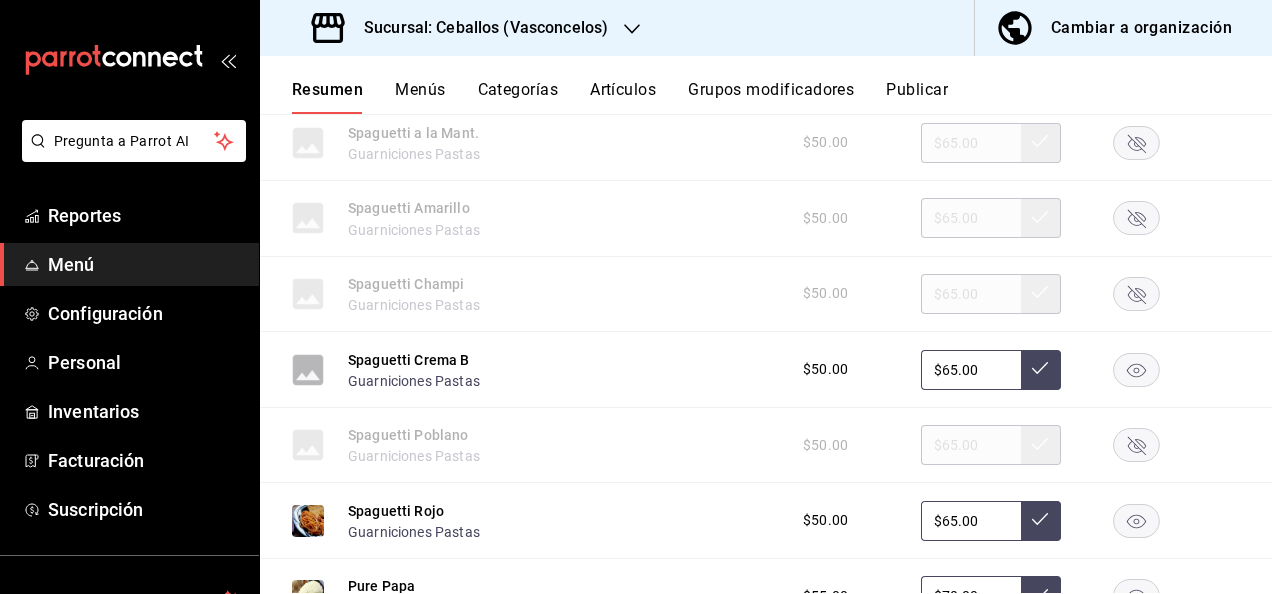 click 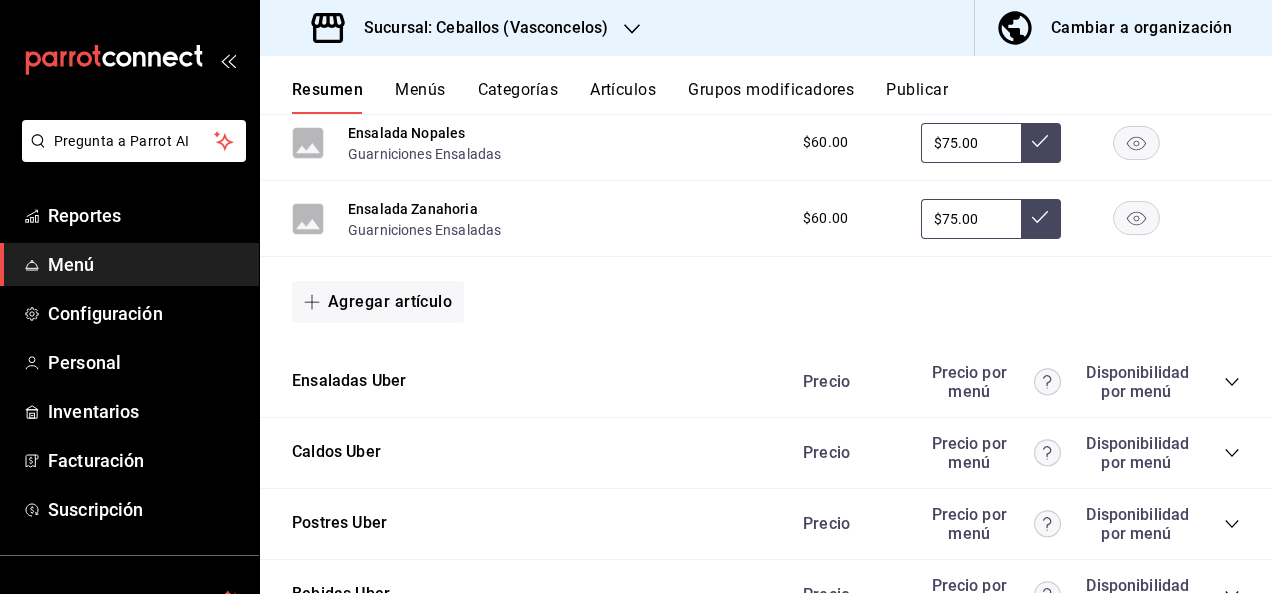 scroll, scrollTop: 6888, scrollLeft: 0, axis: vertical 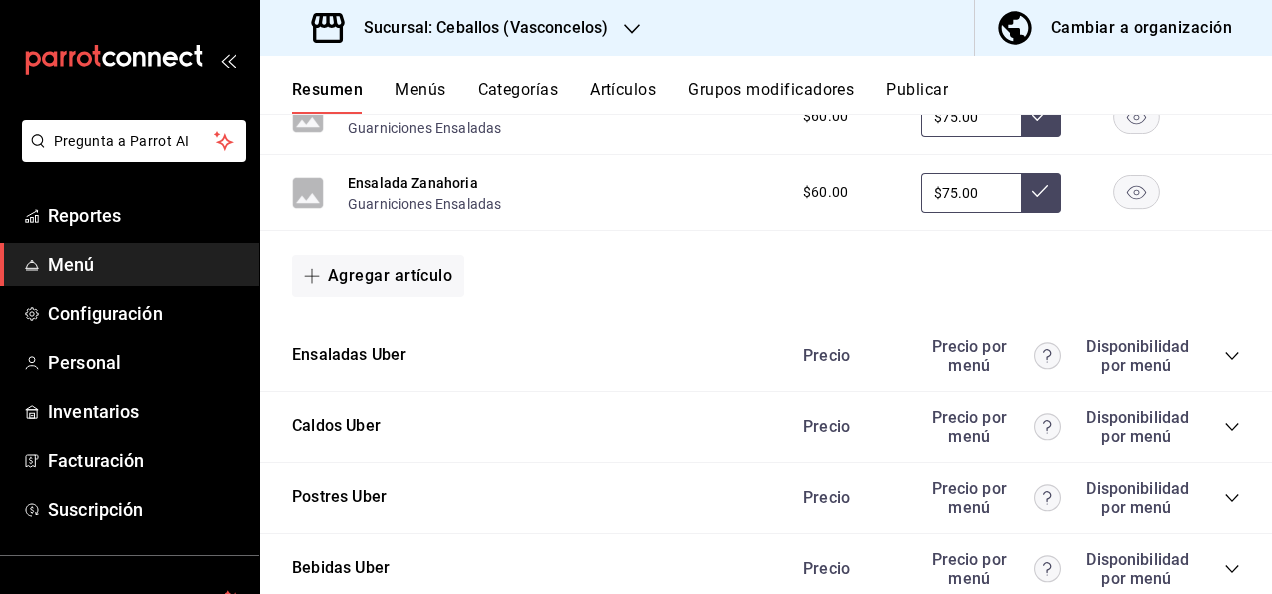click 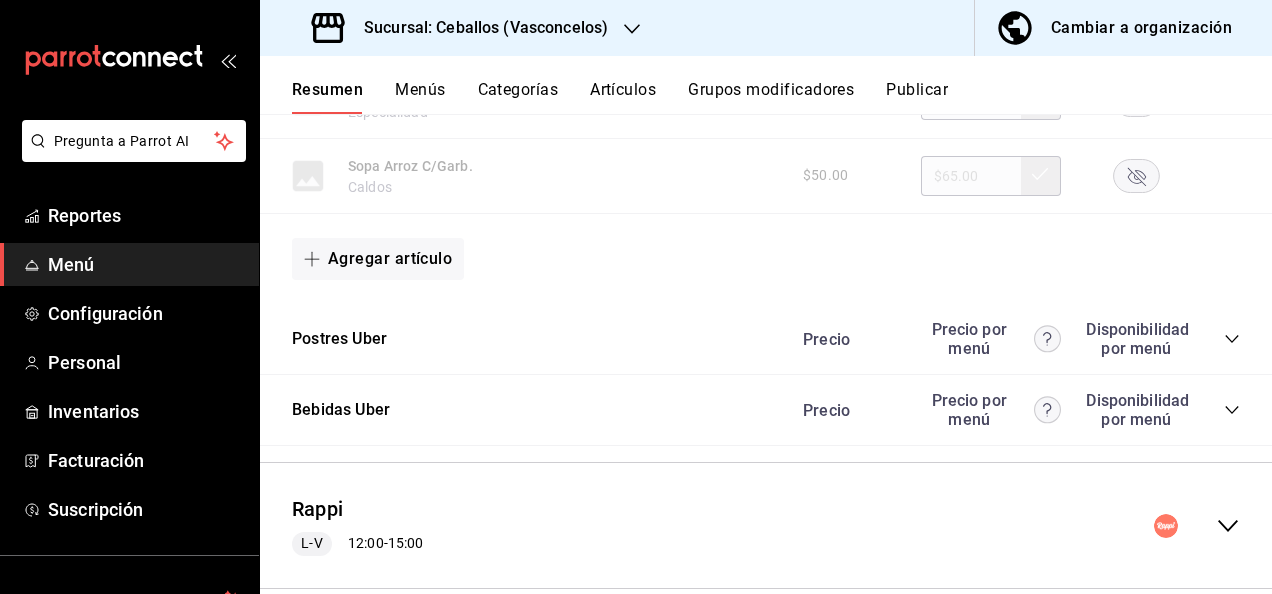 scroll, scrollTop: 9115, scrollLeft: 0, axis: vertical 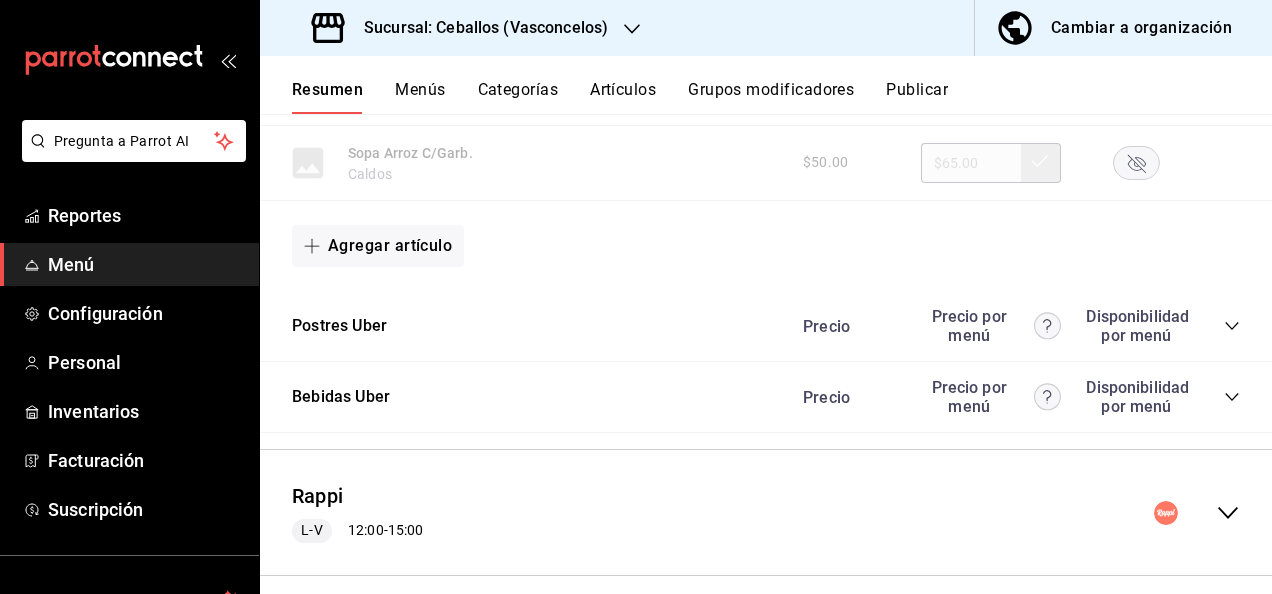 click on "Publicar" at bounding box center (917, 97) 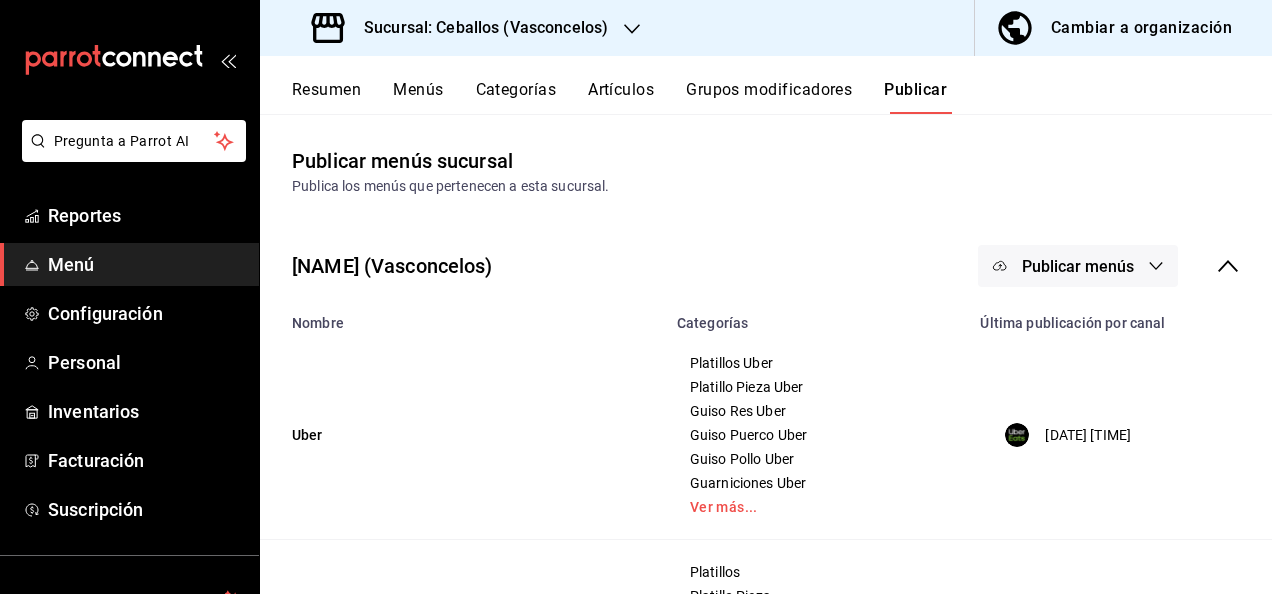 click on "Publicar menús" at bounding box center [1078, 266] 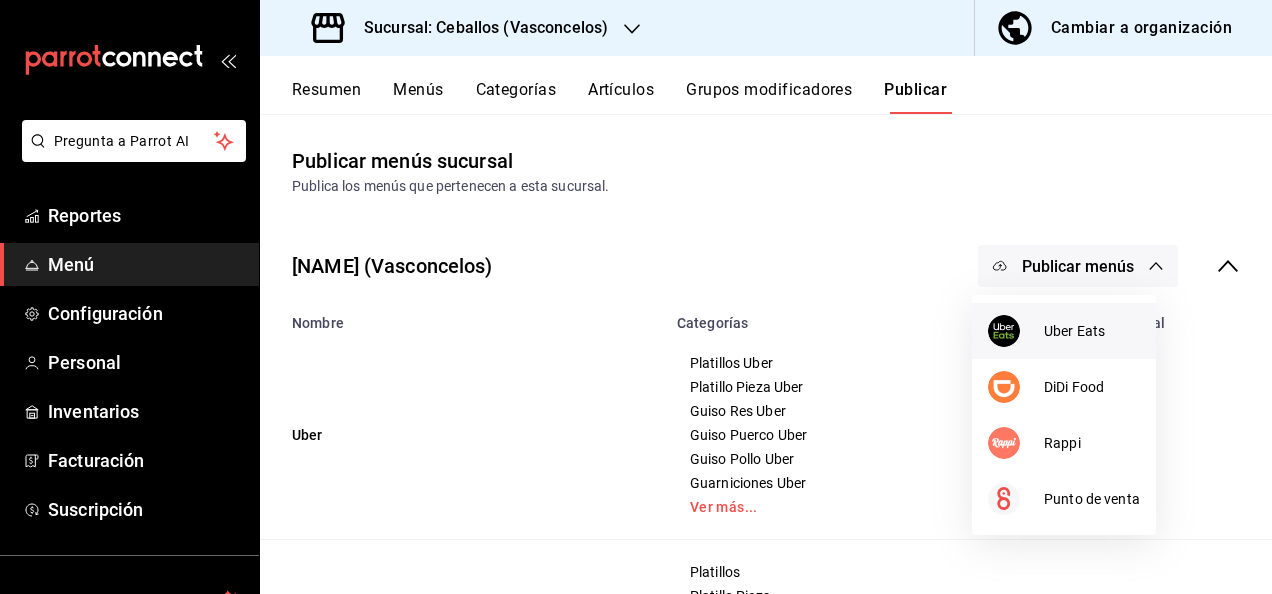 click on "Uber Eats" at bounding box center (1092, 331) 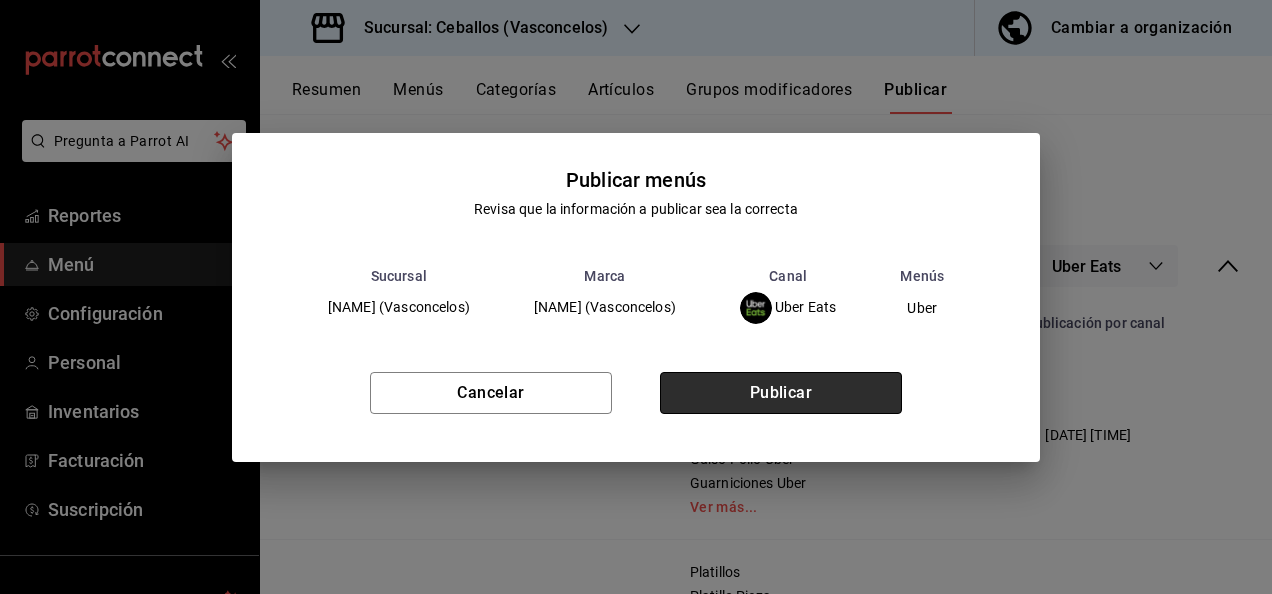 click on "Publicar" at bounding box center [781, 393] 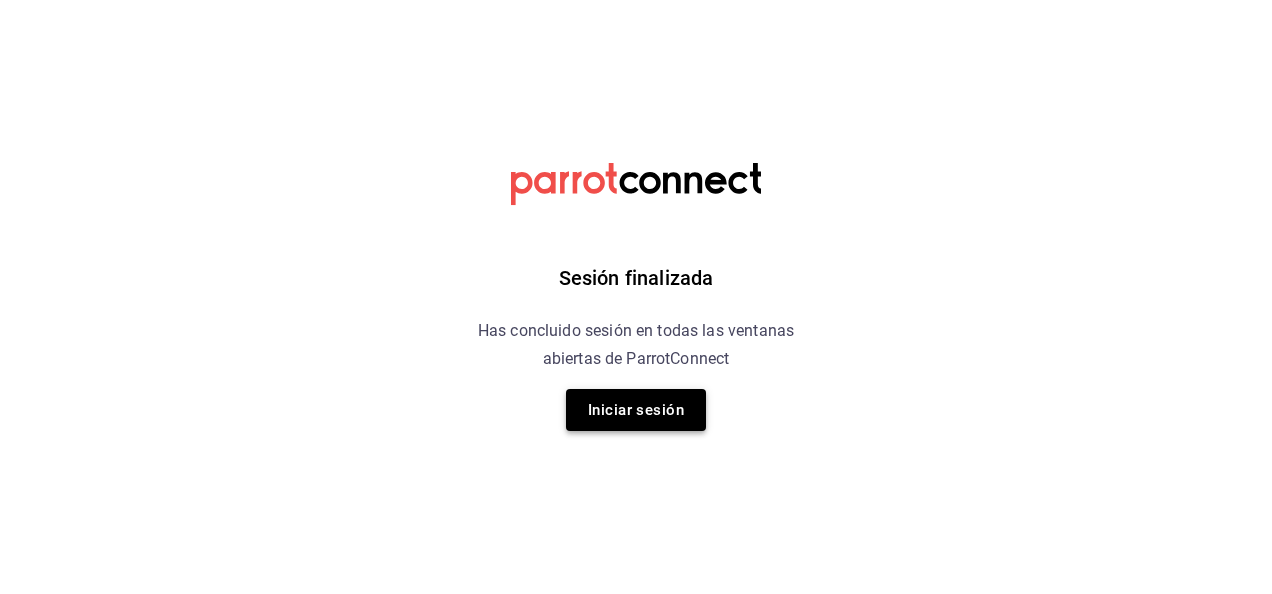 click on "Iniciar sesión" at bounding box center [636, 410] 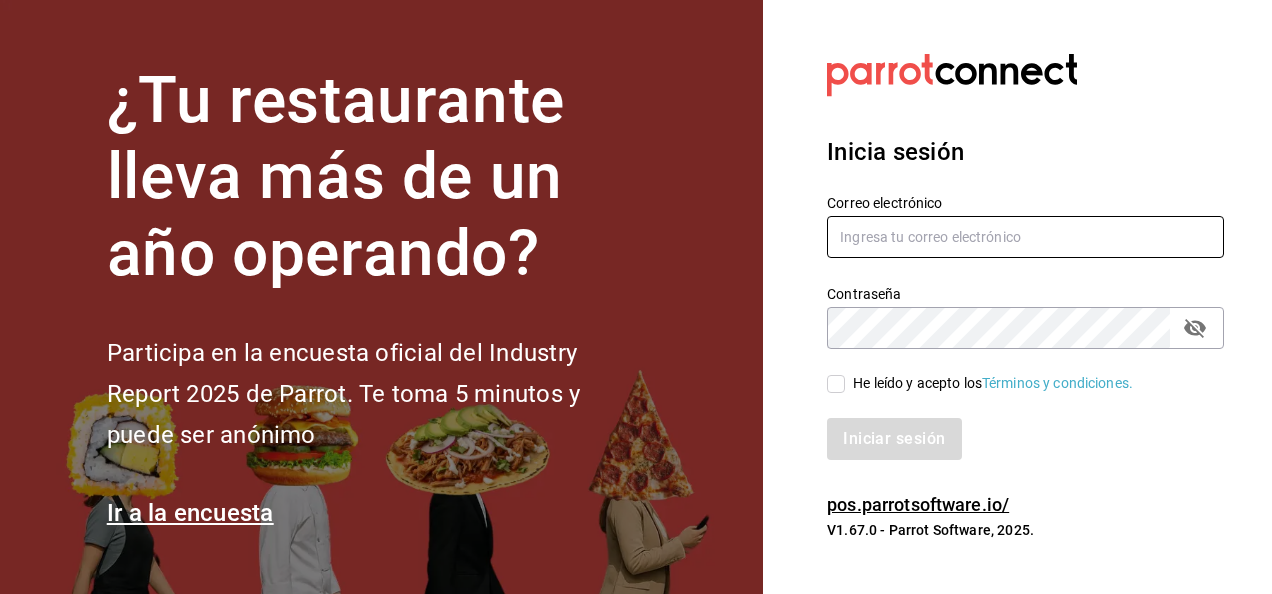 type on "multiuser@ceballos.com" 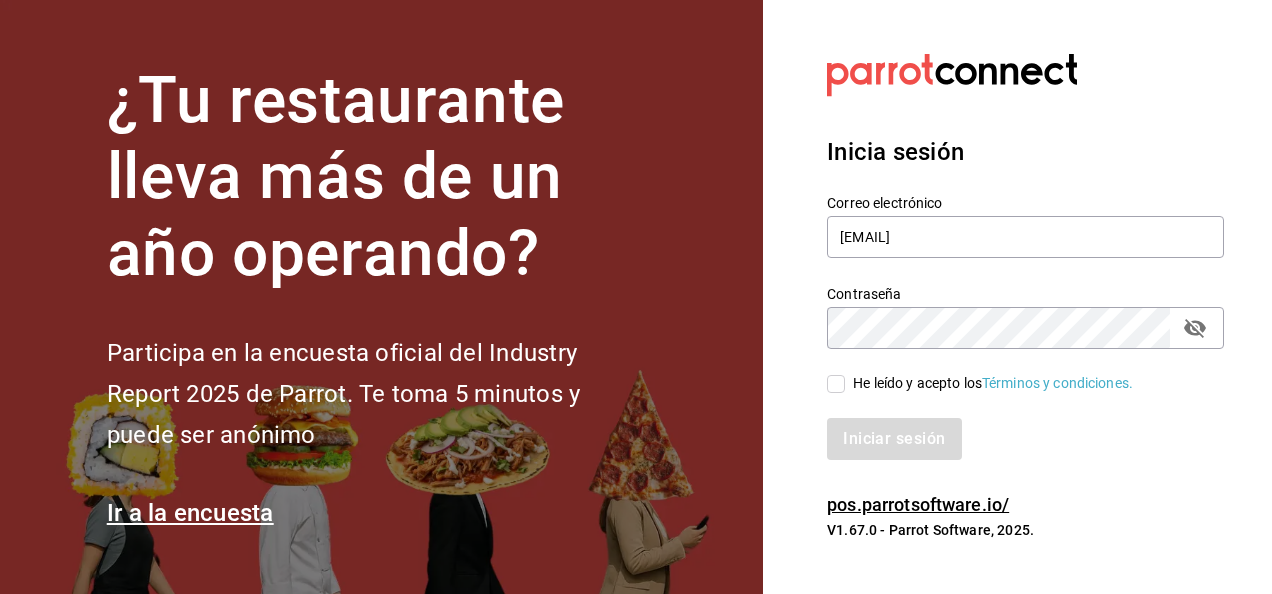 click on "He leído y acepto los  Términos y condiciones." at bounding box center (836, 384) 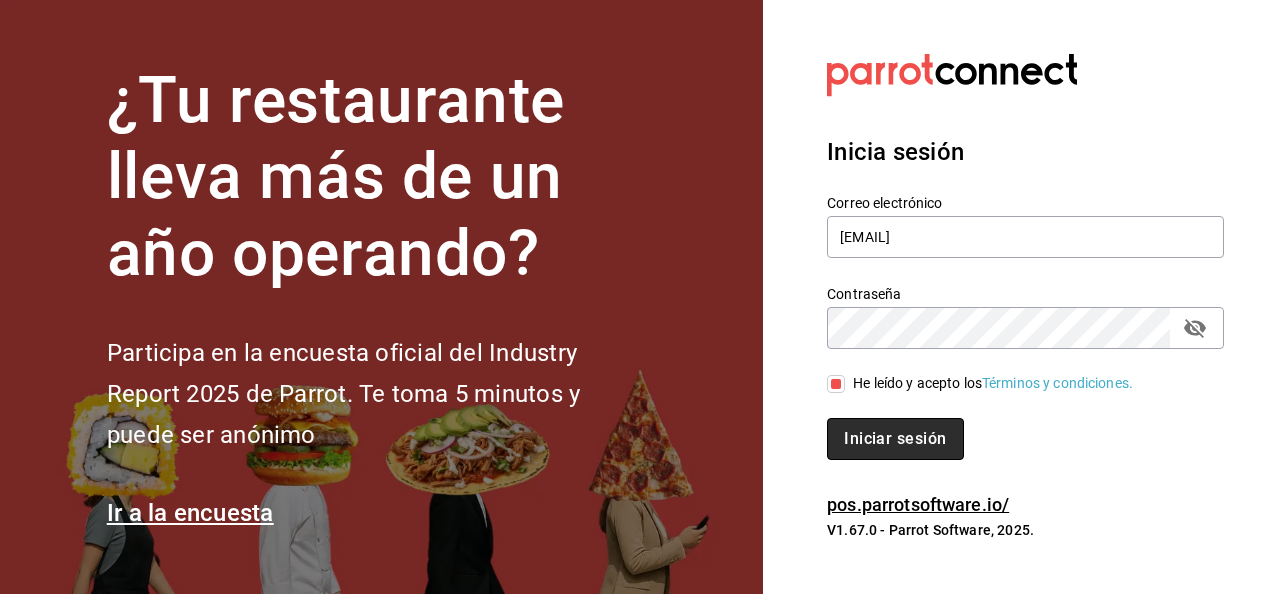 click on "Iniciar sesión" at bounding box center [895, 439] 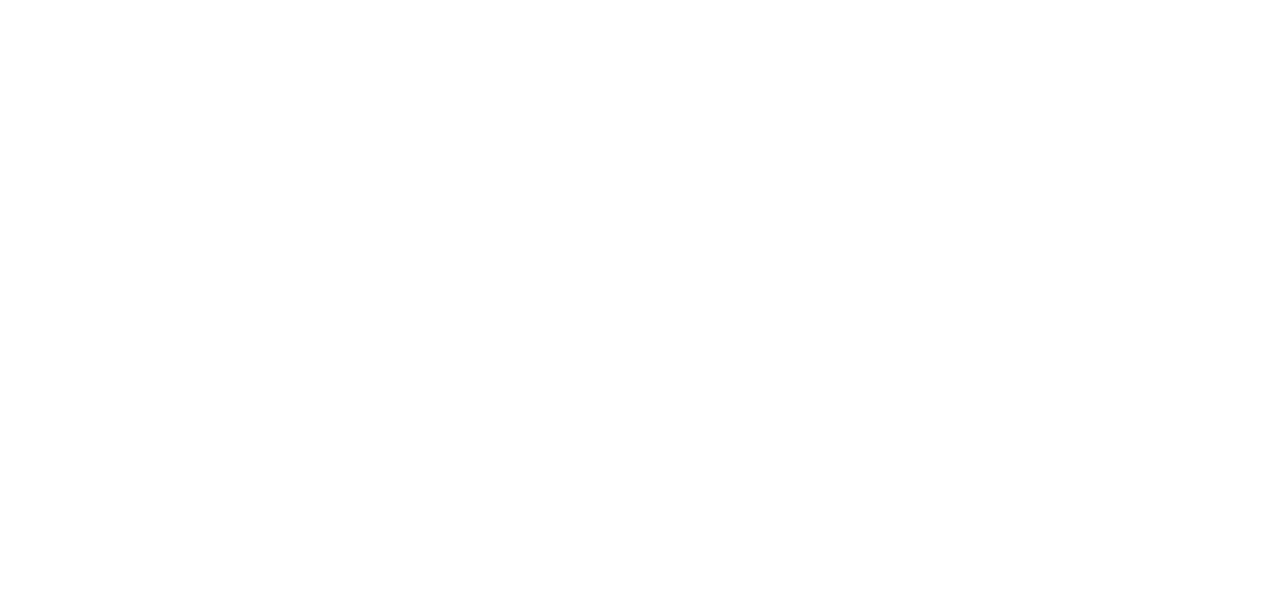 scroll, scrollTop: 0, scrollLeft: 0, axis: both 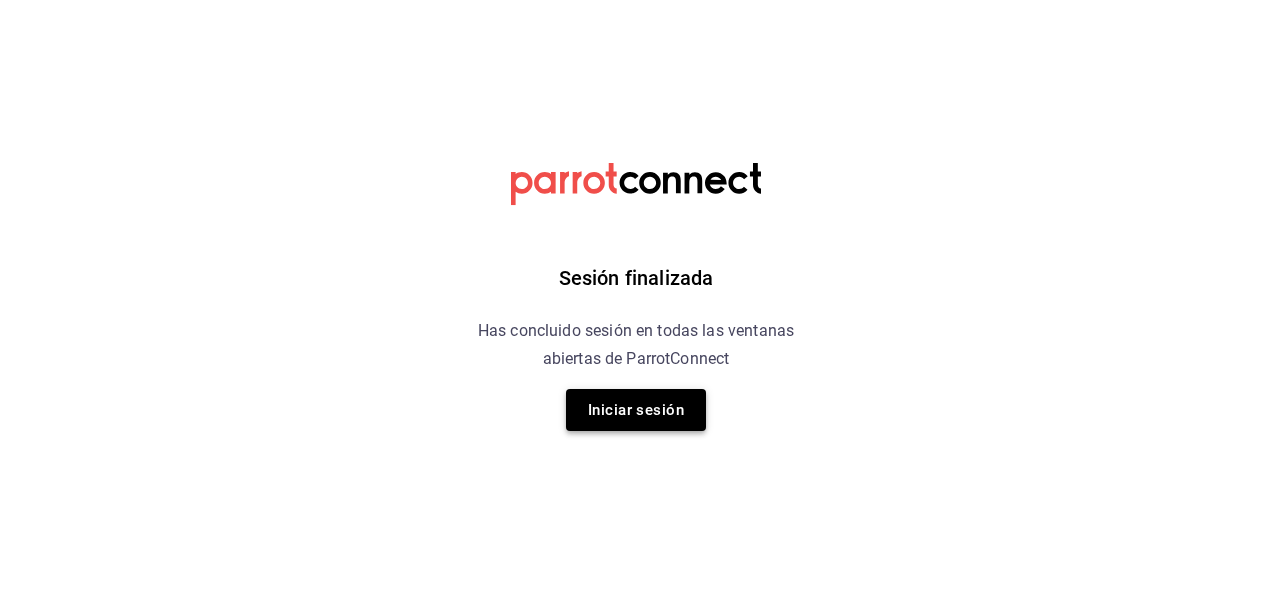 click on "Iniciar sesión" at bounding box center (636, 410) 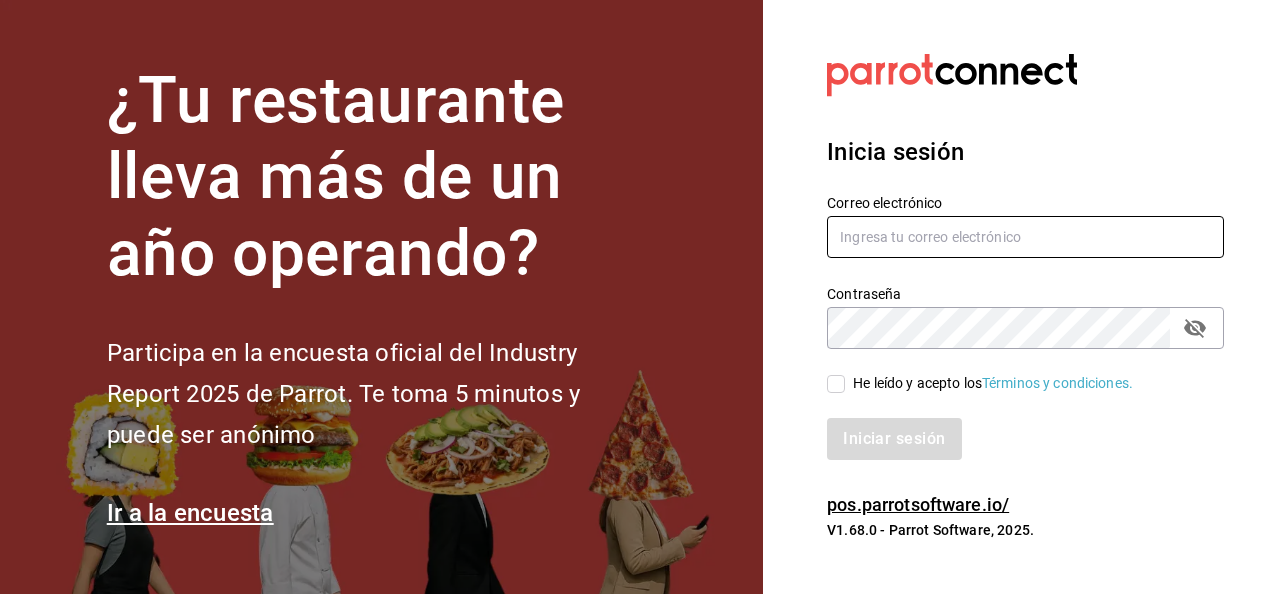 type on "[USERNAME]@example.com" 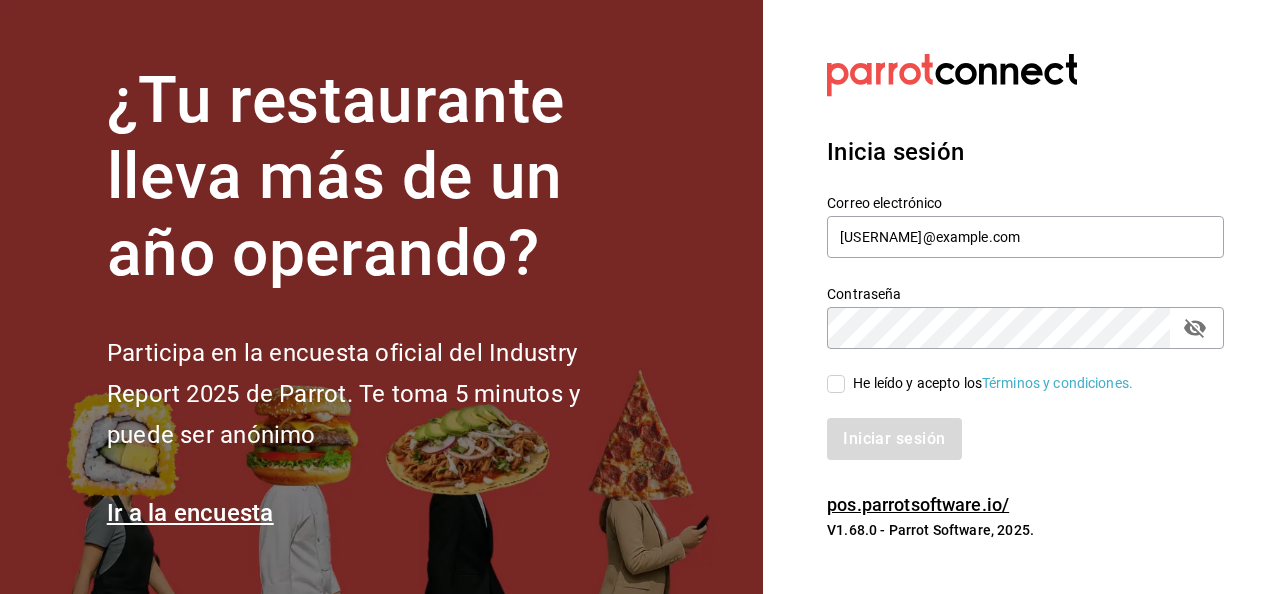 click on "He leído y acepto los  Términos y condiciones." at bounding box center [836, 384] 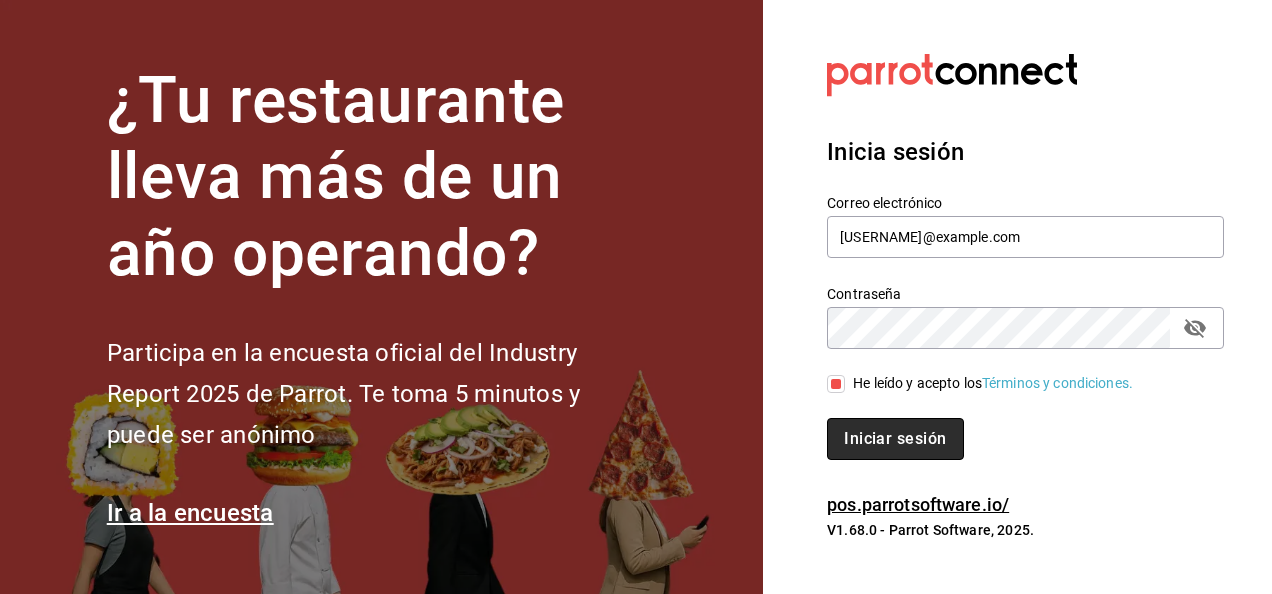 click on "Iniciar sesión" at bounding box center [895, 439] 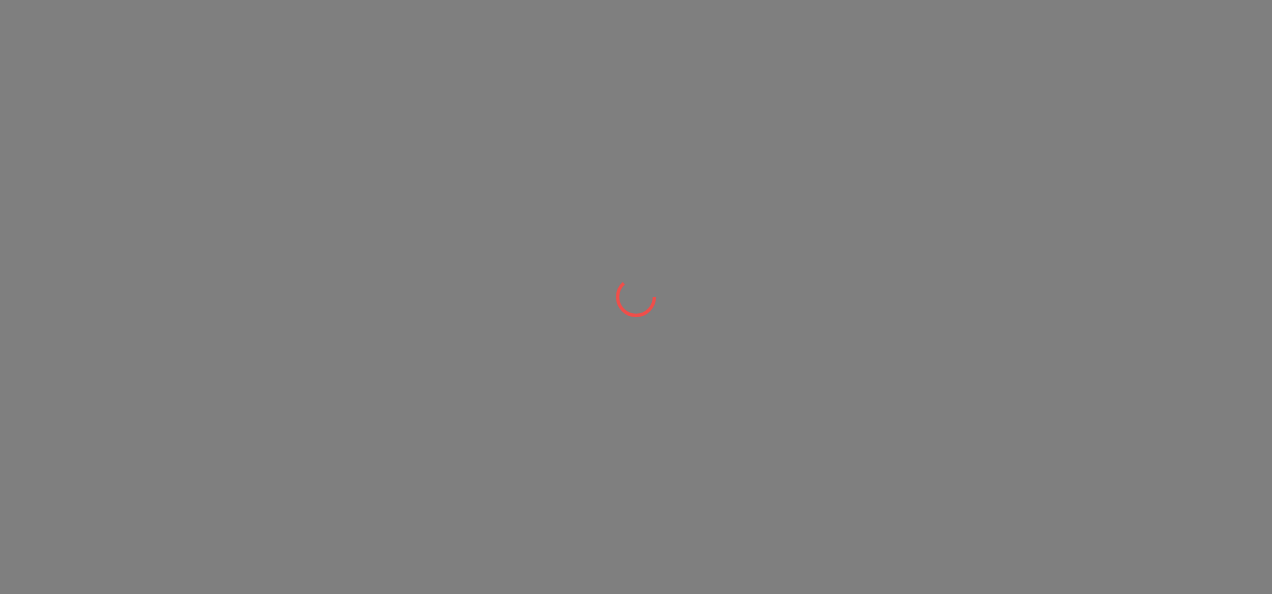 scroll, scrollTop: 0, scrollLeft: 0, axis: both 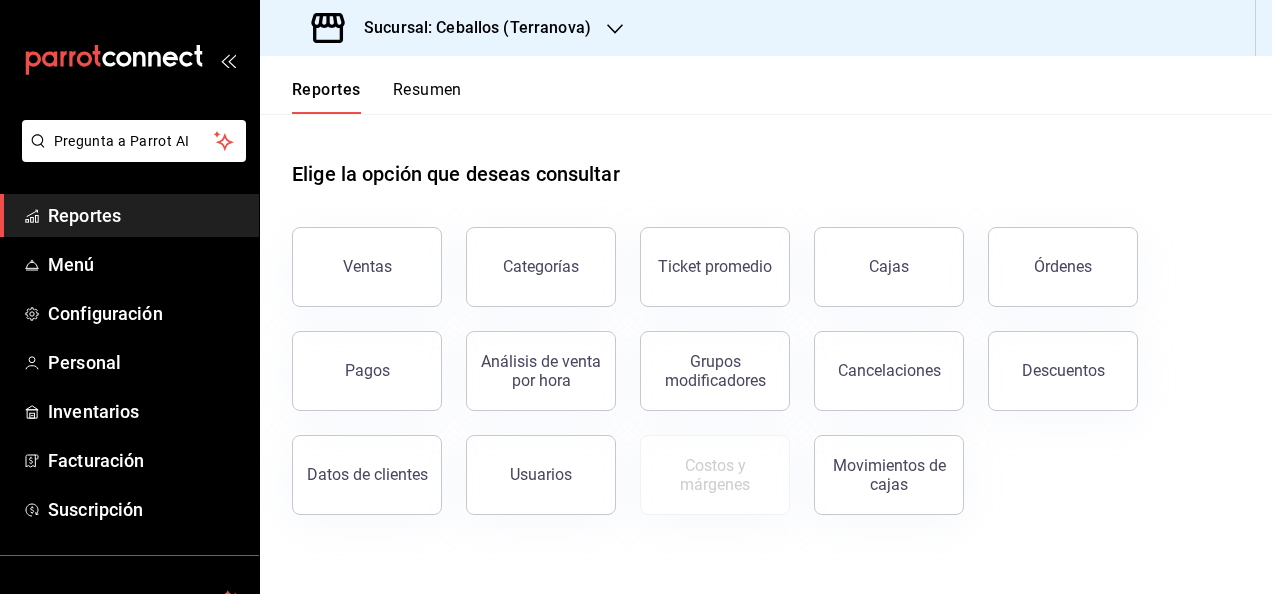click on "Sucursal: Ceballos (Terranova)" at bounding box center (469, 28) 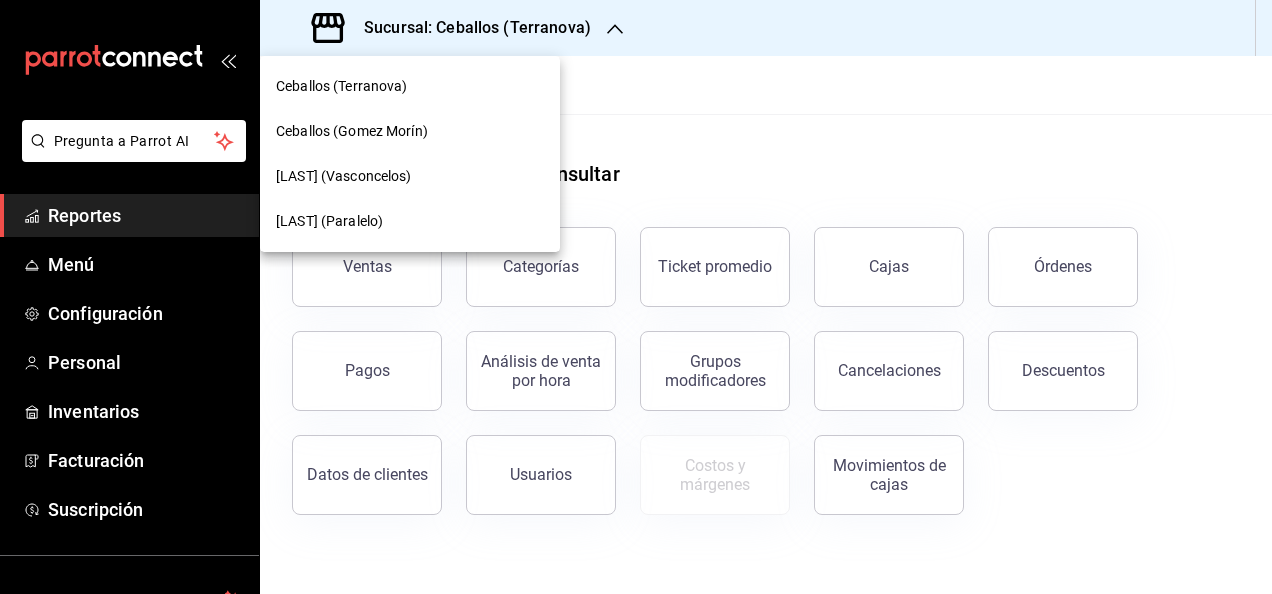 click on "[LAST] (Vasconcelos)" at bounding box center [410, 176] 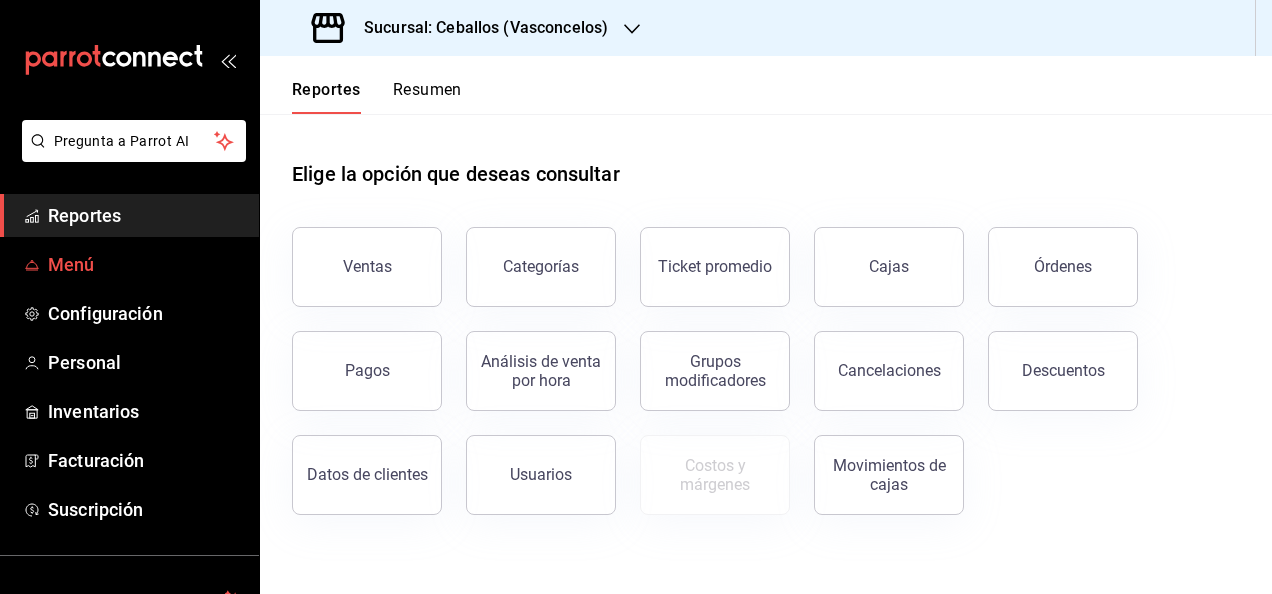 click on "Menú" at bounding box center [145, 264] 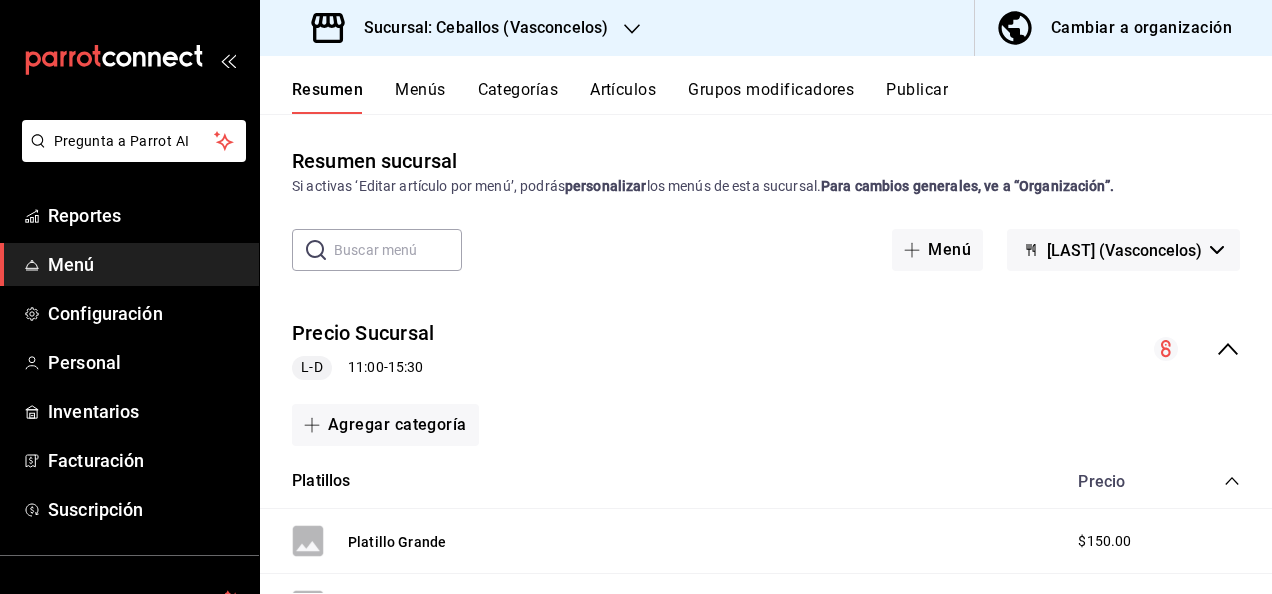 click on "Publicar" at bounding box center [917, 97] 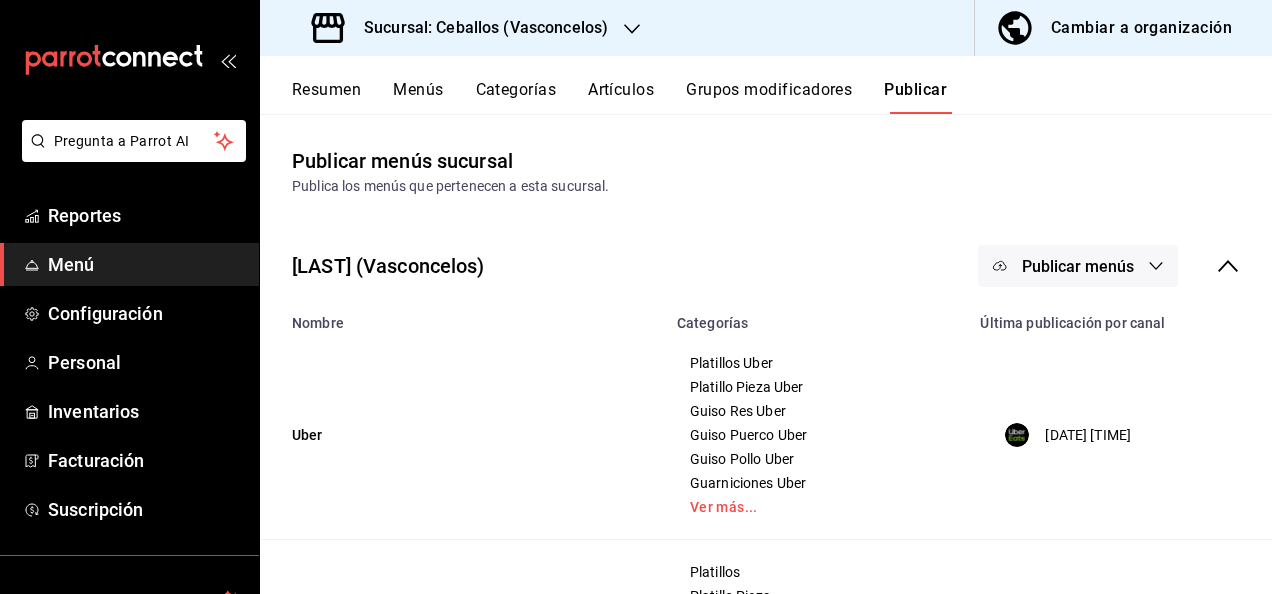 click on "Publicar menús" at bounding box center (1078, 266) 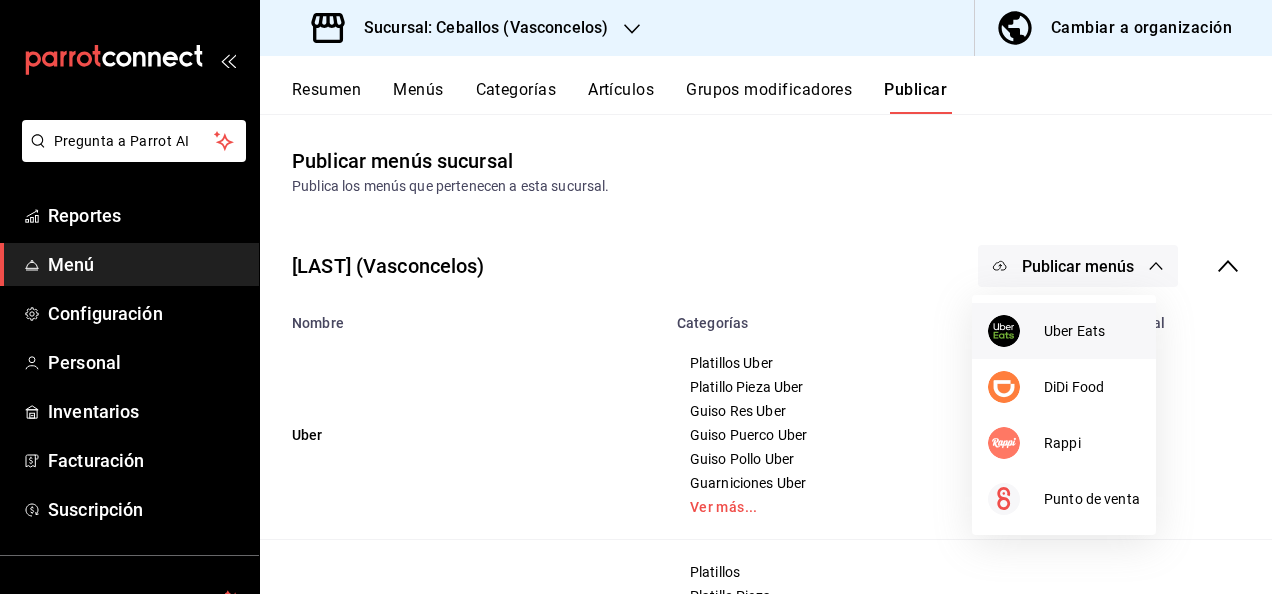 click on "Uber Eats" at bounding box center (1064, 331) 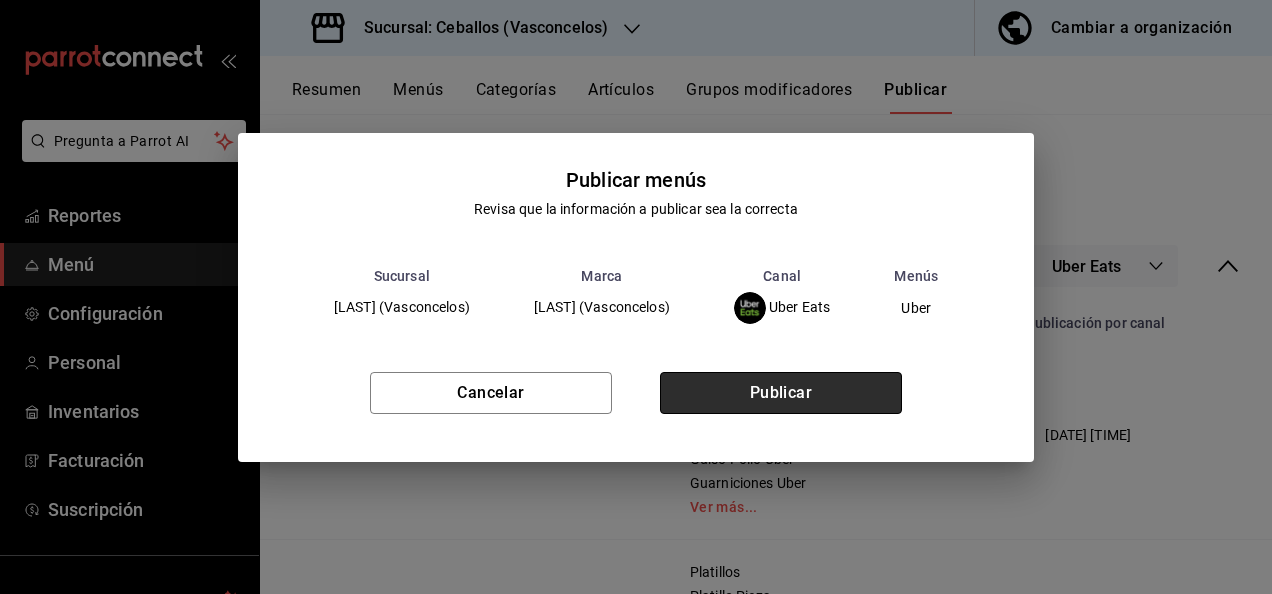 click on "Publicar" at bounding box center [781, 393] 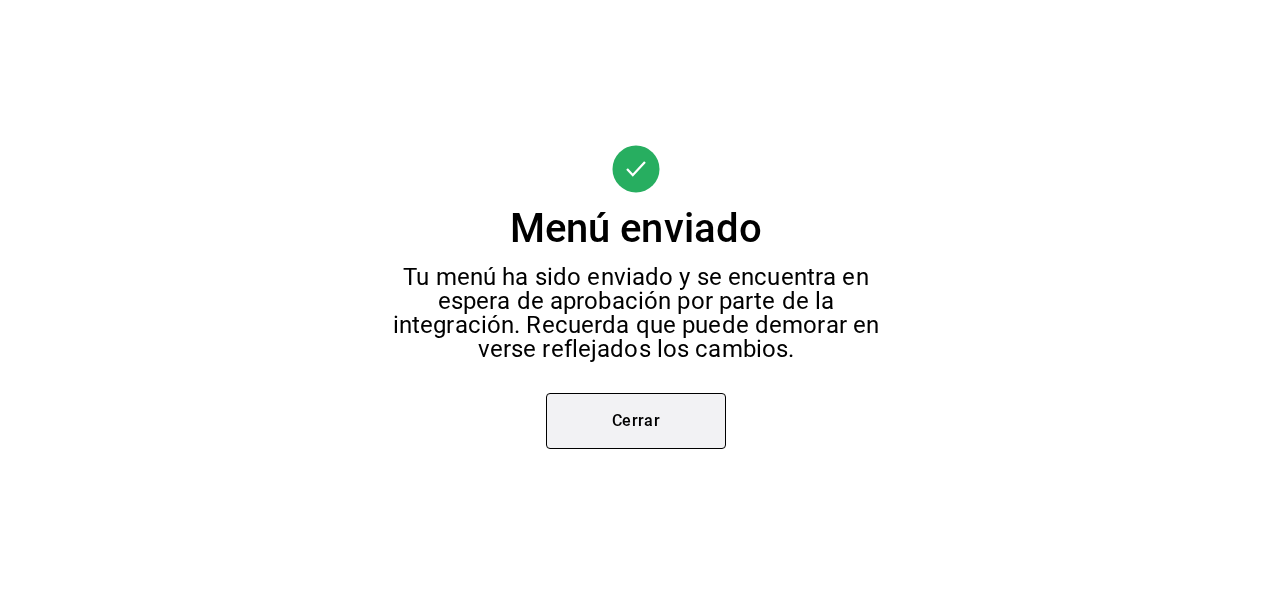click on "Cerrar" at bounding box center (636, 421) 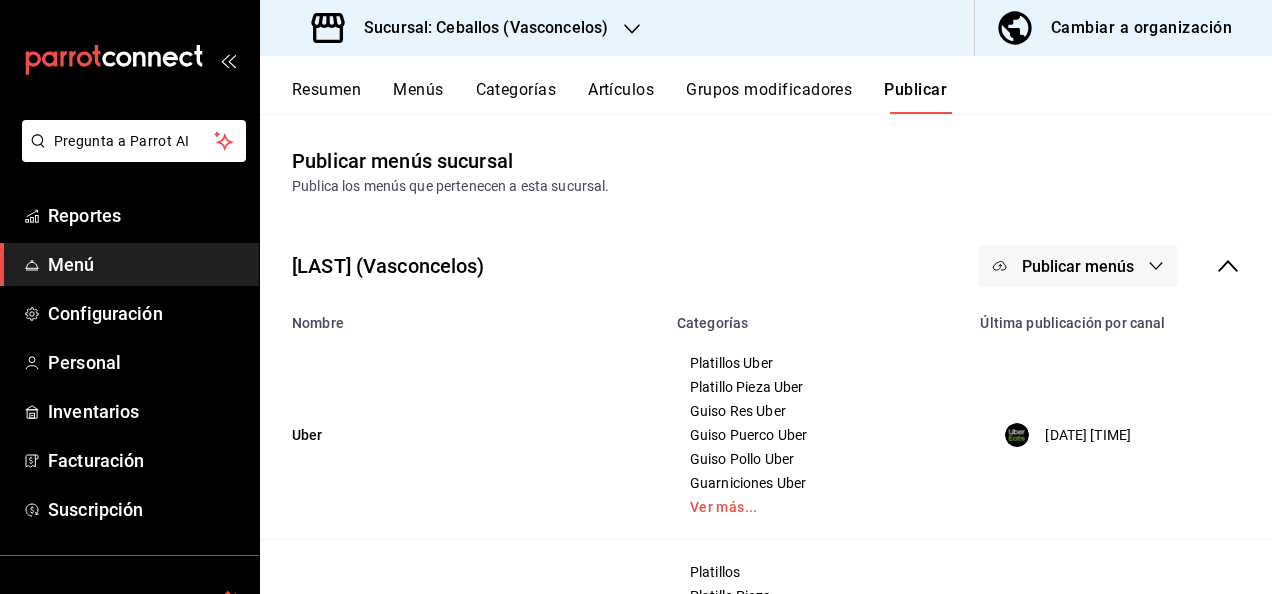 click on "Resumen" at bounding box center [326, 97] 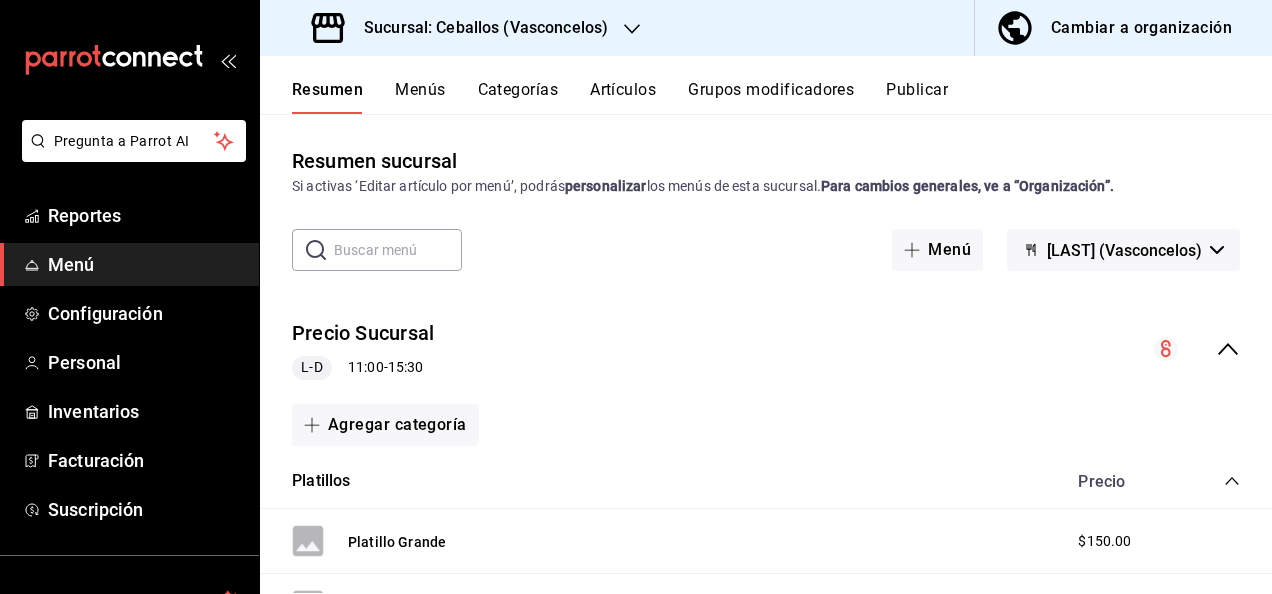 click 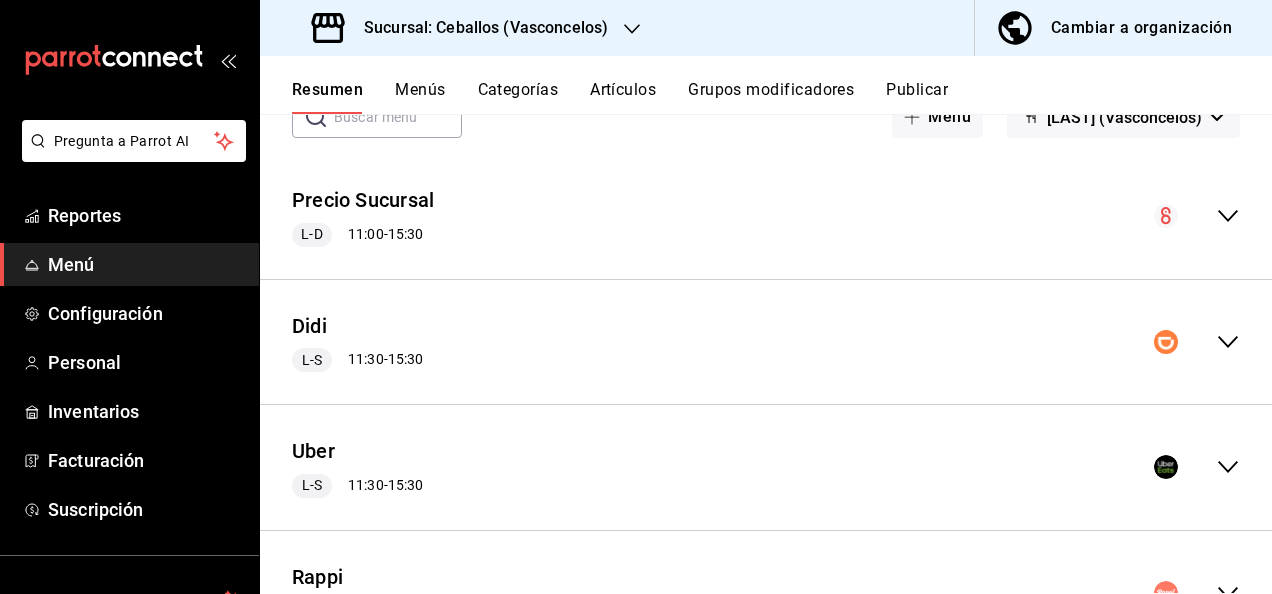 scroll, scrollTop: 160, scrollLeft: 0, axis: vertical 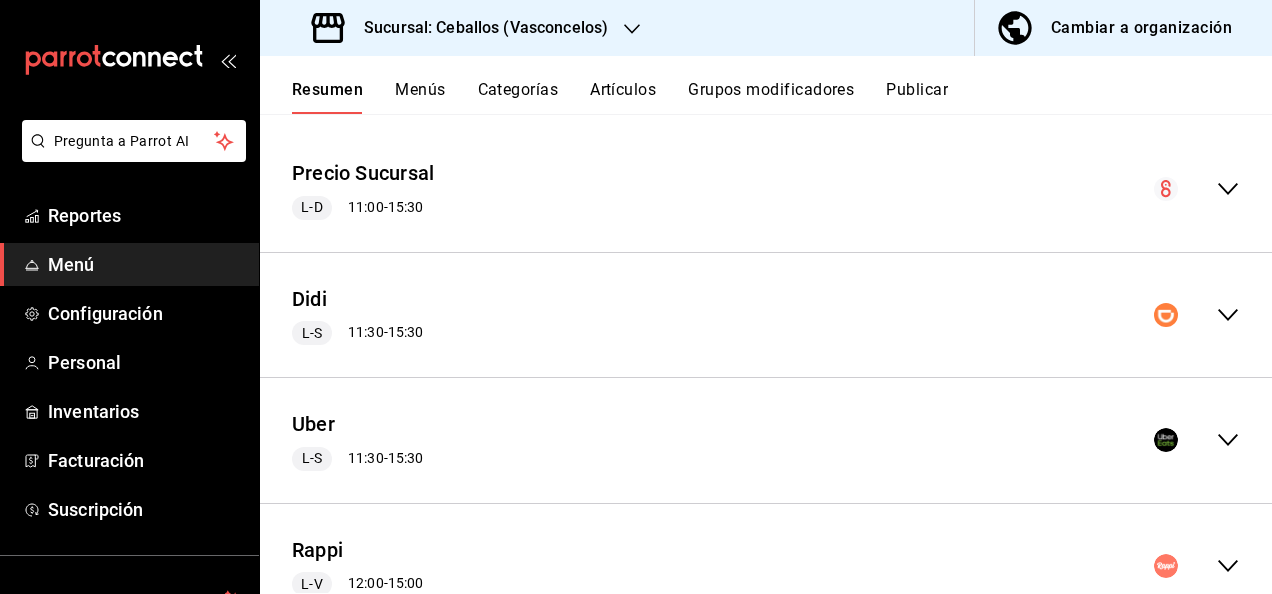 click 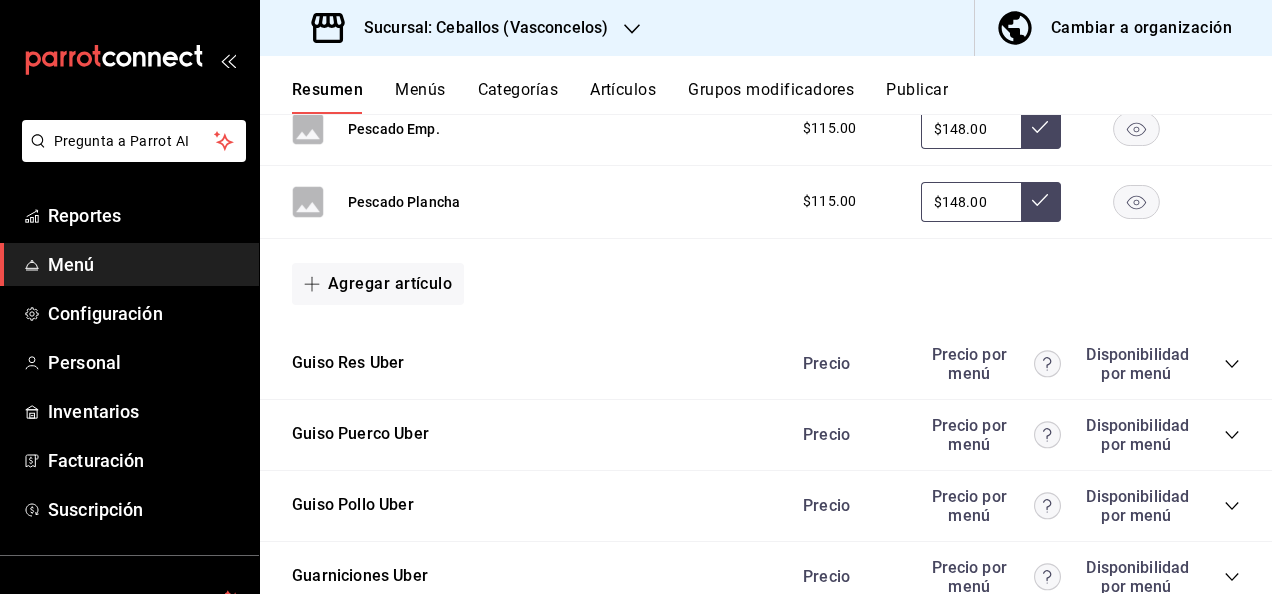 scroll, scrollTop: 2200, scrollLeft: 0, axis: vertical 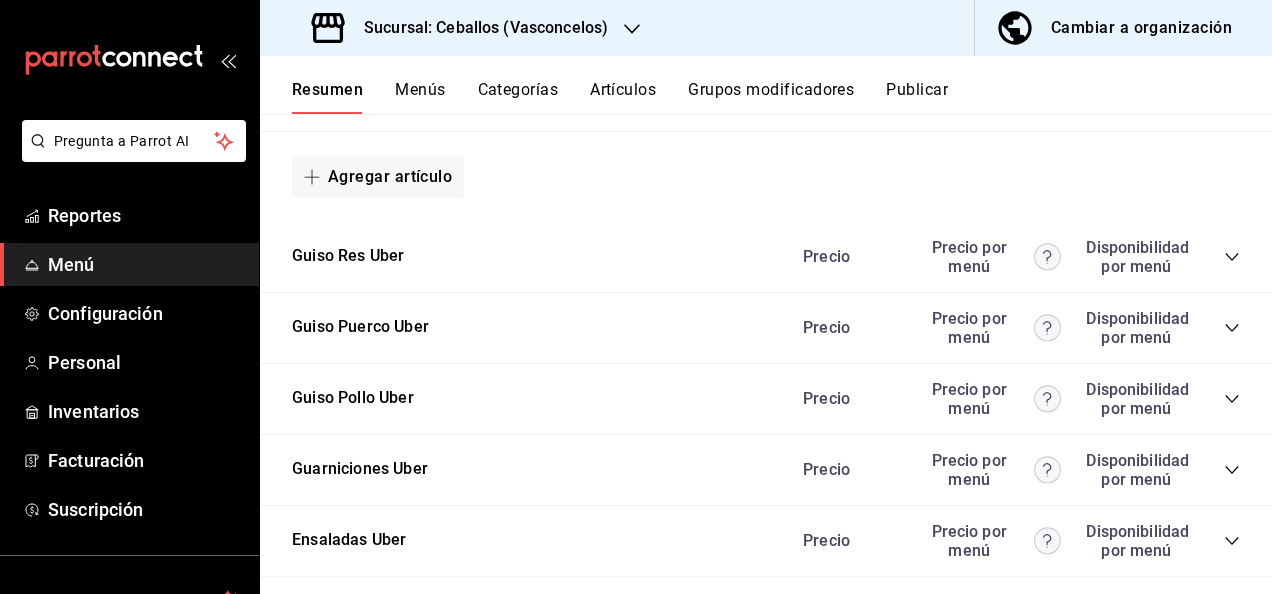 click 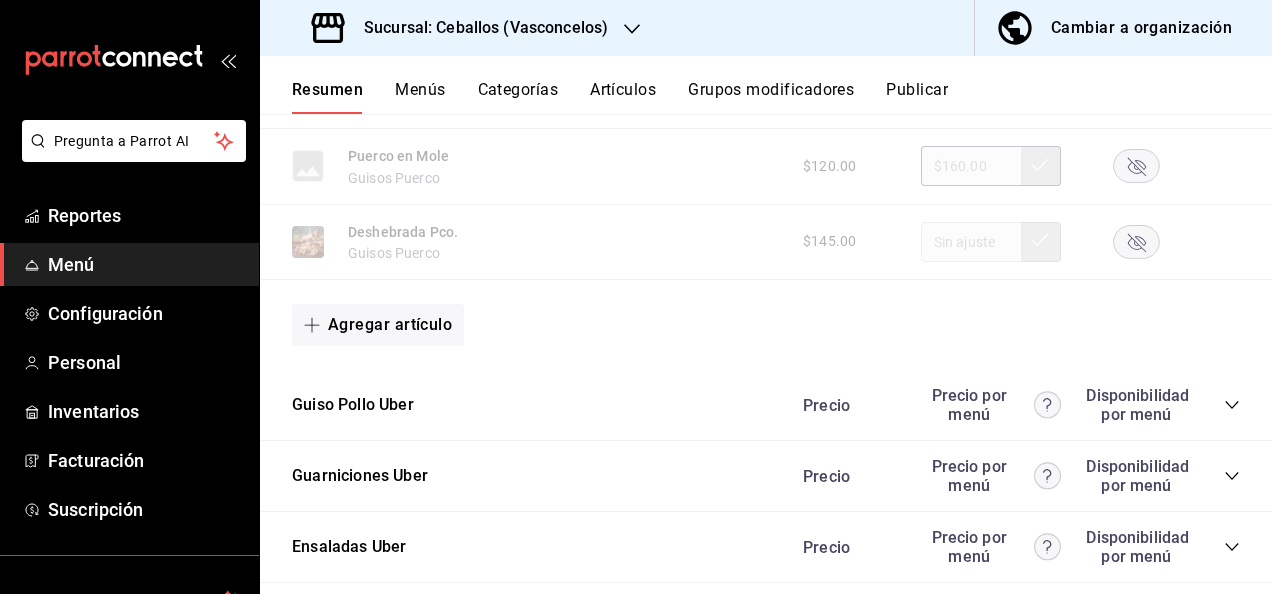 scroll, scrollTop: 3320, scrollLeft: 0, axis: vertical 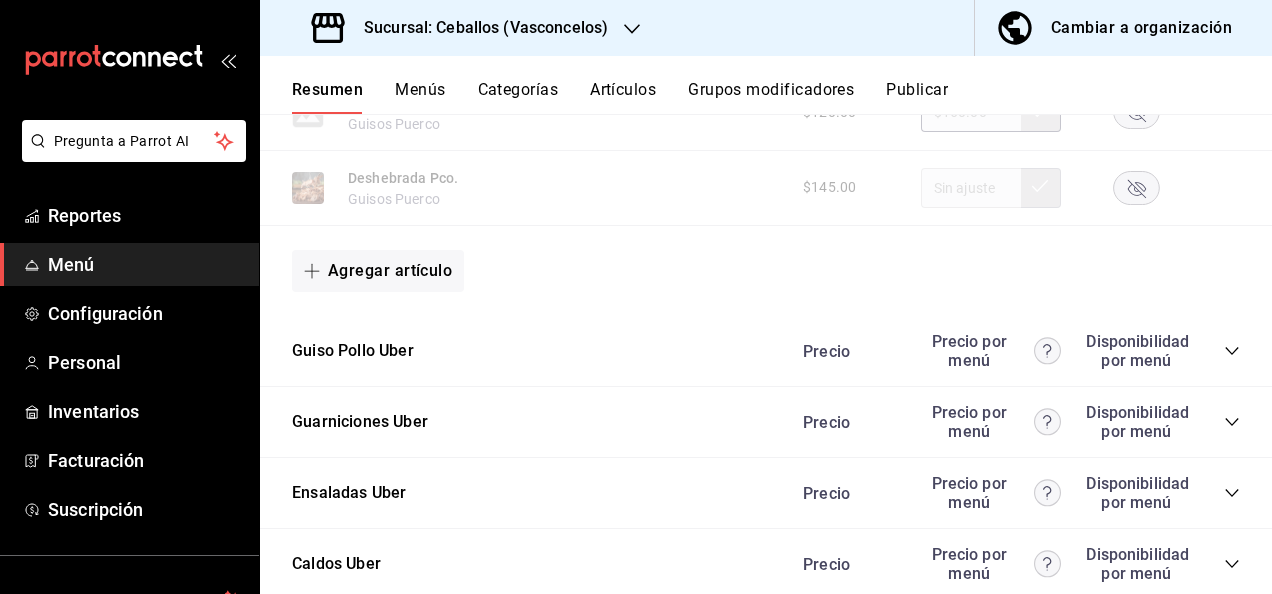 click on "Resumen" at bounding box center (327, 97) 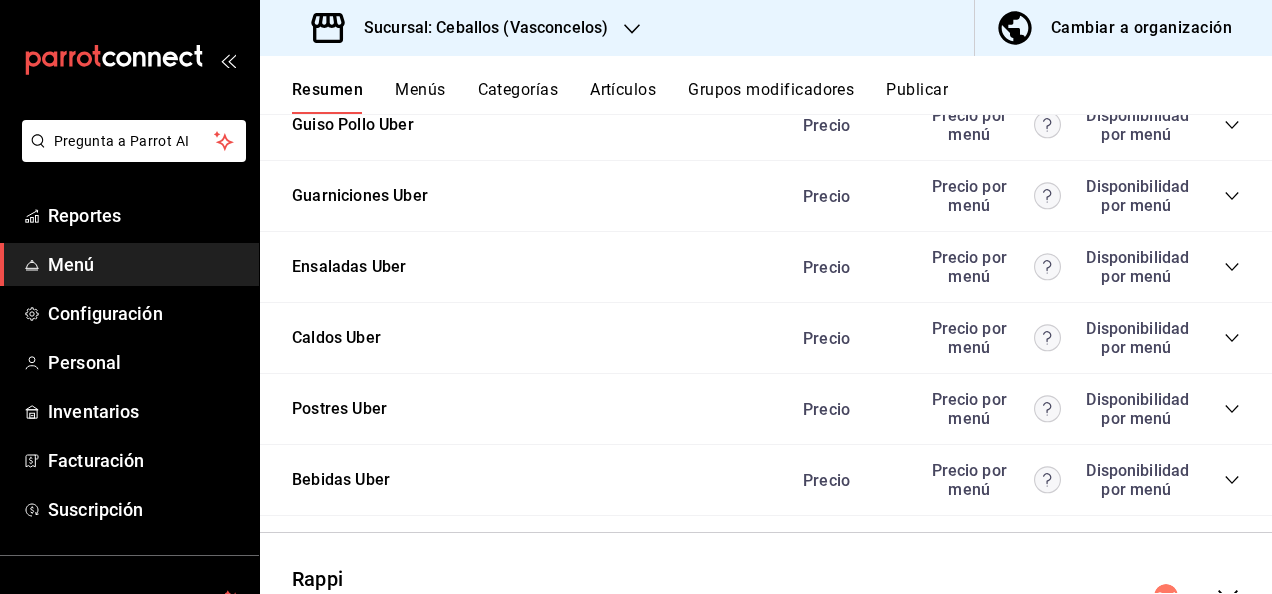 scroll, scrollTop: 3654, scrollLeft: 0, axis: vertical 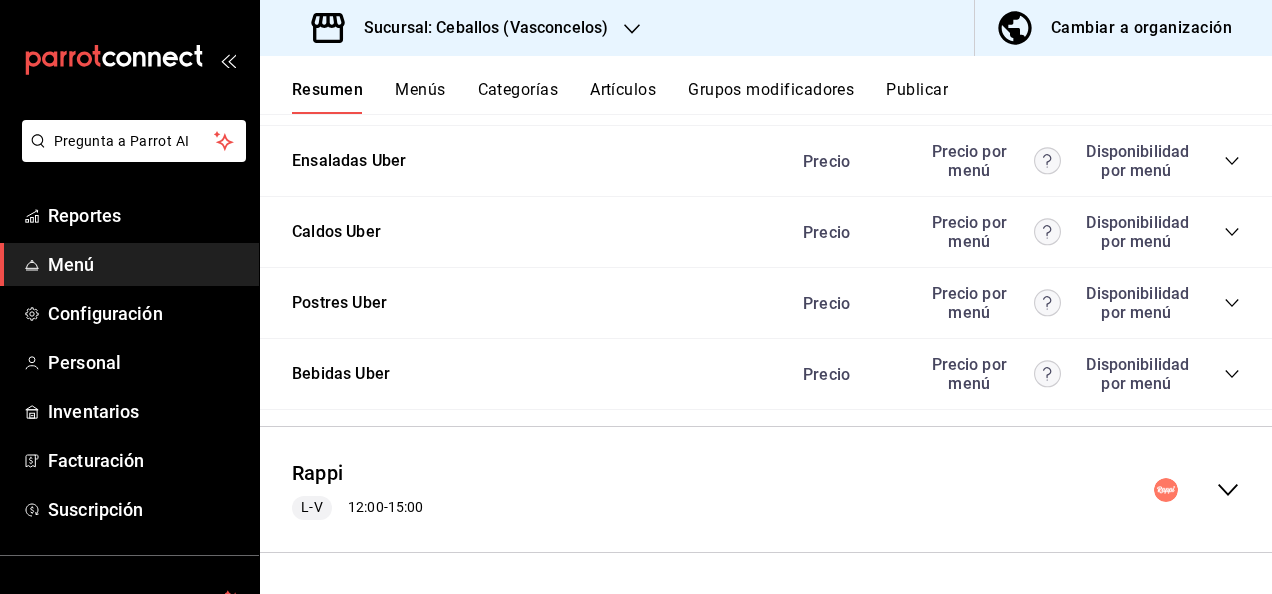 click 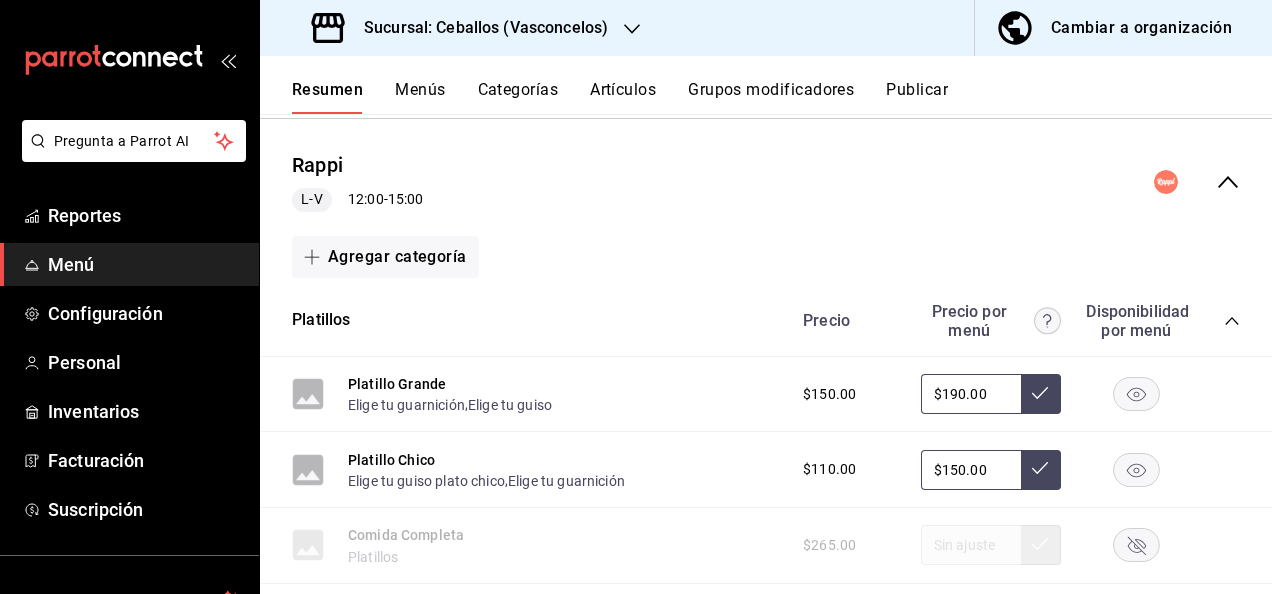 scroll, scrollTop: 4027, scrollLeft: 0, axis: vertical 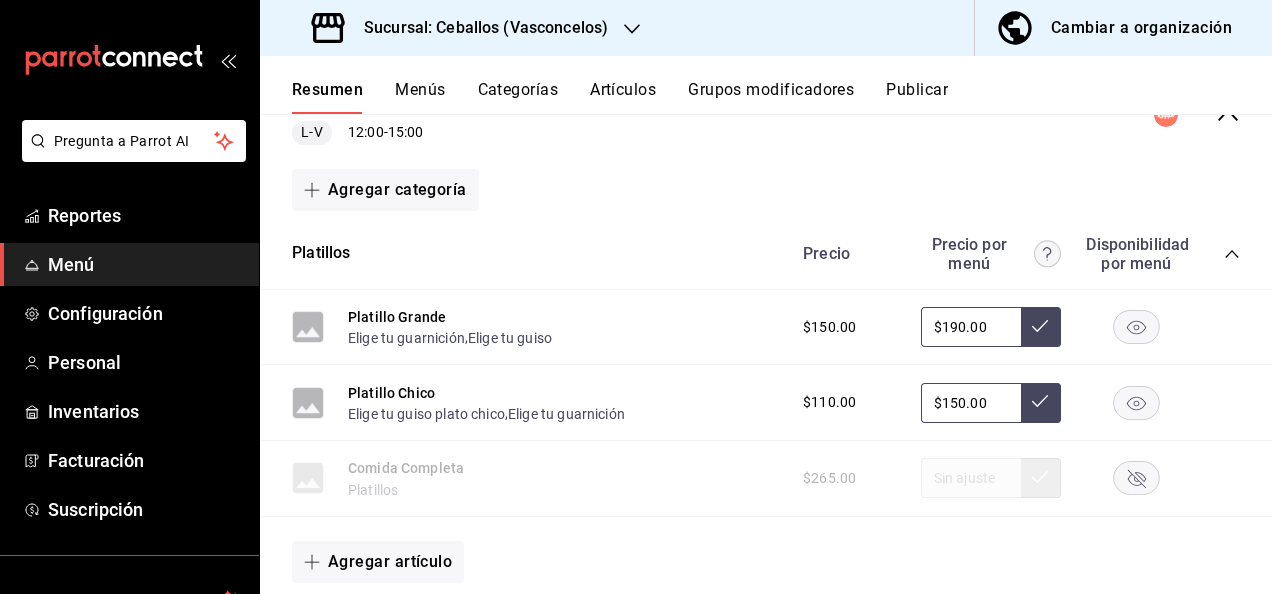 click 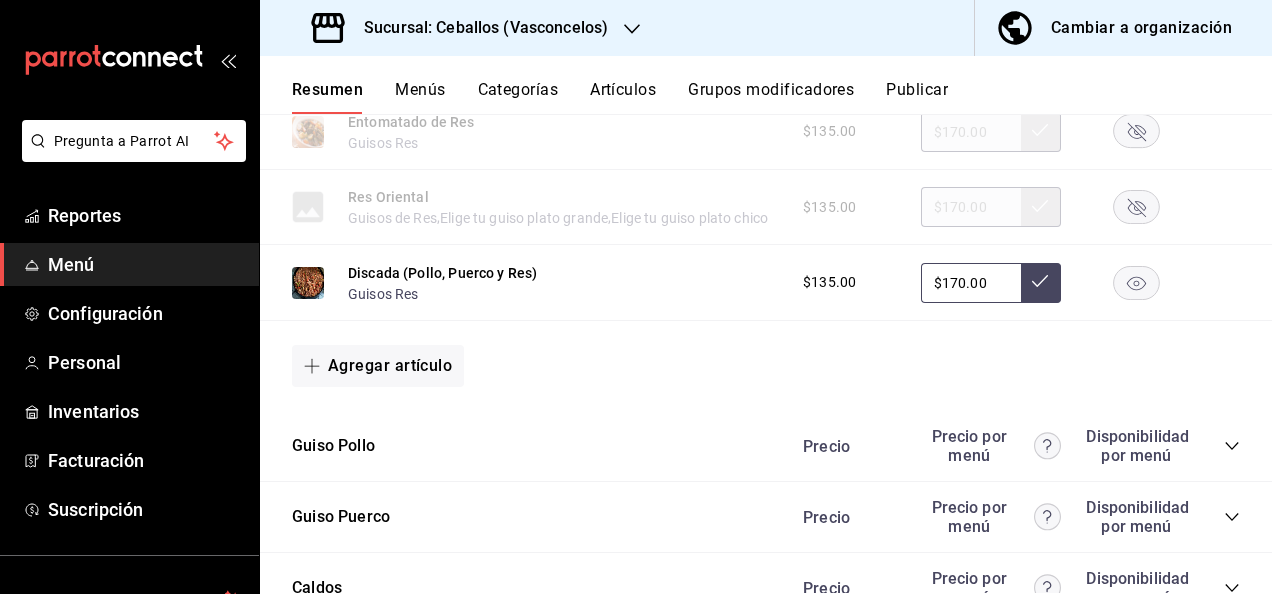 scroll, scrollTop: 5040, scrollLeft: 0, axis: vertical 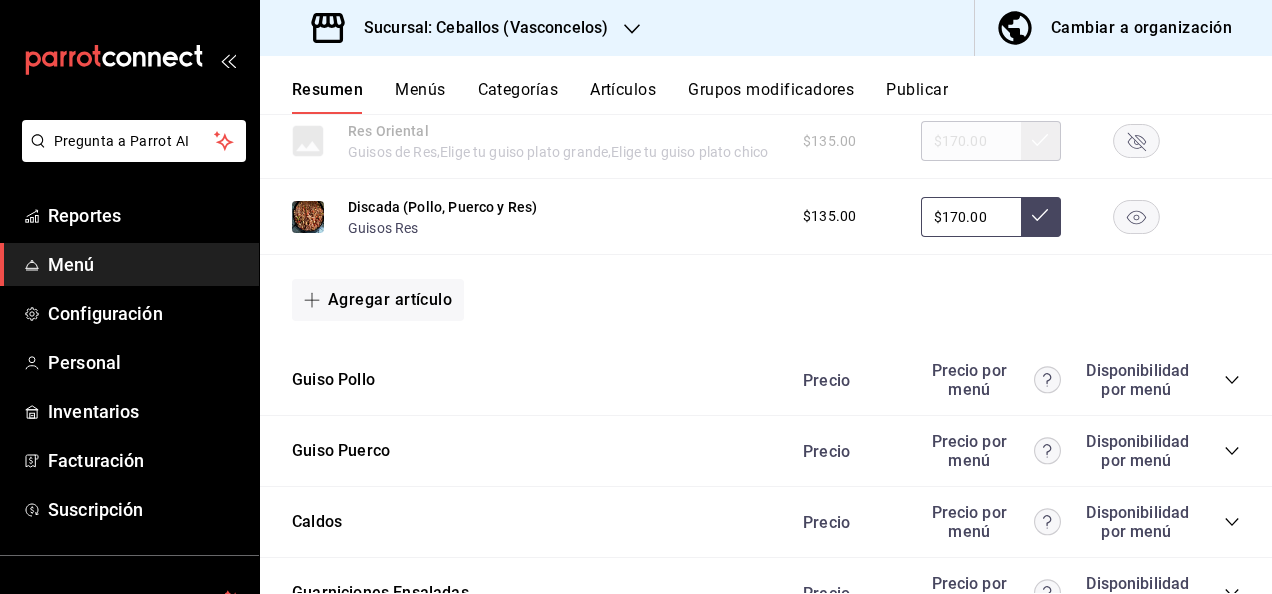 click 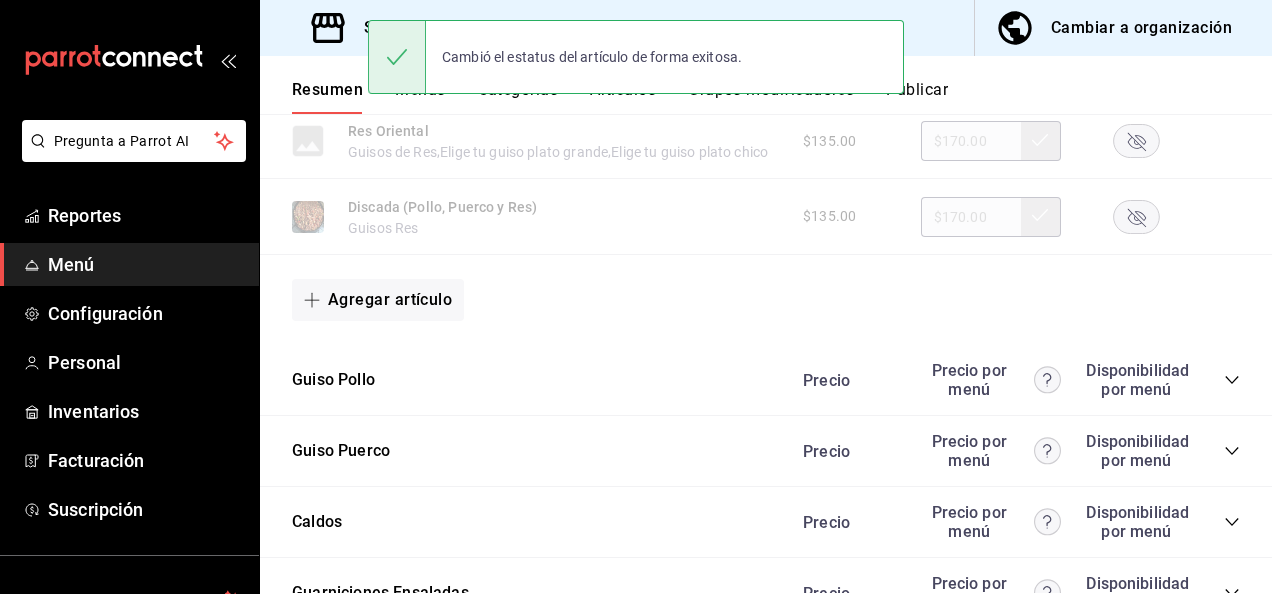 click 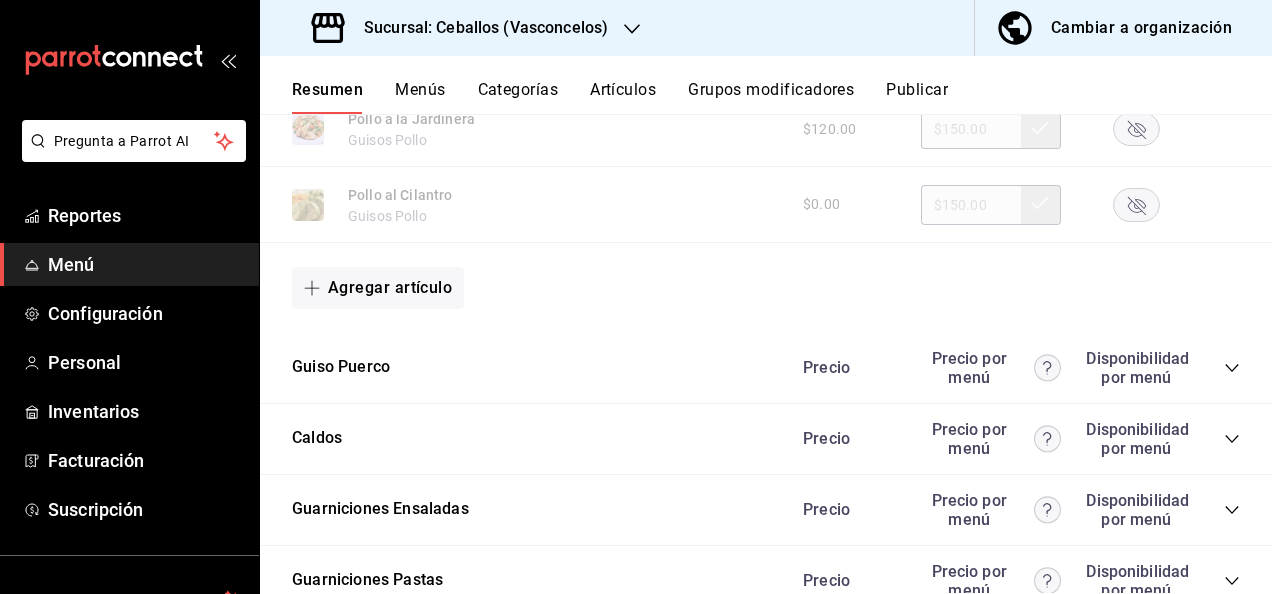 scroll, scrollTop: 6414, scrollLeft: 0, axis: vertical 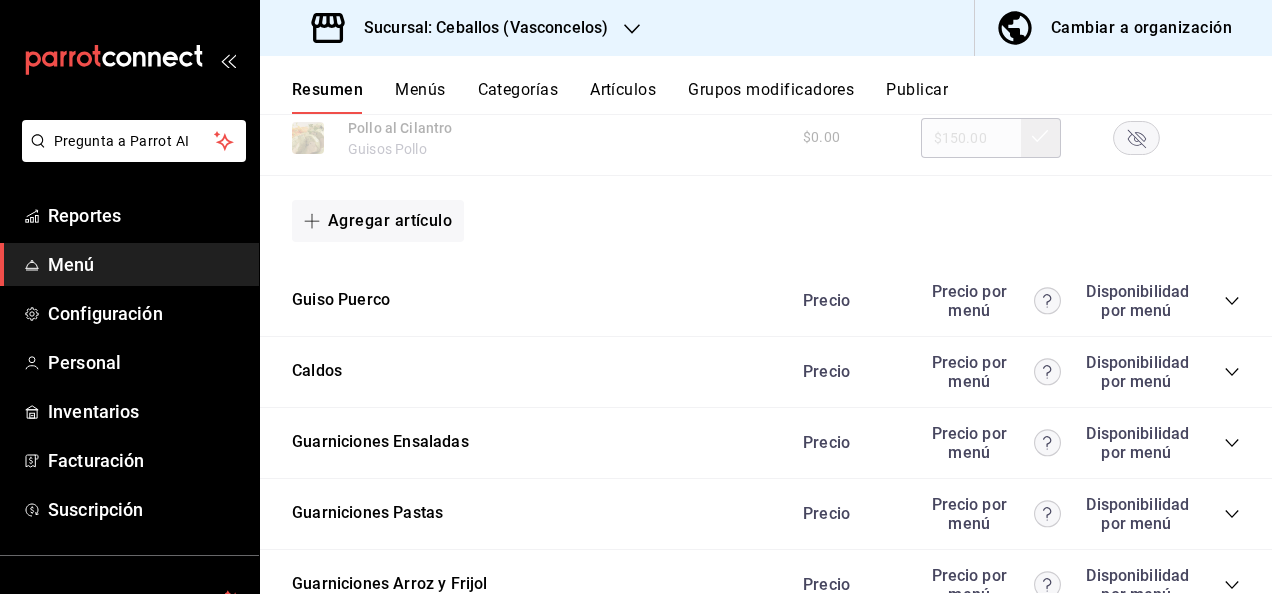 click 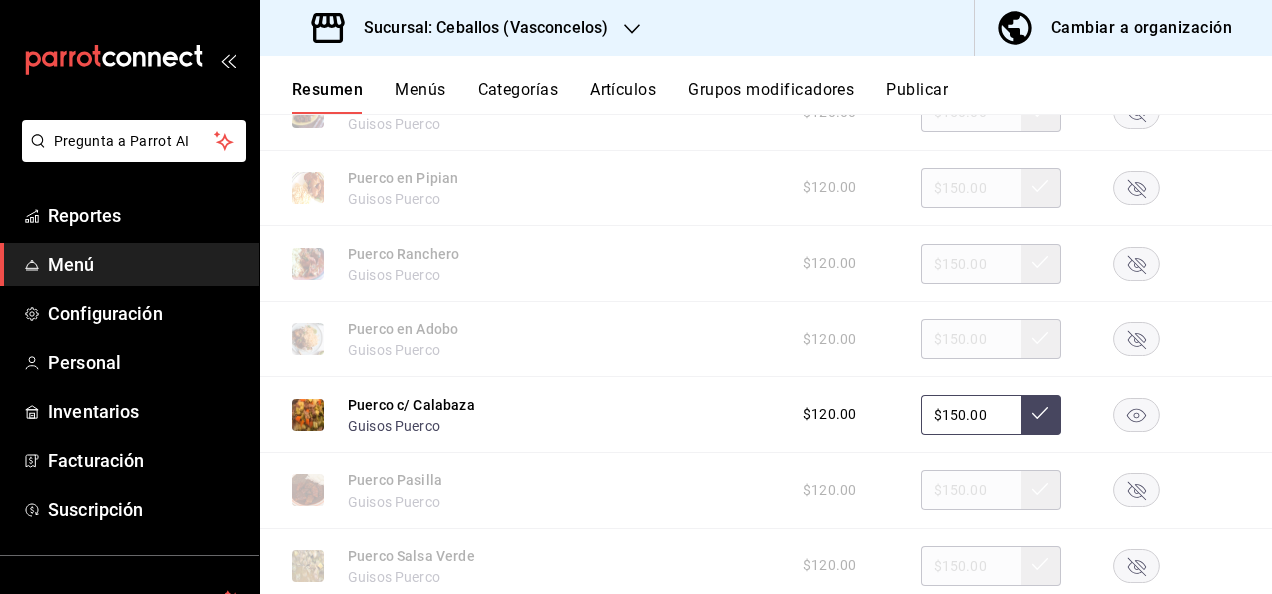 scroll, scrollTop: 6987, scrollLeft: 0, axis: vertical 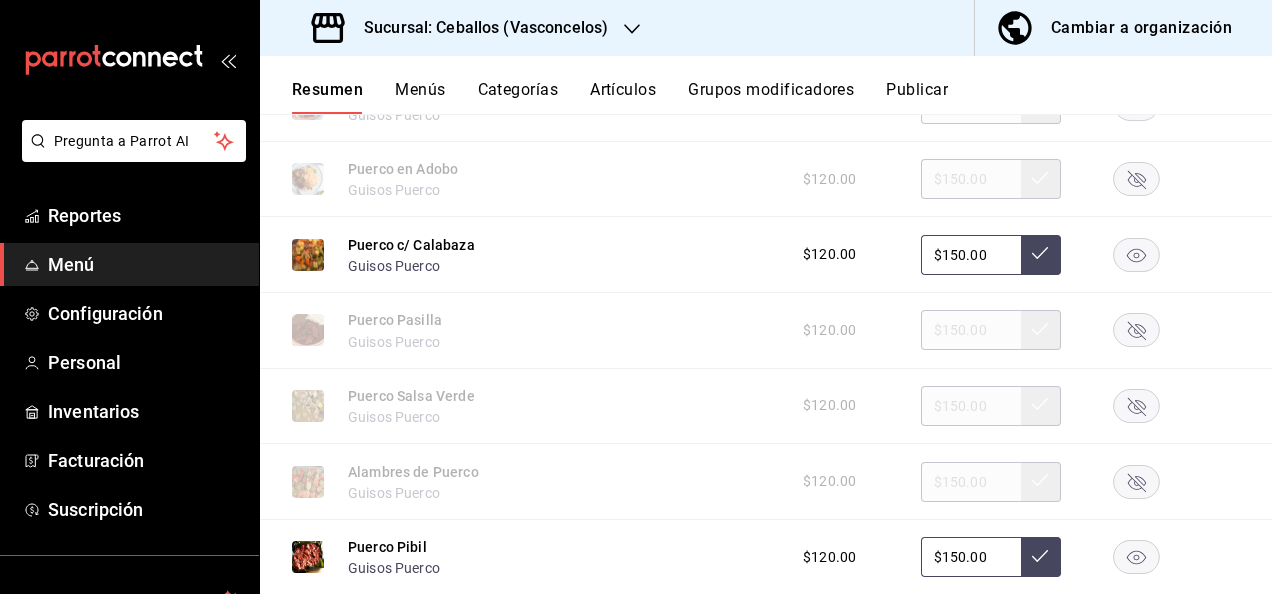 click 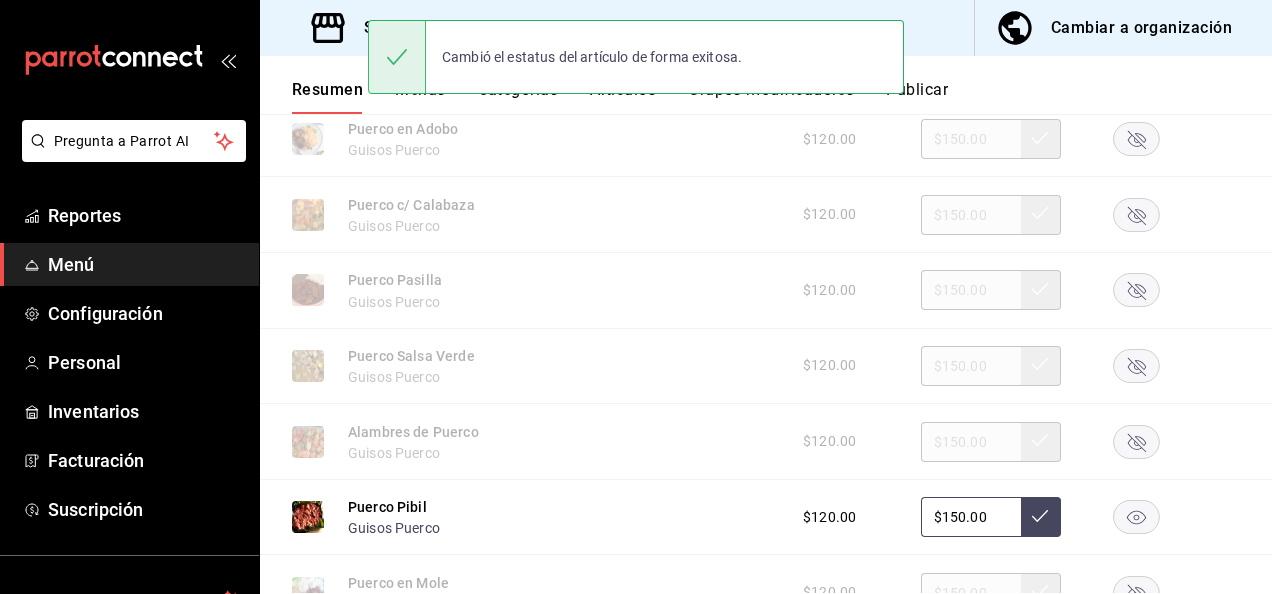 scroll, scrollTop: 7174, scrollLeft: 0, axis: vertical 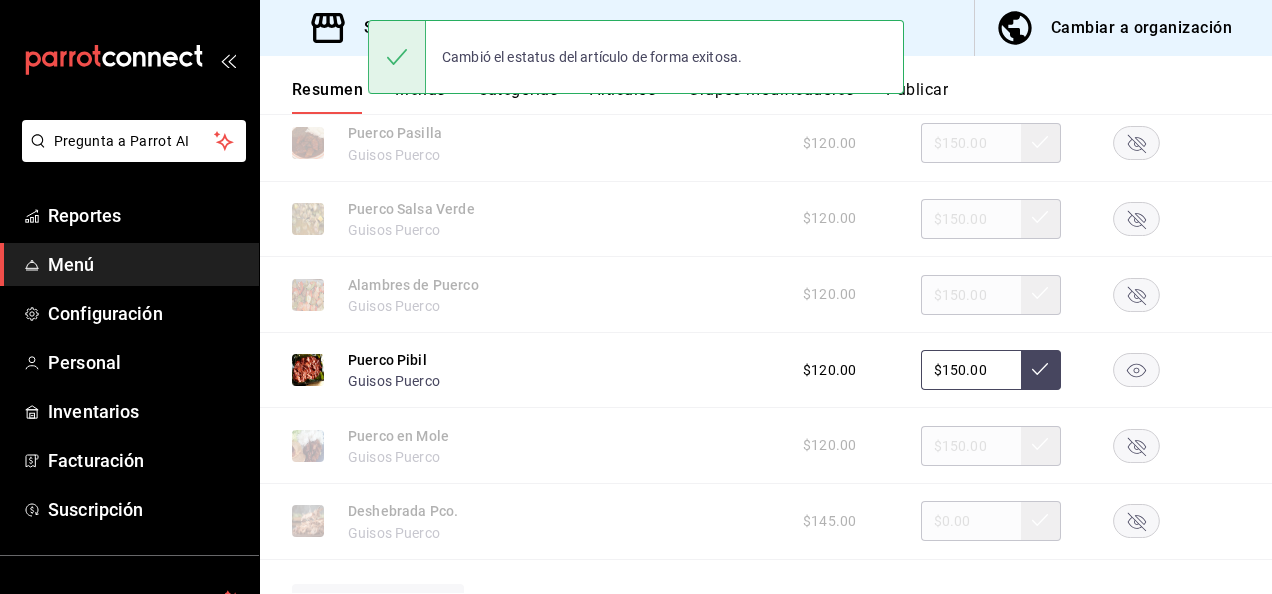 click 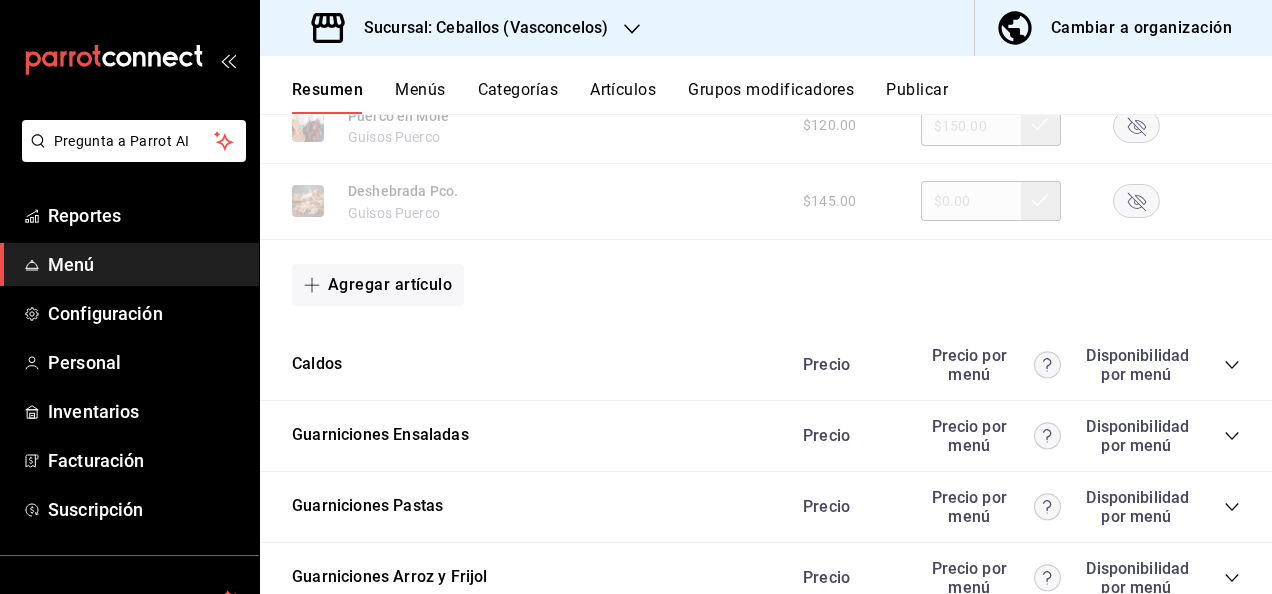scroll, scrollTop: 7588, scrollLeft: 0, axis: vertical 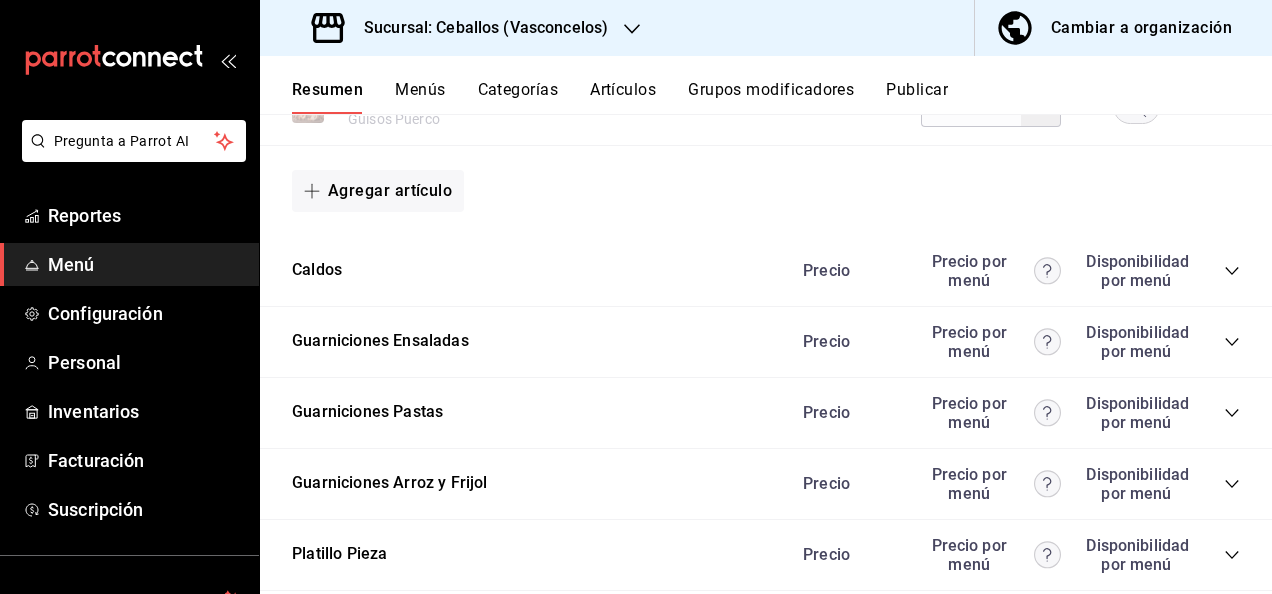 click 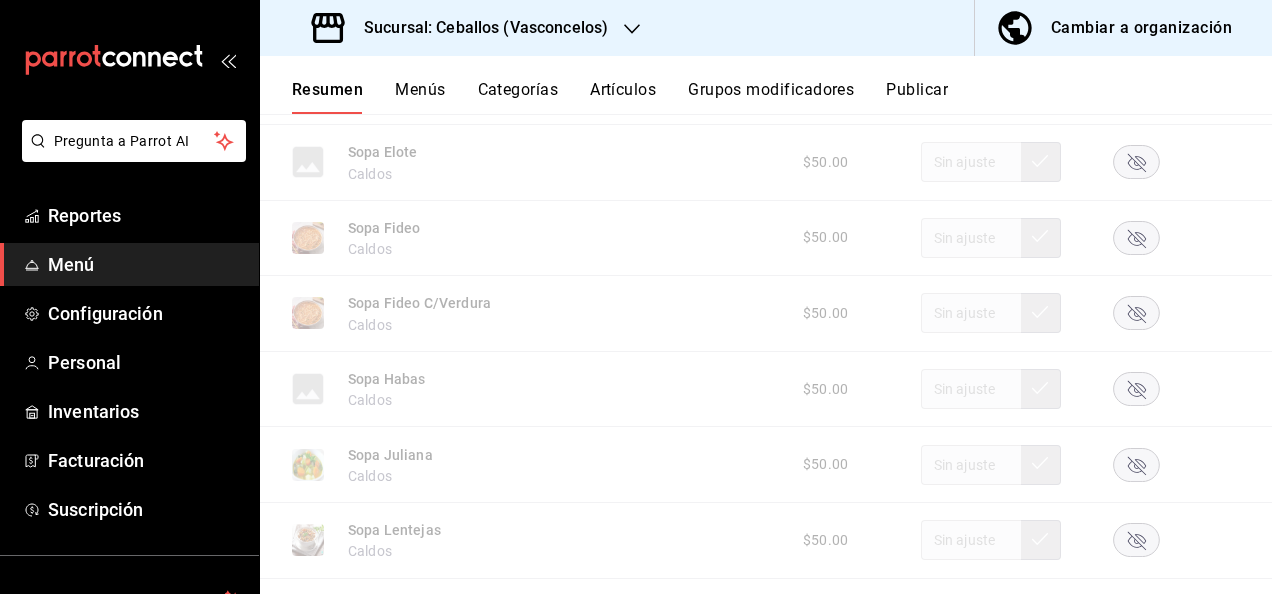 scroll, scrollTop: 8961, scrollLeft: 0, axis: vertical 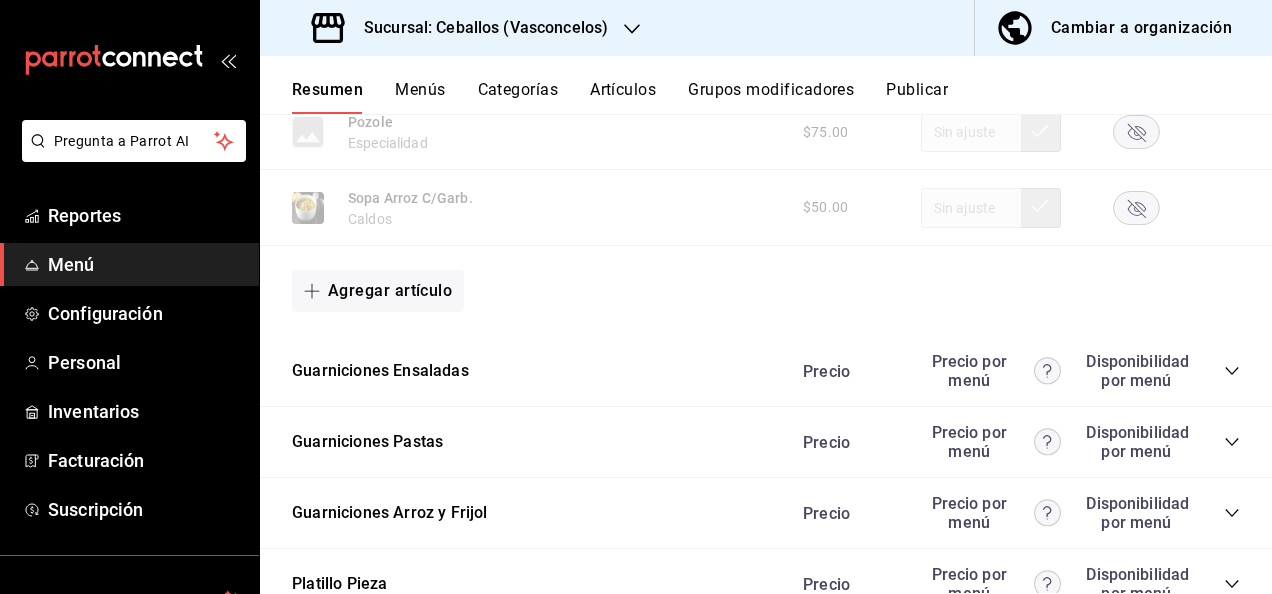 click 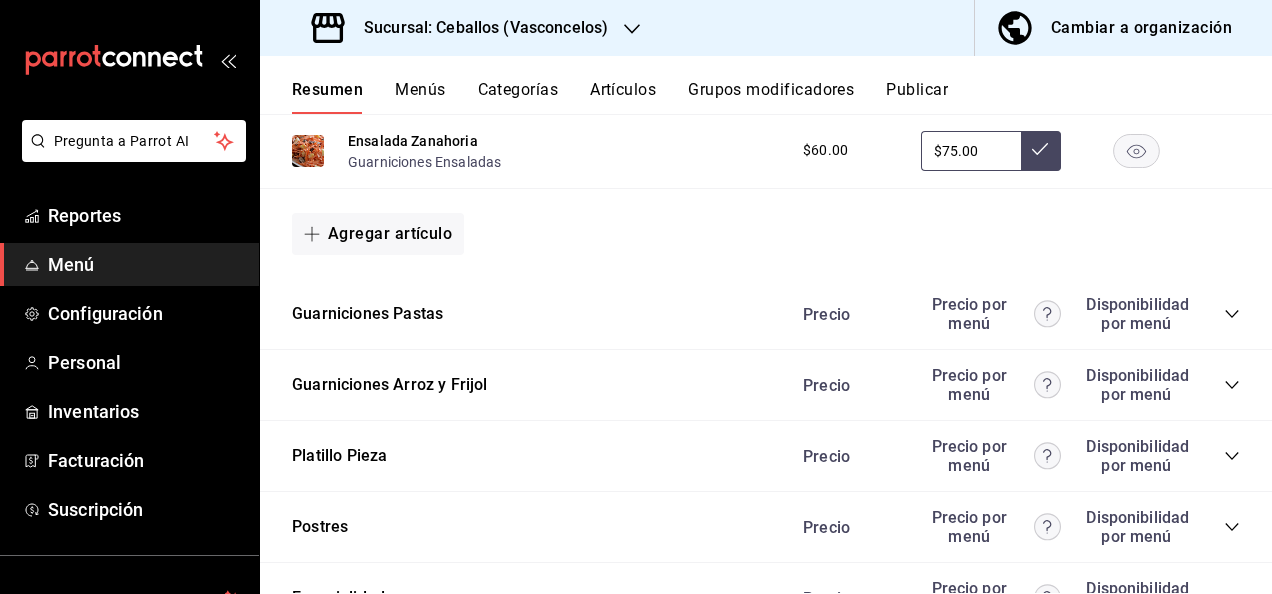 scroll, scrollTop: 10388, scrollLeft: 0, axis: vertical 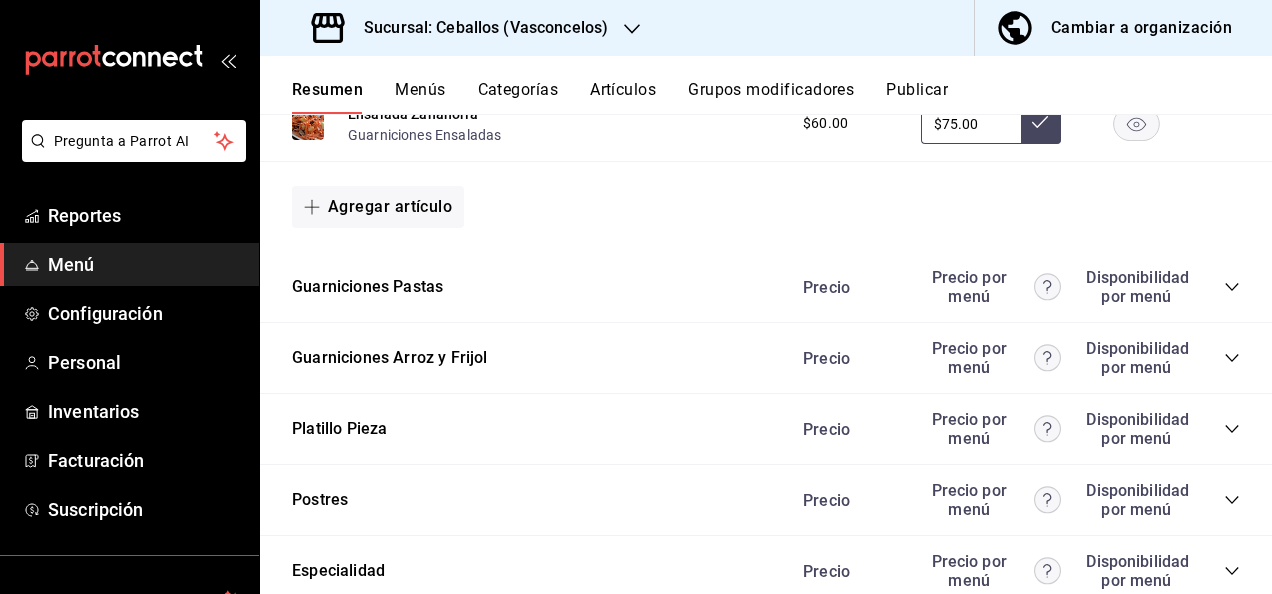 click 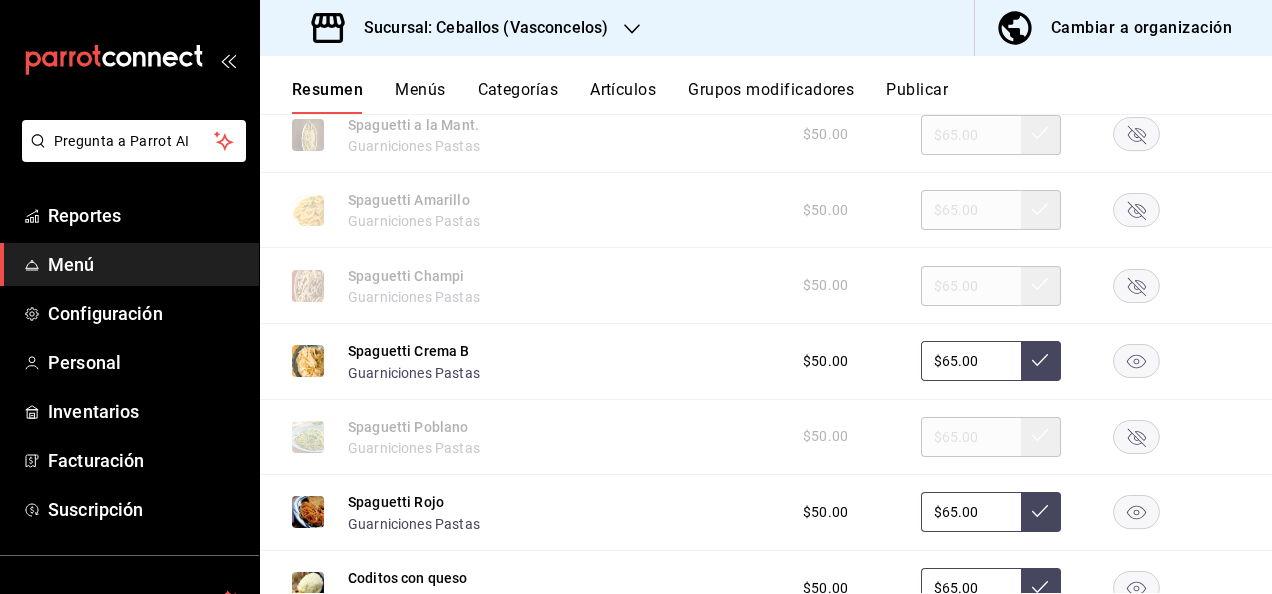 scroll, scrollTop: 10734, scrollLeft: 0, axis: vertical 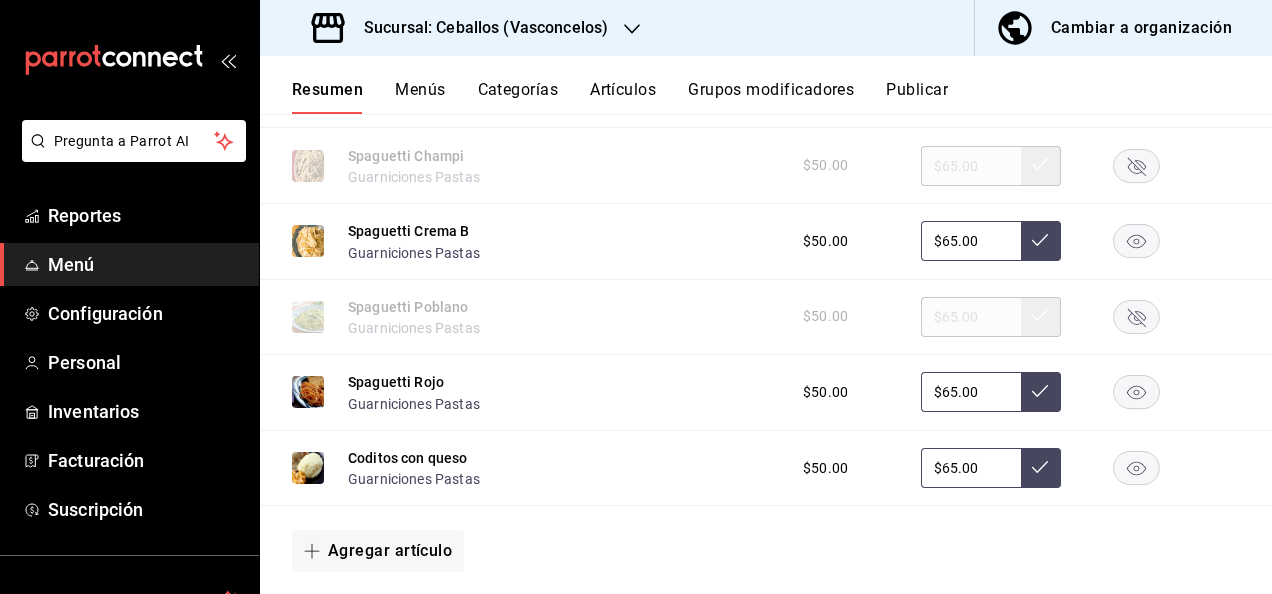 click 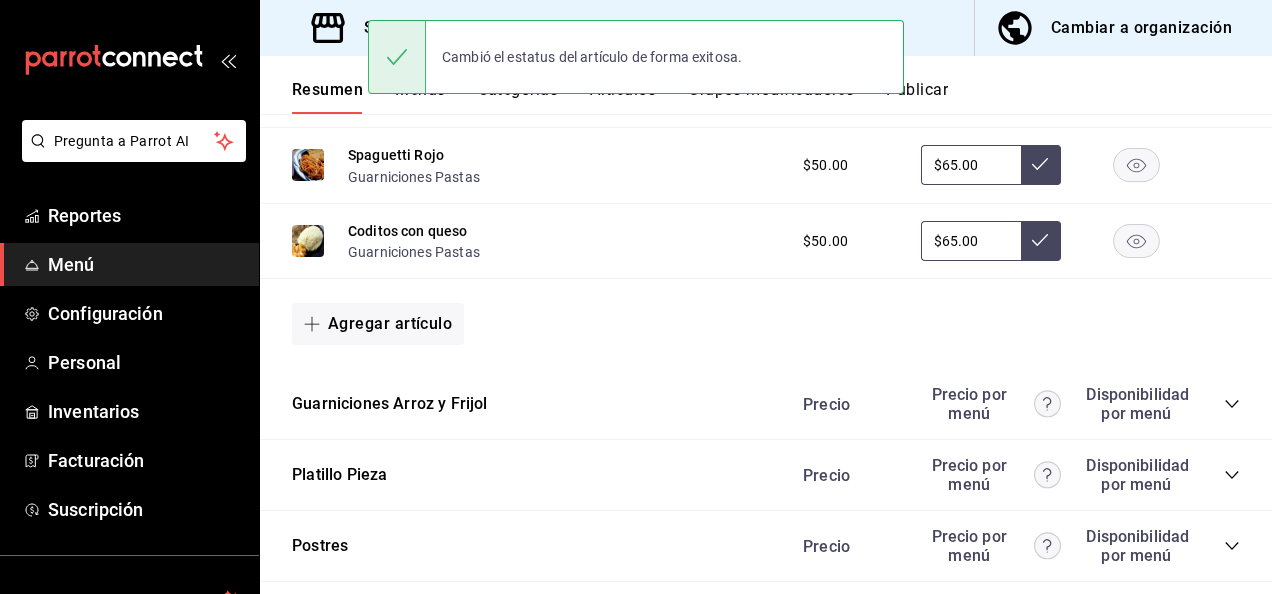 scroll, scrollTop: 11121, scrollLeft: 0, axis: vertical 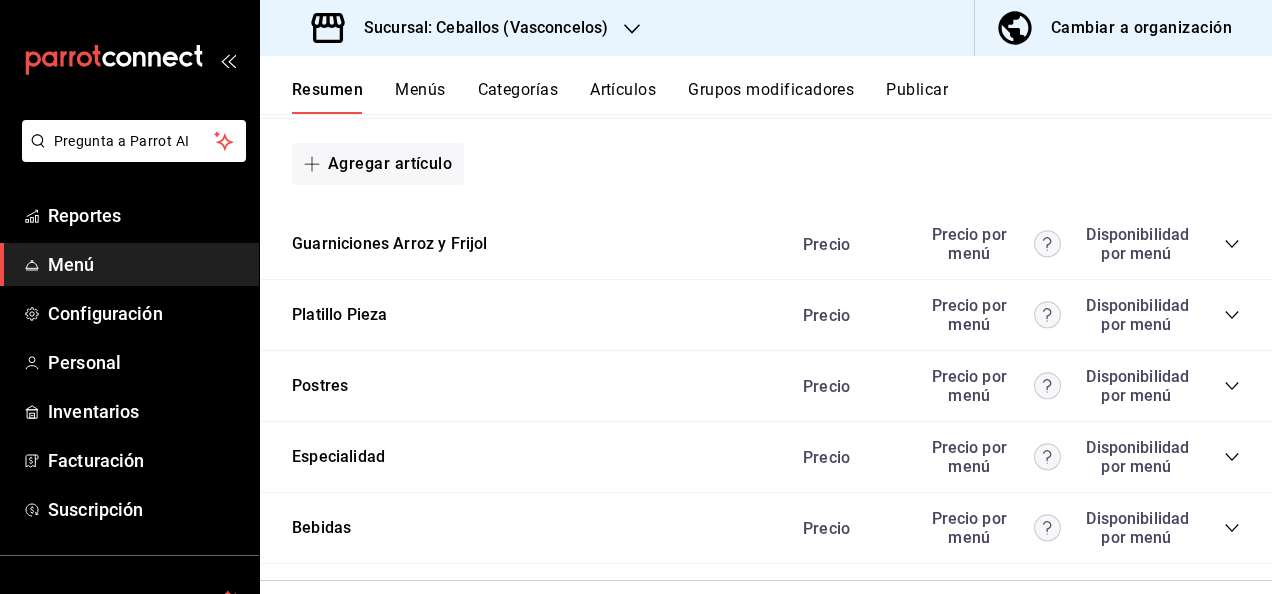 click 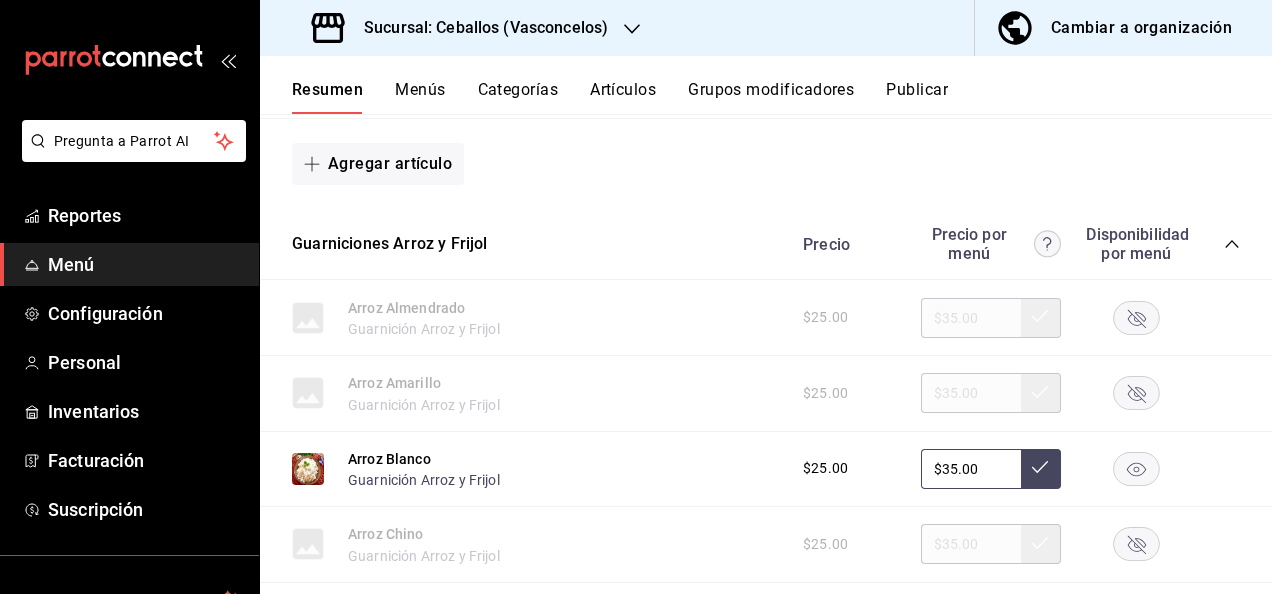 click 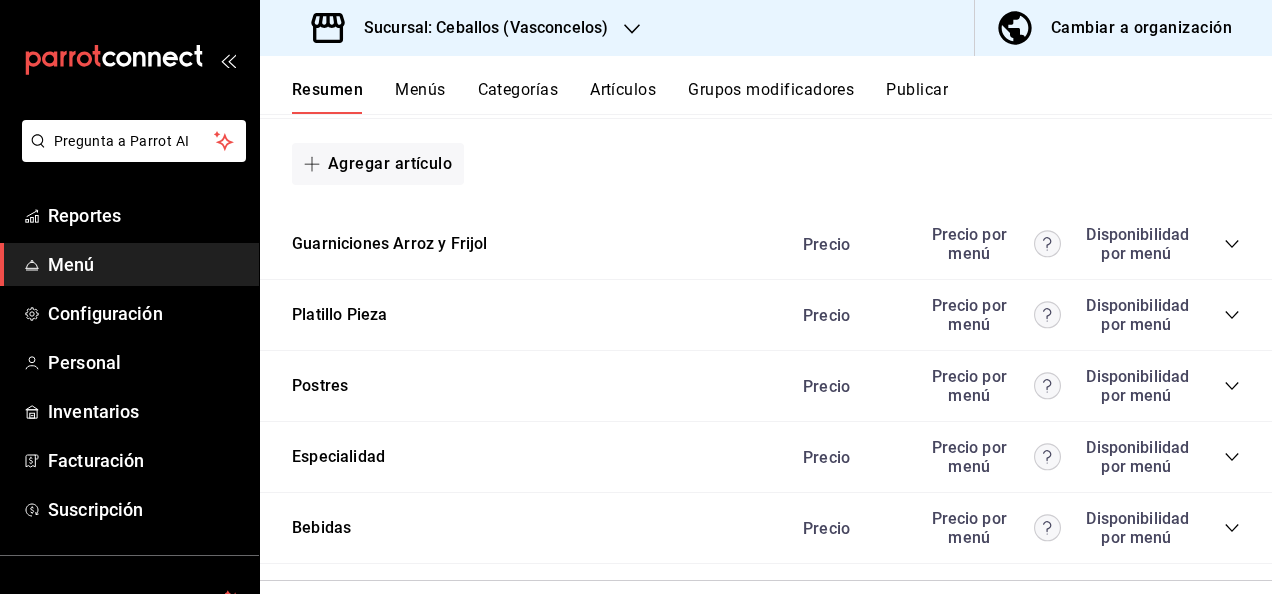 click 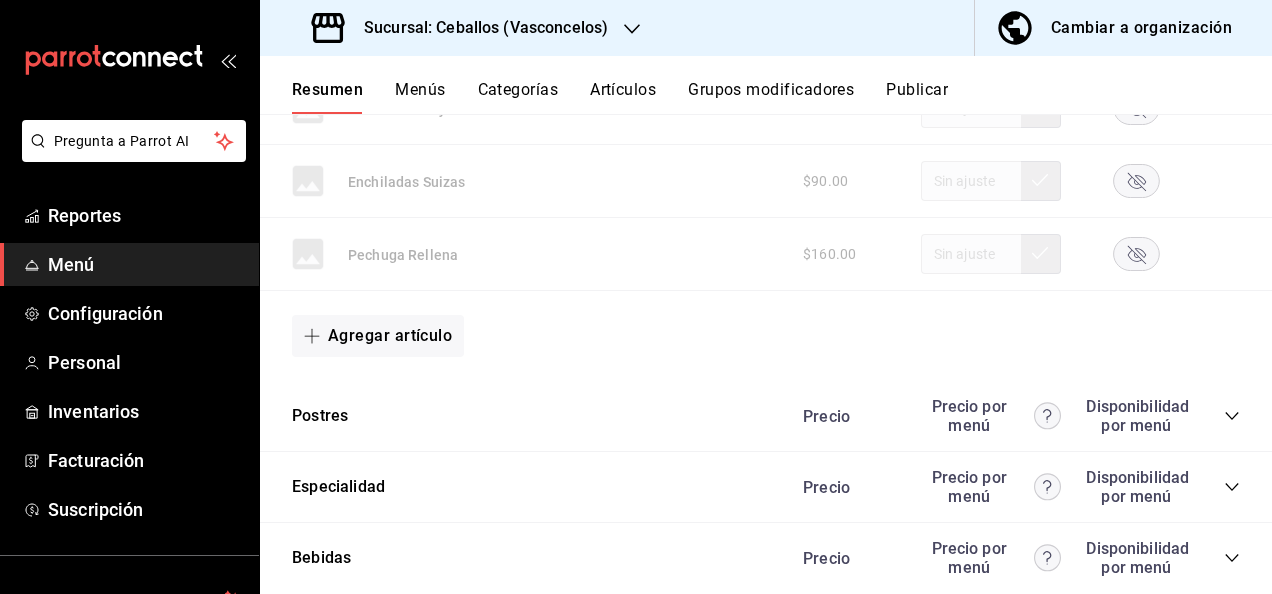 scroll, scrollTop: 12748, scrollLeft: 0, axis: vertical 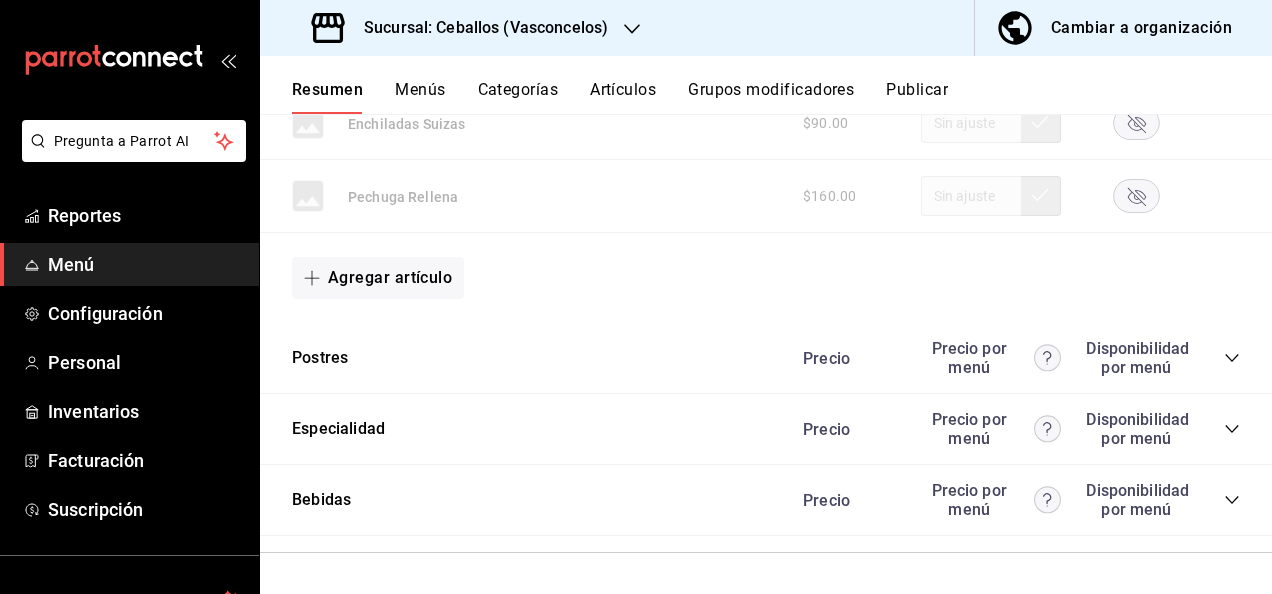 click on "Publicar" at bounding box center (917, 97) 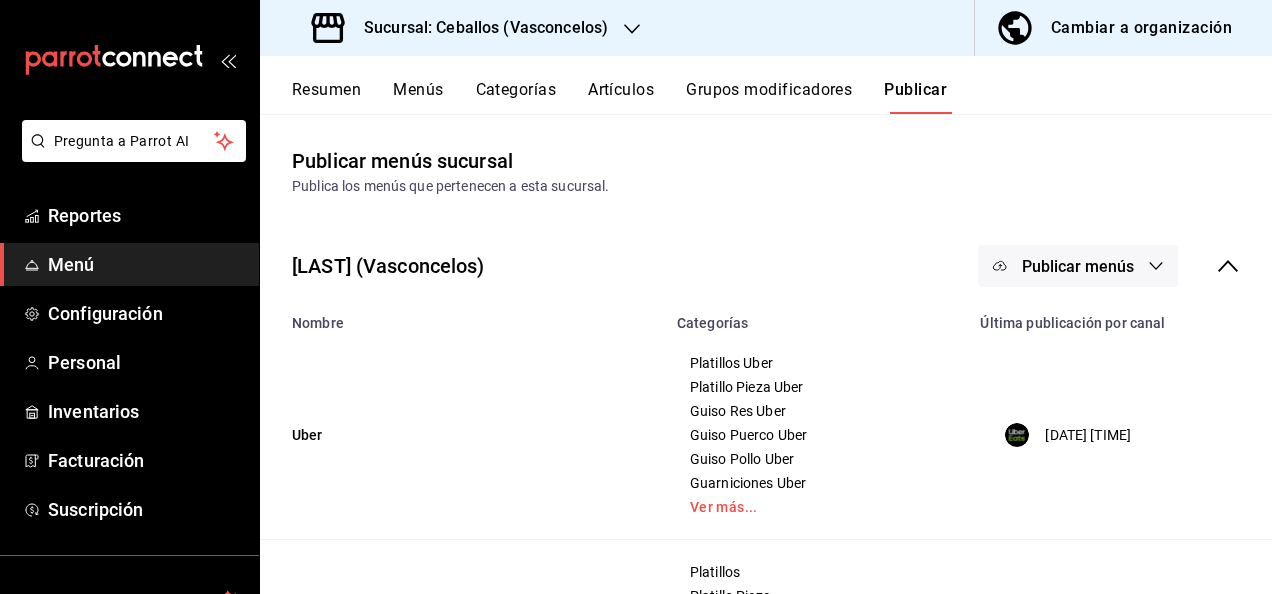 click on "Publicar menús" at bounding box center (1078, 266) 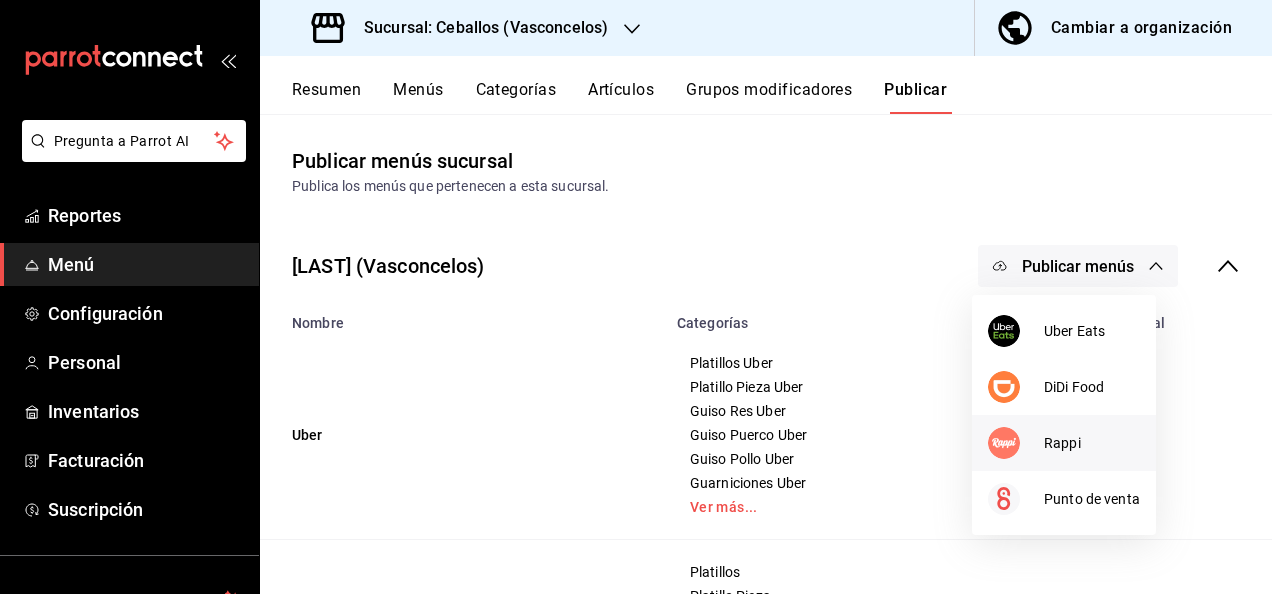 click on "Rappi" at bounding box center [1092, 443] 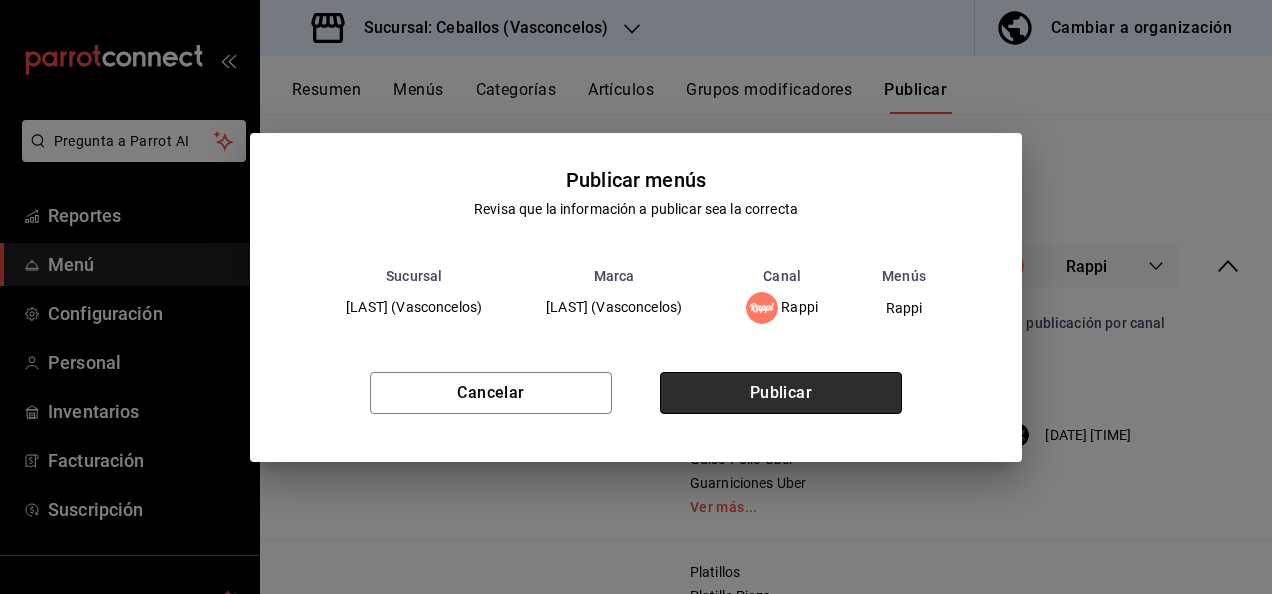 click on "Publicar" at bounding box center (781, 393) 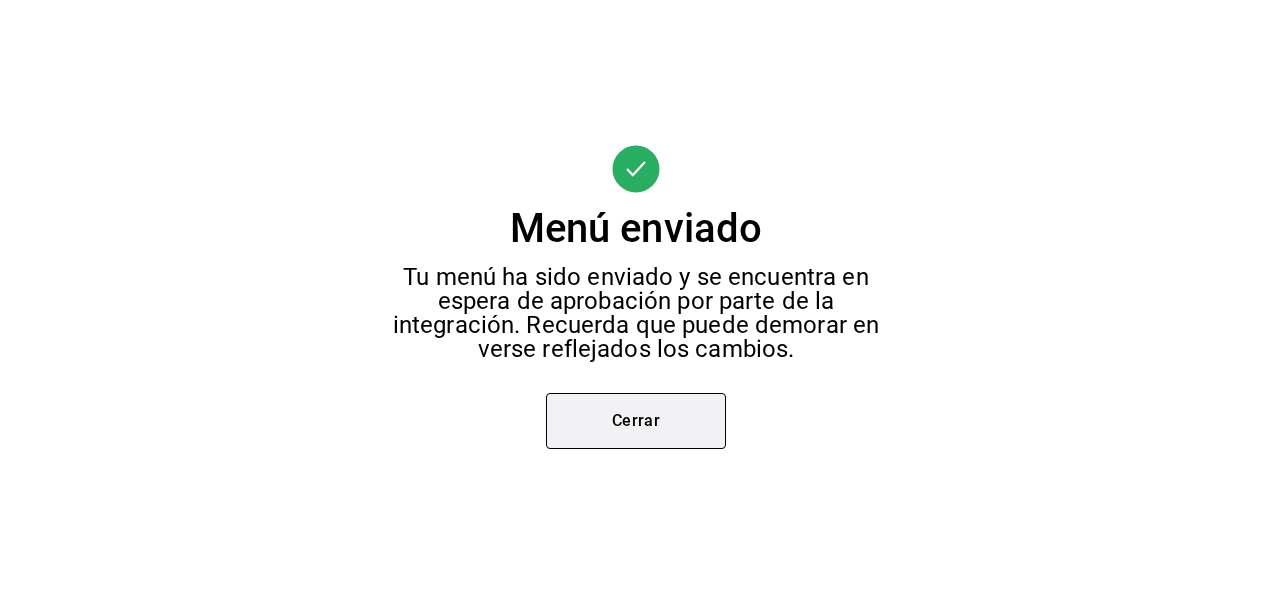 click on "Cerrar" at bounding box center (636, 421) 